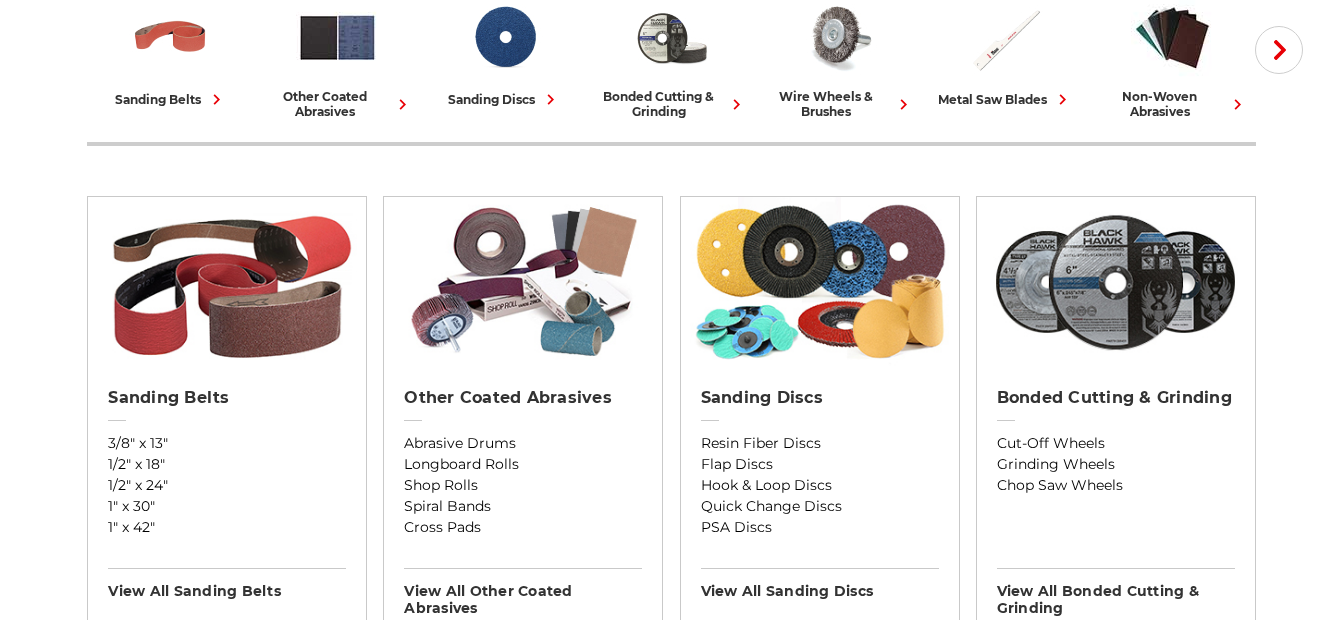 scroll, scrollTop: 500, scrollLeft: 0, axis: vertical 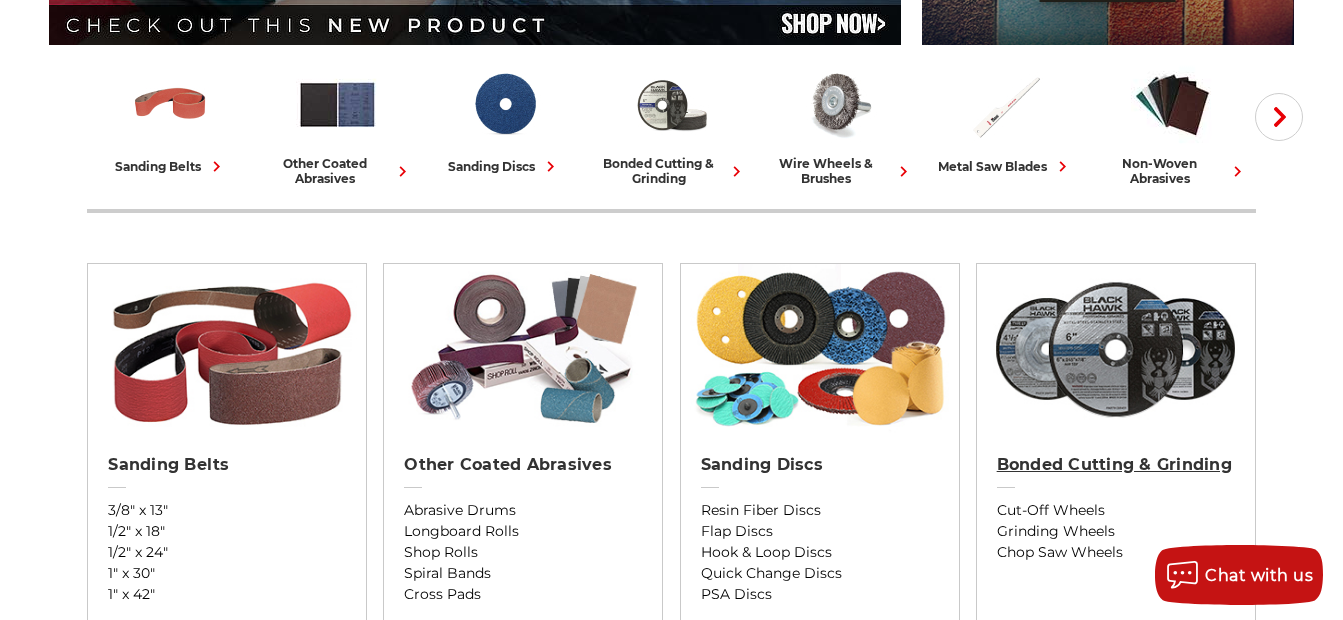 click on "Bonded Cutting & Grinding" at bounding box center [1116, 465] 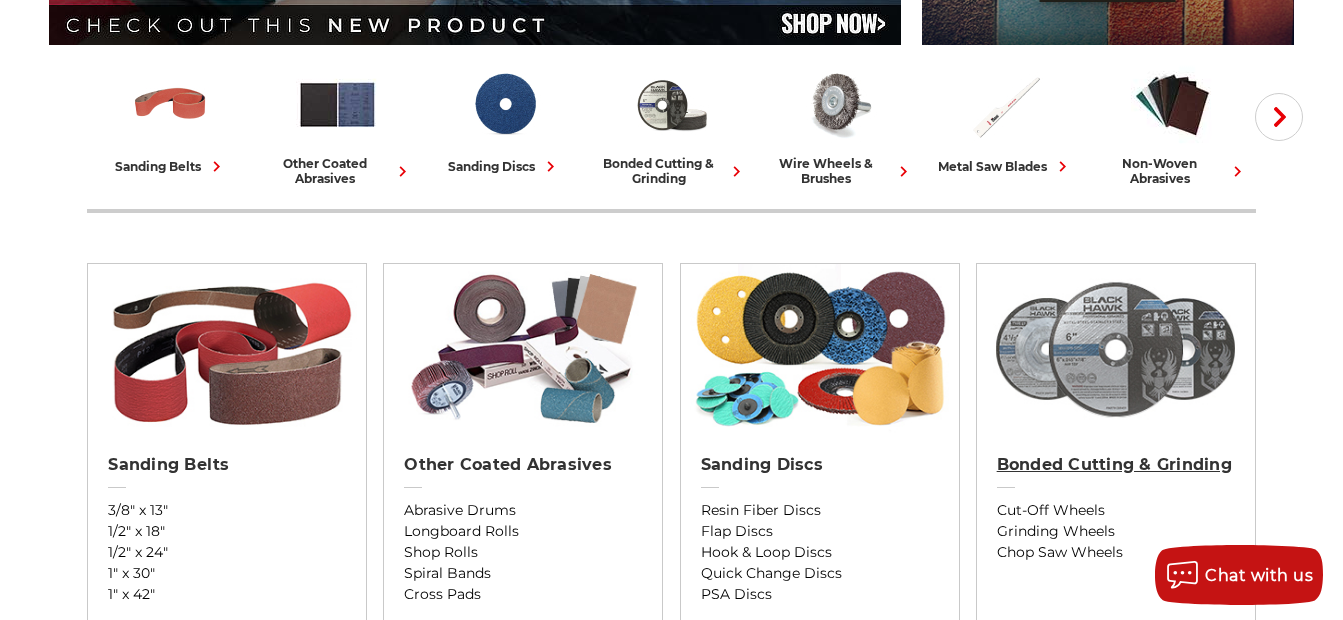 scroll, scrollTop: 0, scrollLeft: 0, axis: both 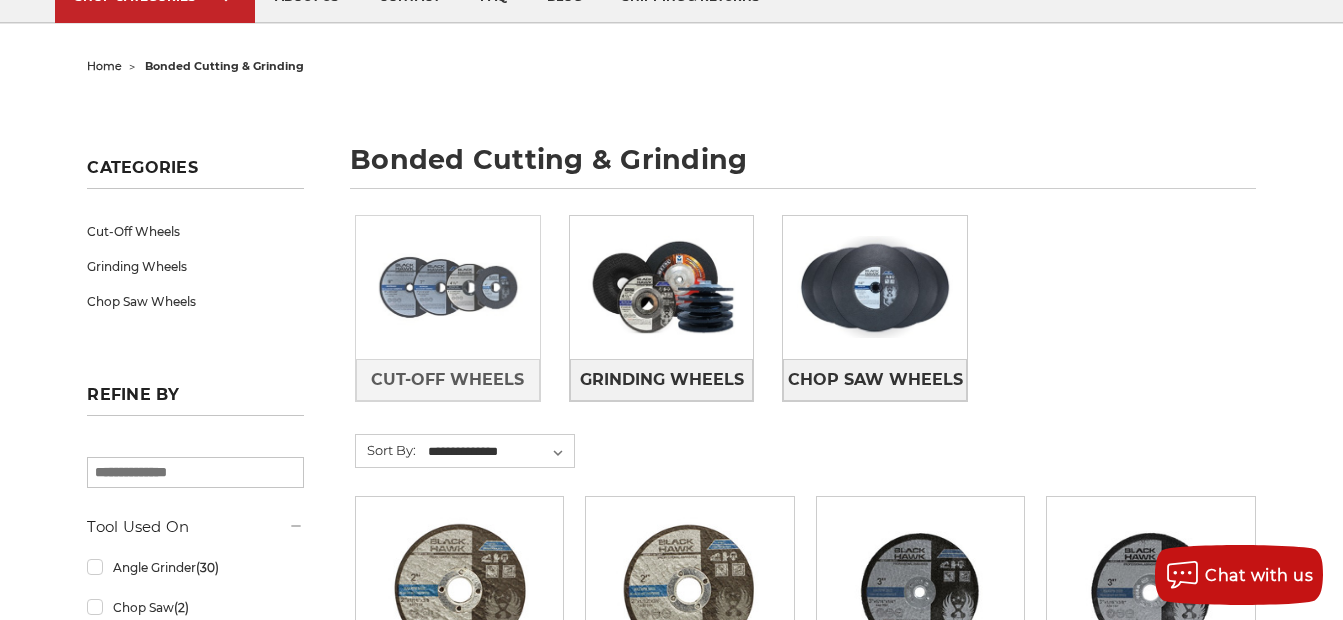 click at bounding box center [448, 287] 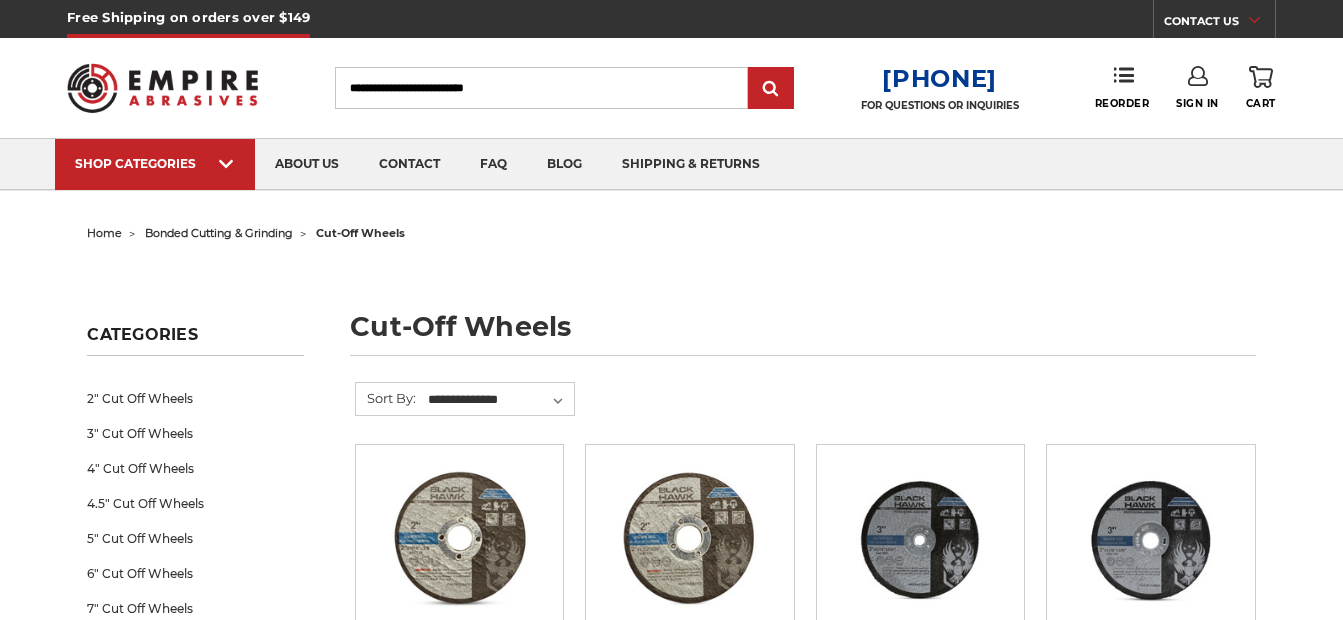 scroll, scrollTop: 0, scrollLeft: 0, axis: both 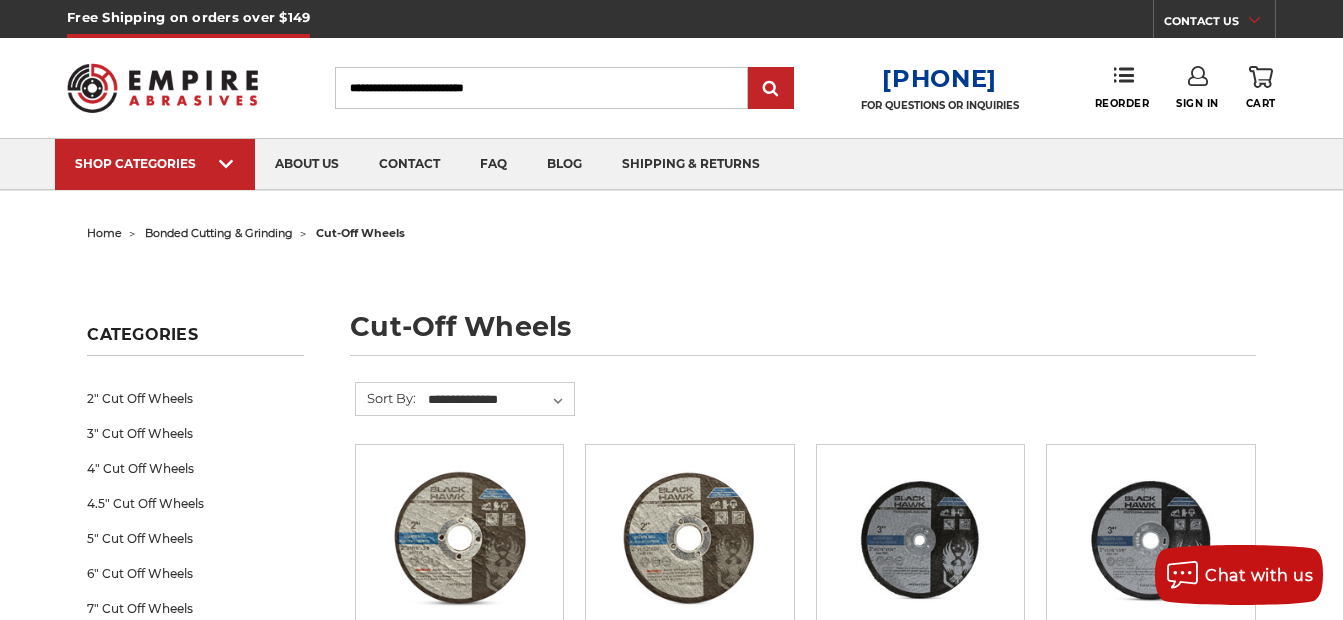 click 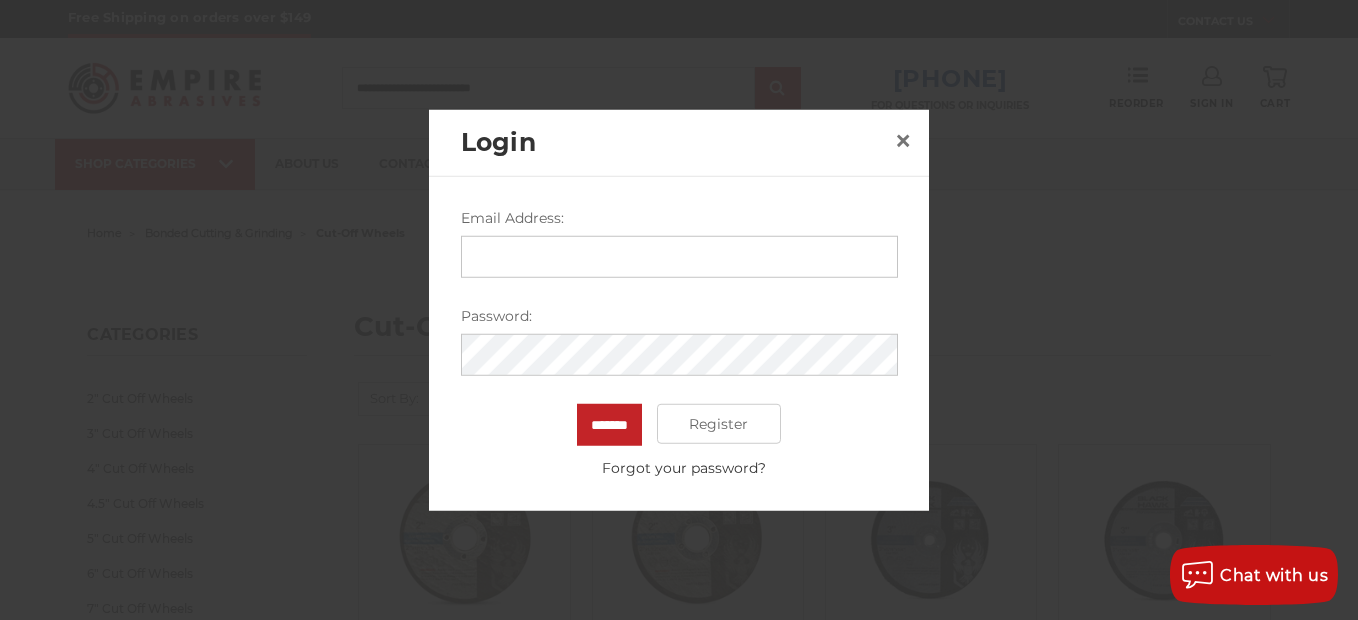 click on "Email Address:" at bounding box center (679, 257) 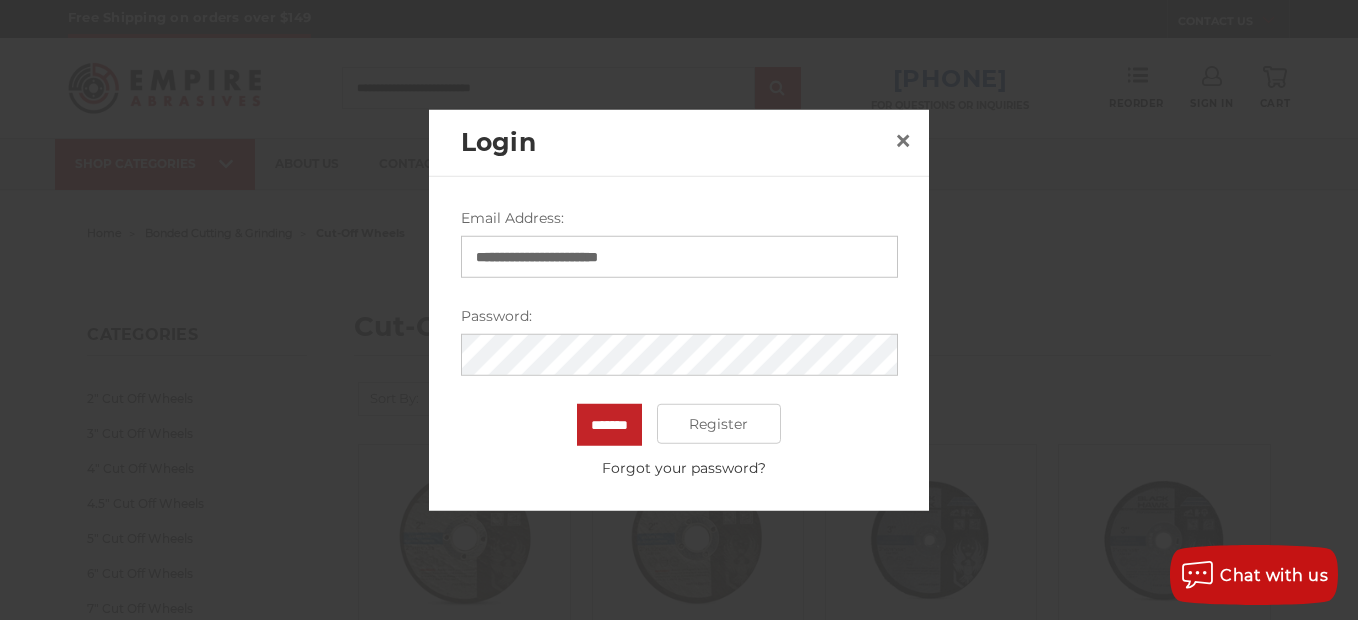 type on "**********" 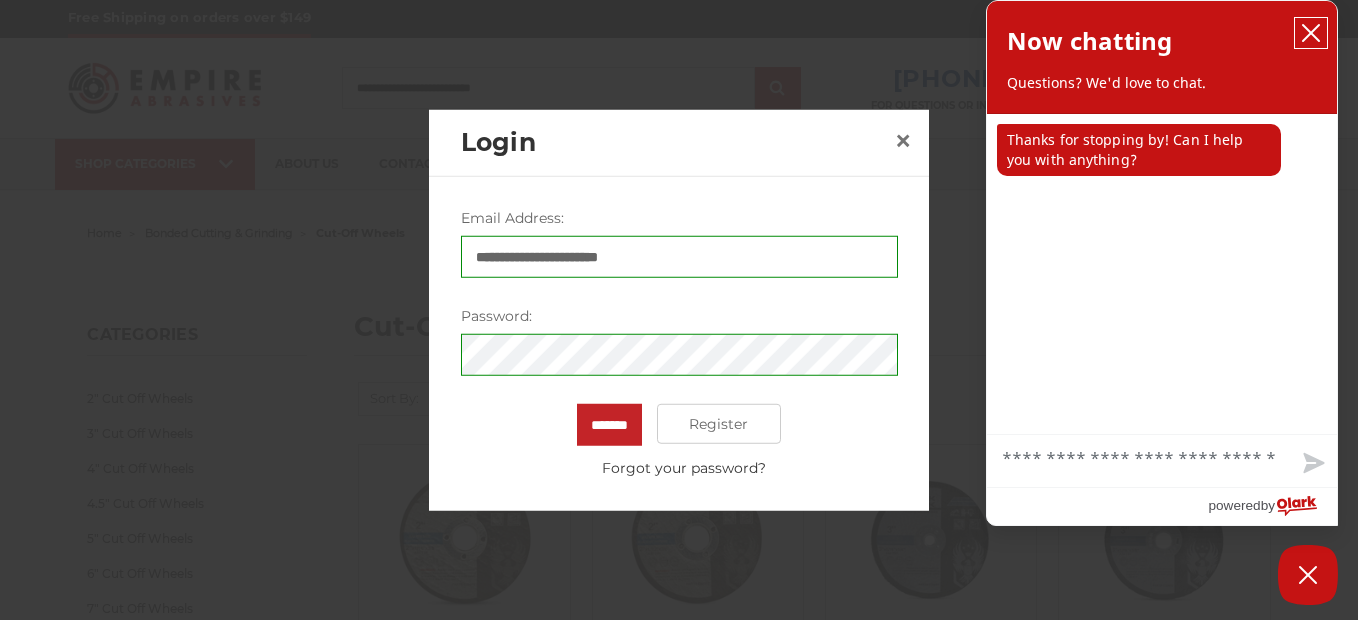 click 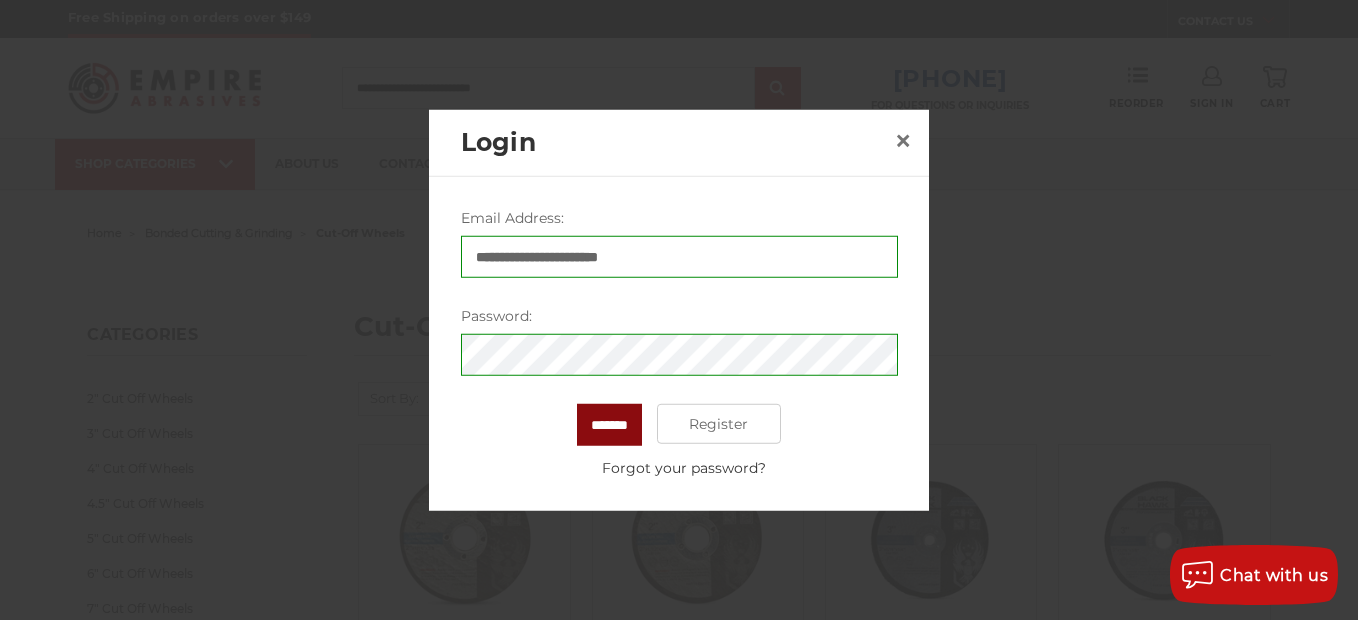 click on "*******" at bounding box center (609, 425) 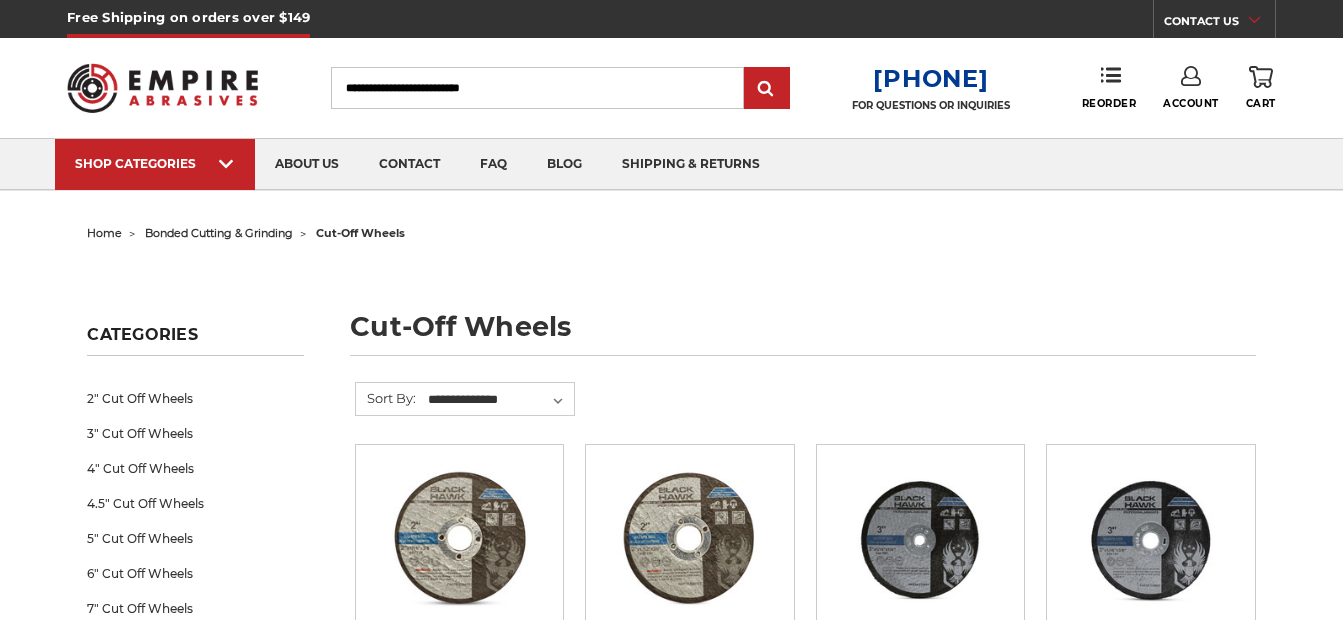 scroll, scrollTop: 0, scrollLeft: 0, axis: both 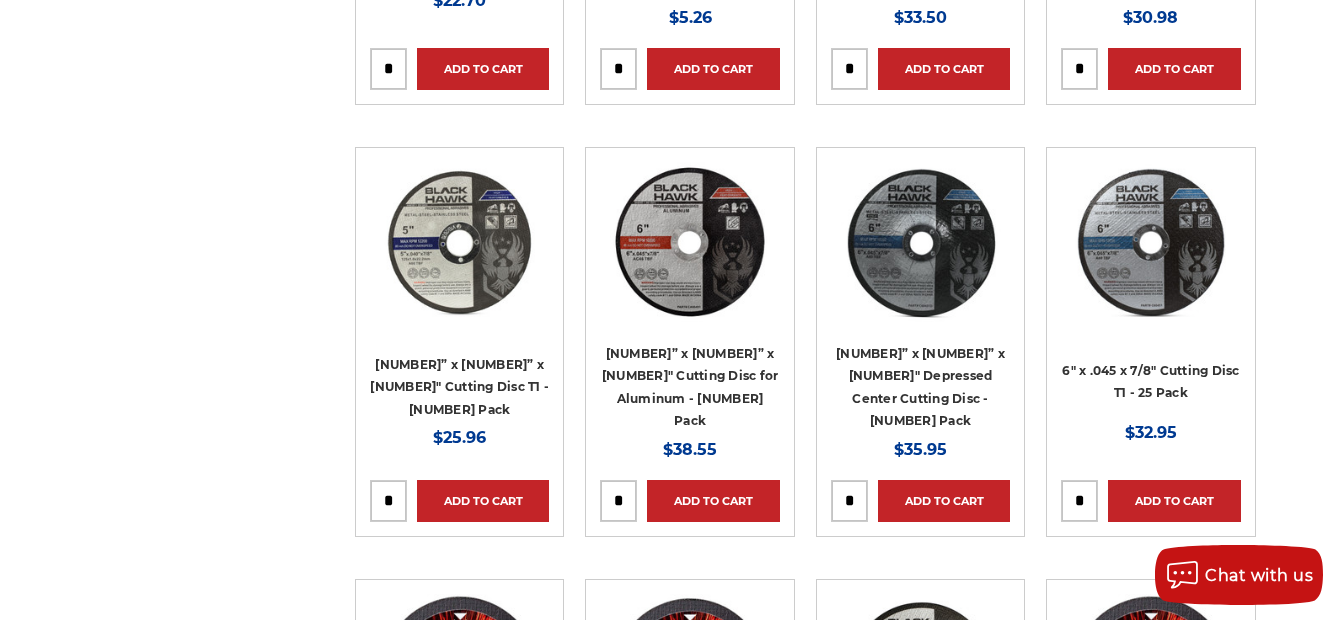 click at bounding box center [1079, 501] 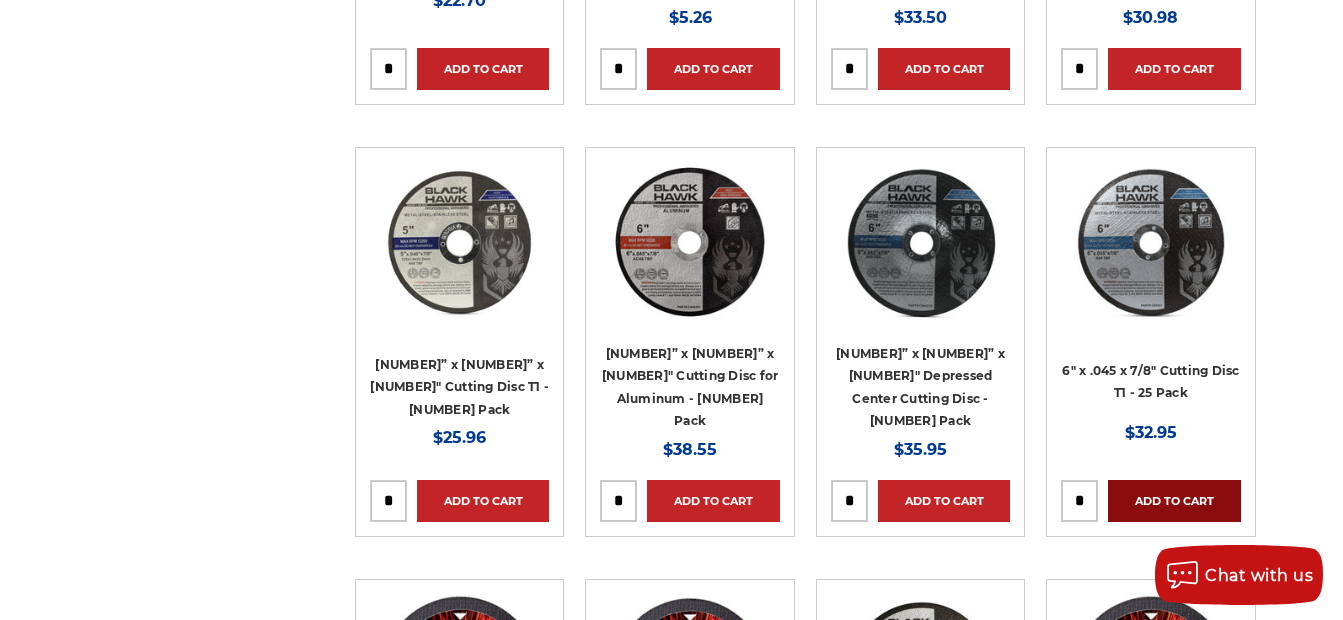 type on "*" 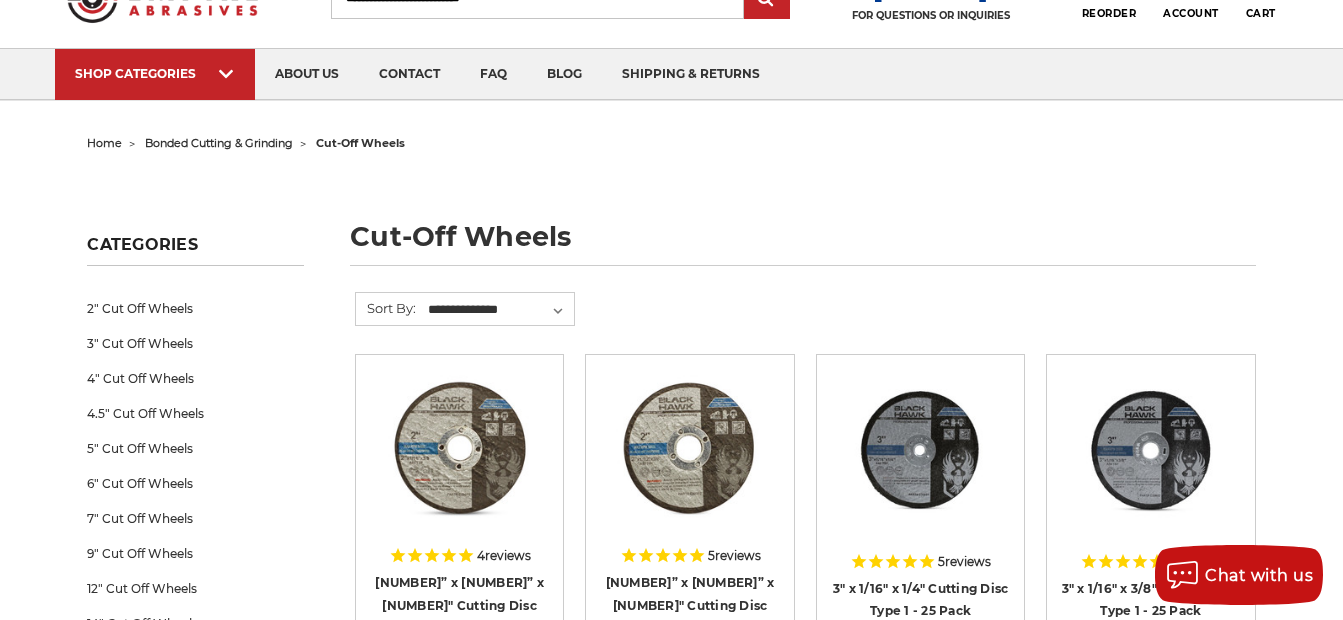 scroll, scrollTop: 0, scrollLeft: 0, axis: both 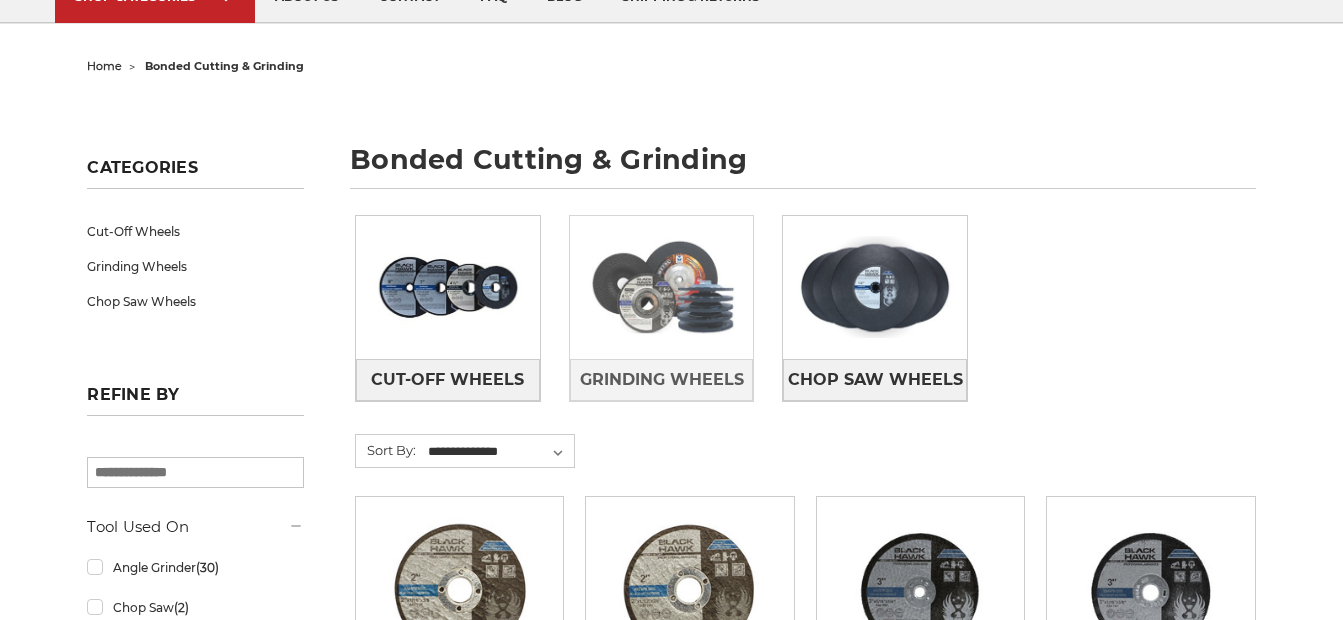 click at bounding box center [662, 287] 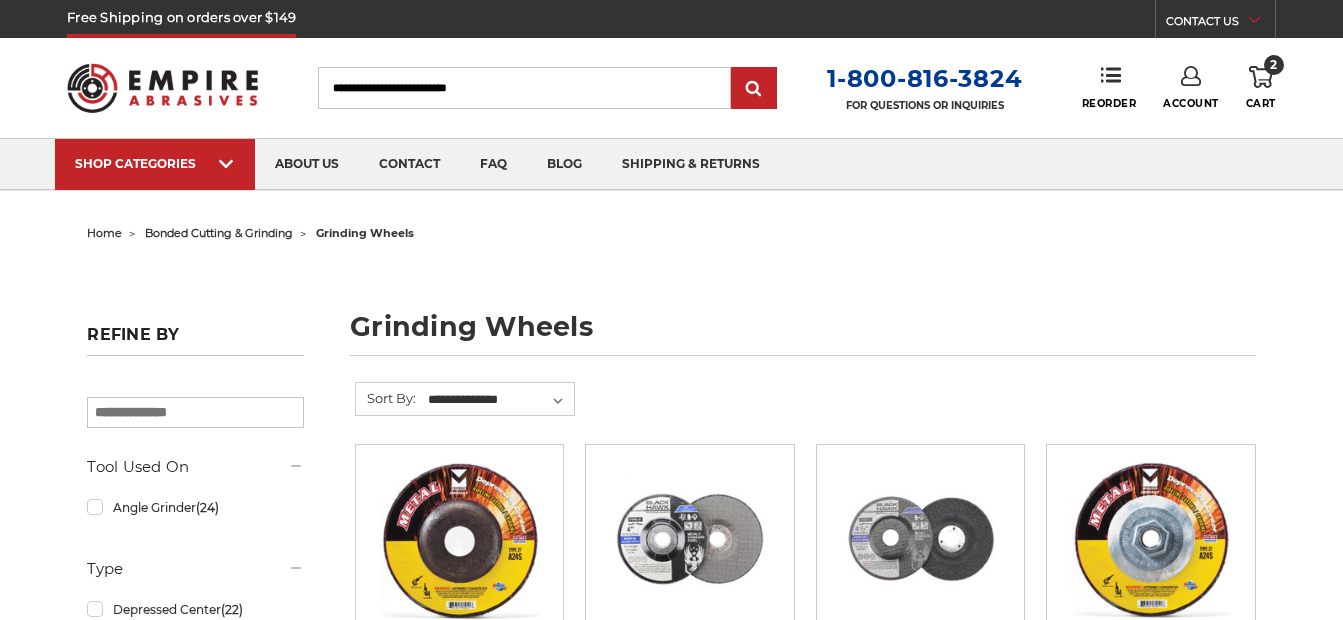 scroll, scrollTop: 167, scrollLeft: 0, axis: vertical 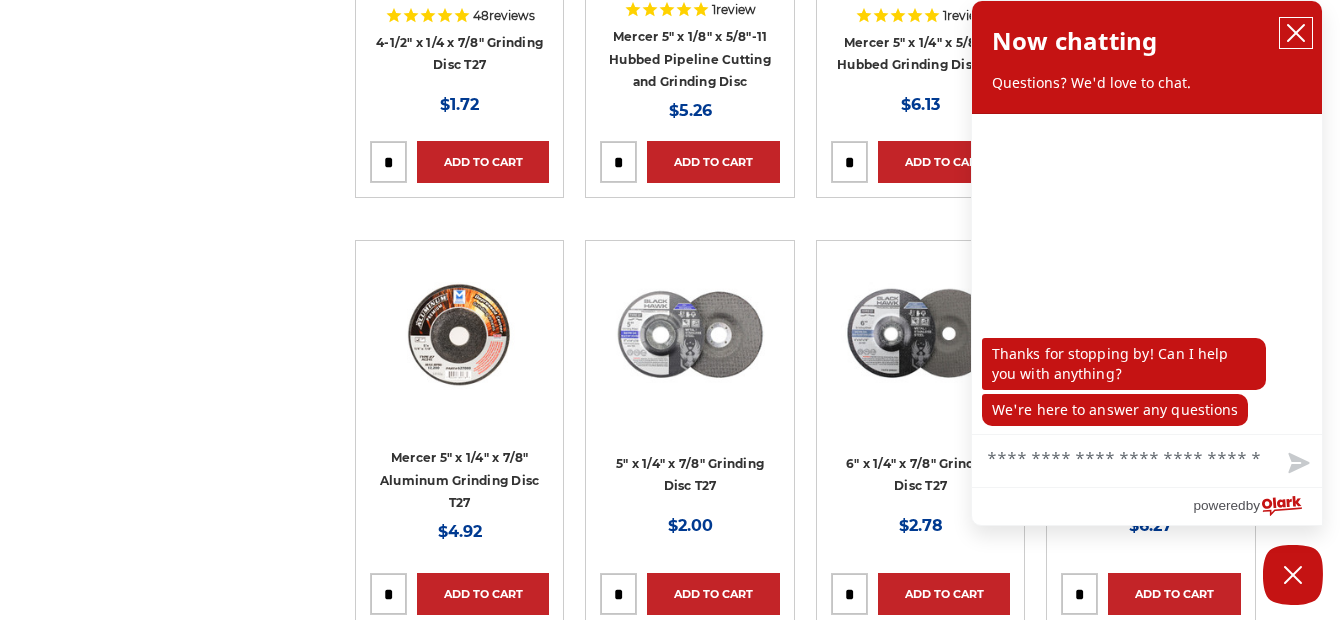 click 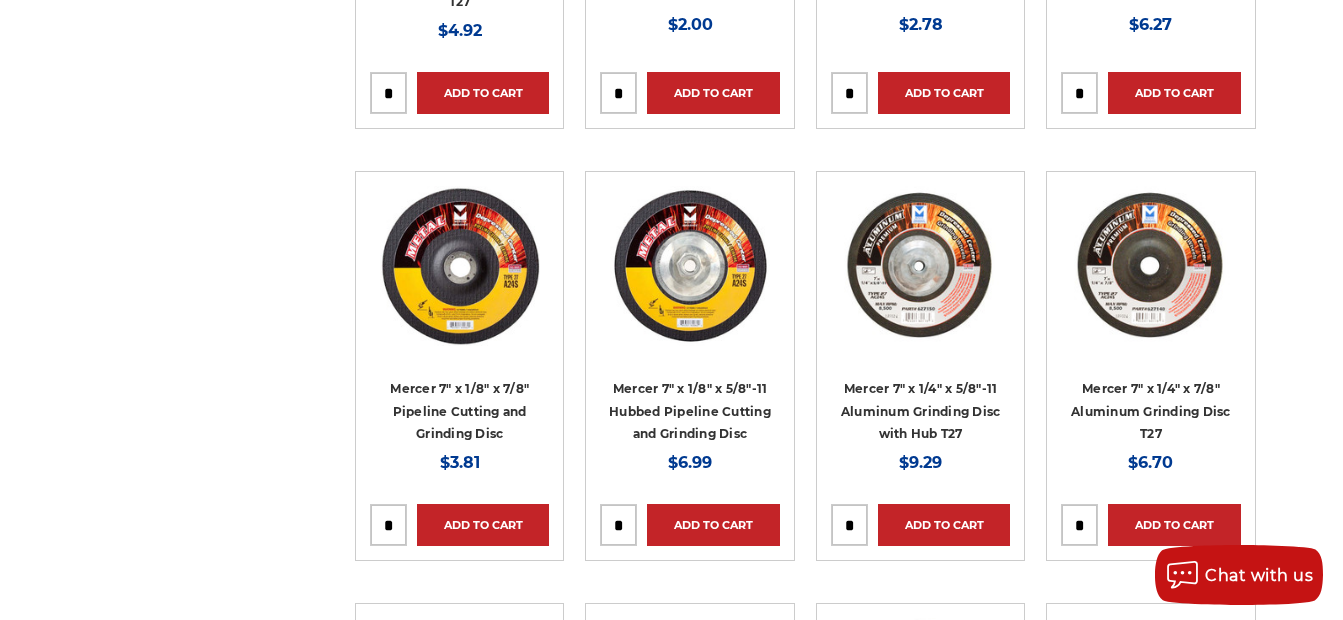 scroll, scrollTop: 1667, scrollLeft: 0, axis: vertical 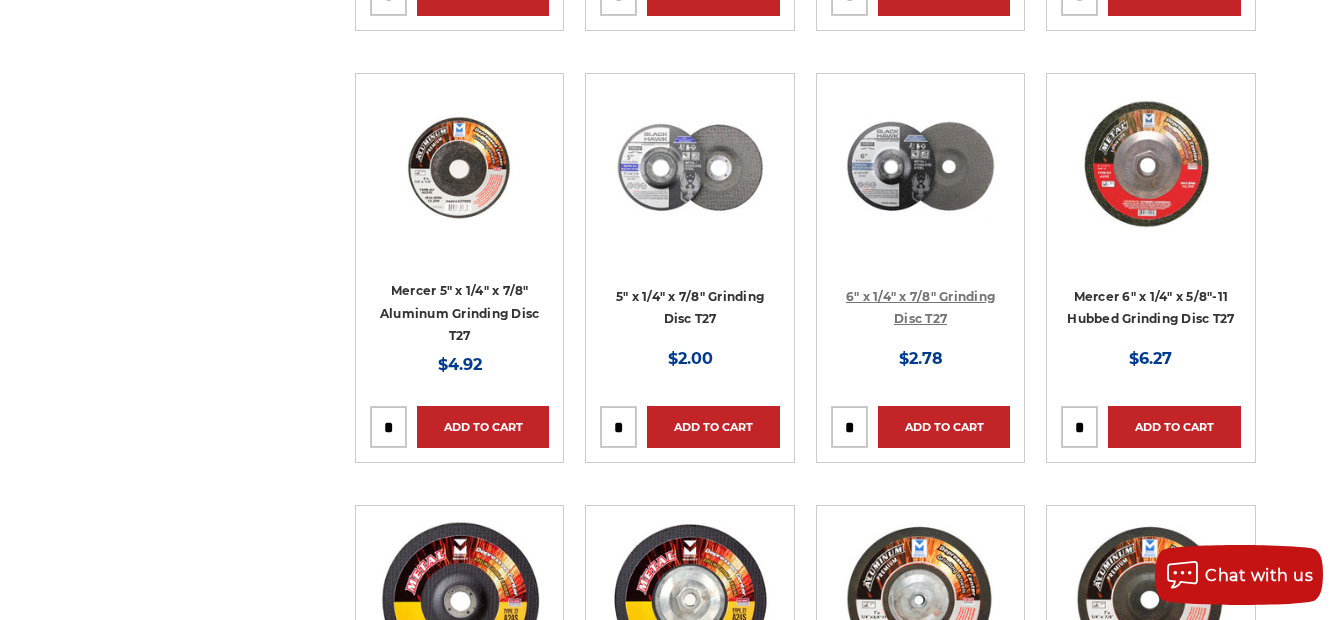 click on "6" x 1/4" x 7/8" Grinding Disc T27" at bounding box center (920, 308) 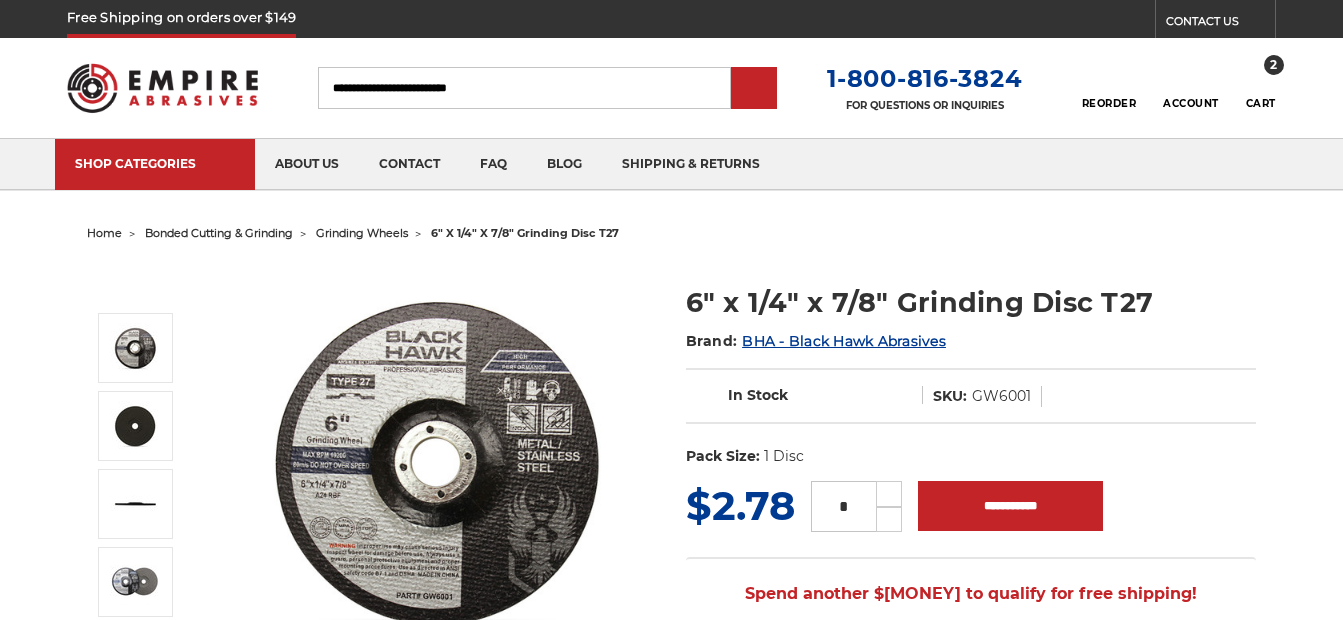 scroll, scrollTop: 0, scrollLeft: 0, axis: both 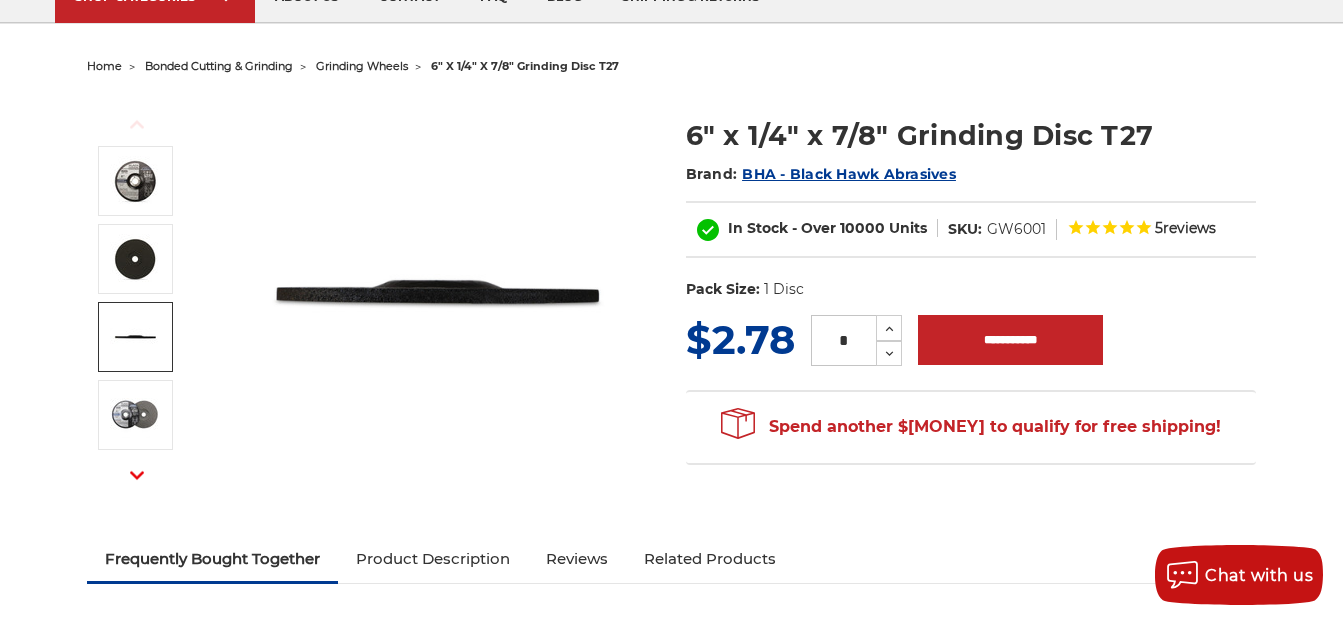 click on "Next" at bounding box center [137, 475] 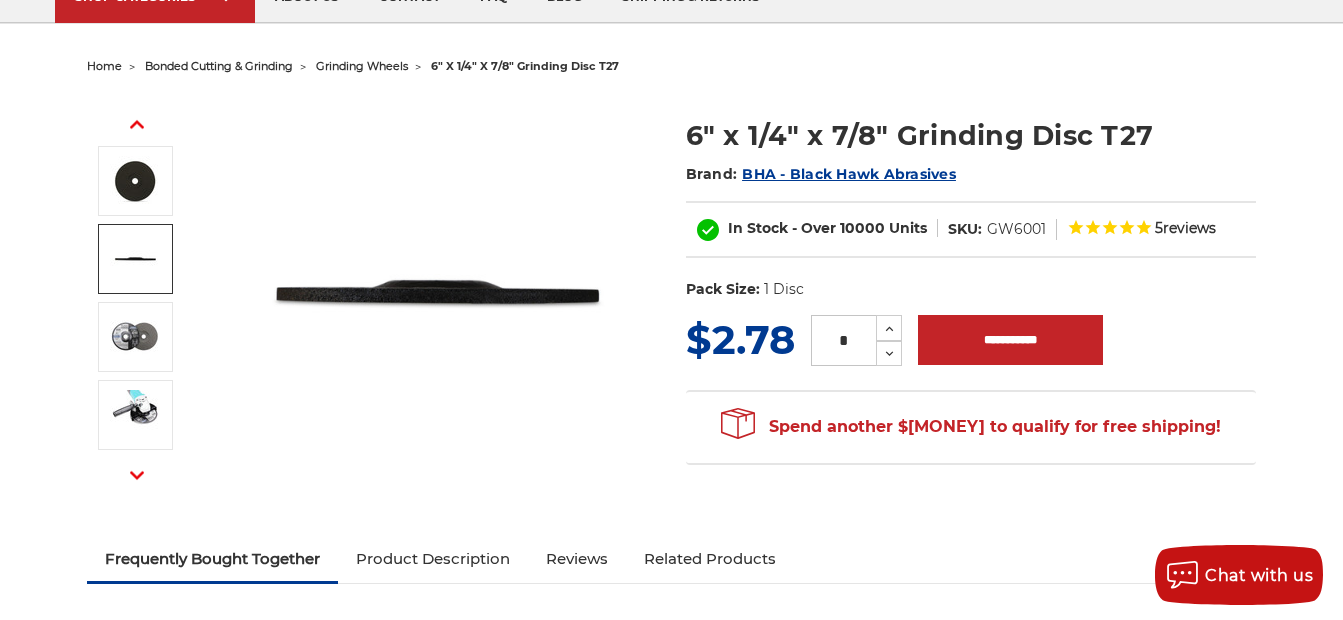 click on "Next" at bounding box center (137, 475) 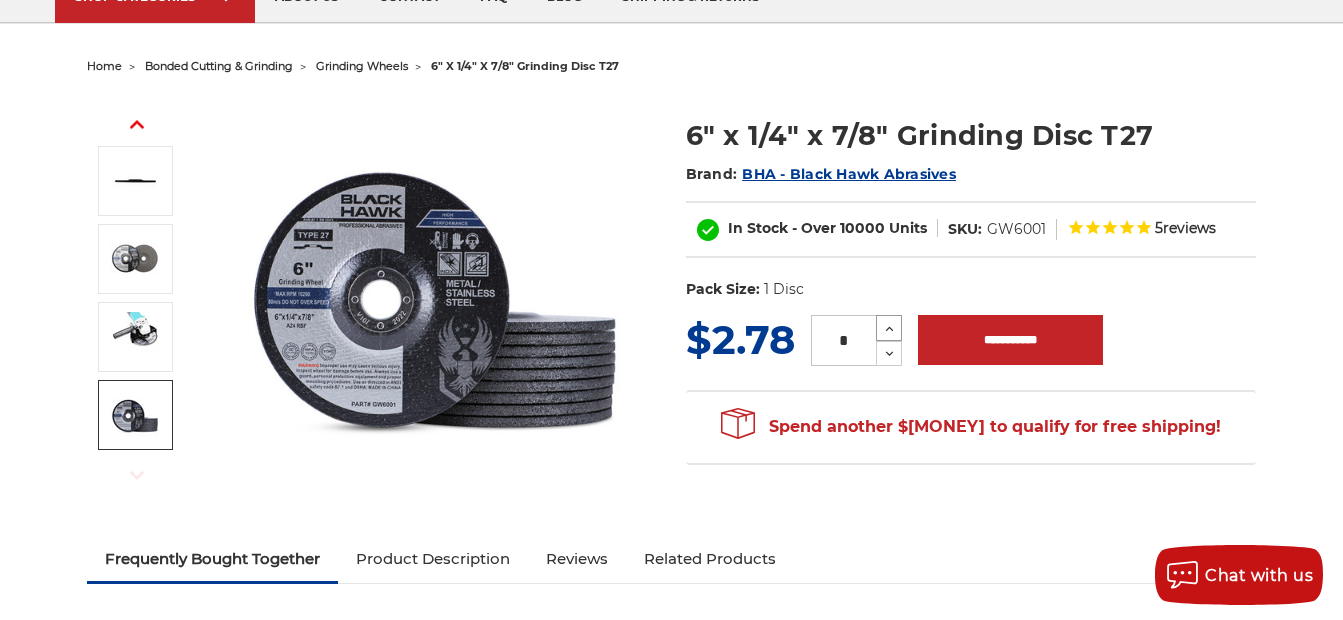 click 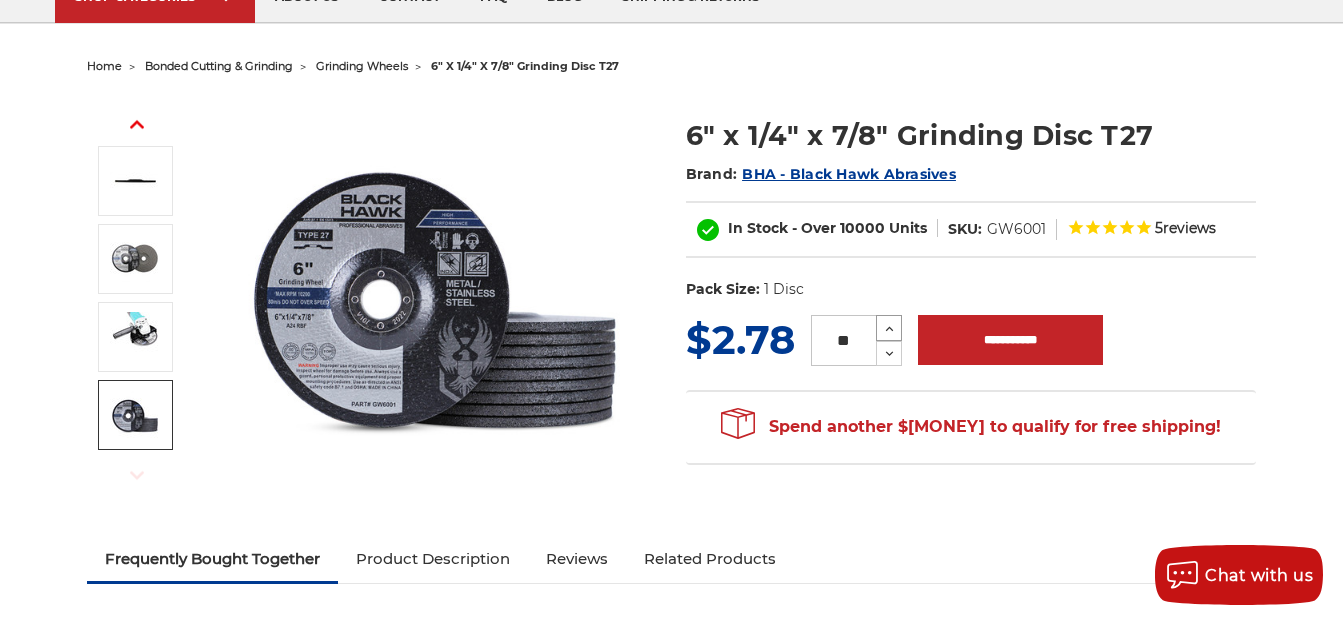 click 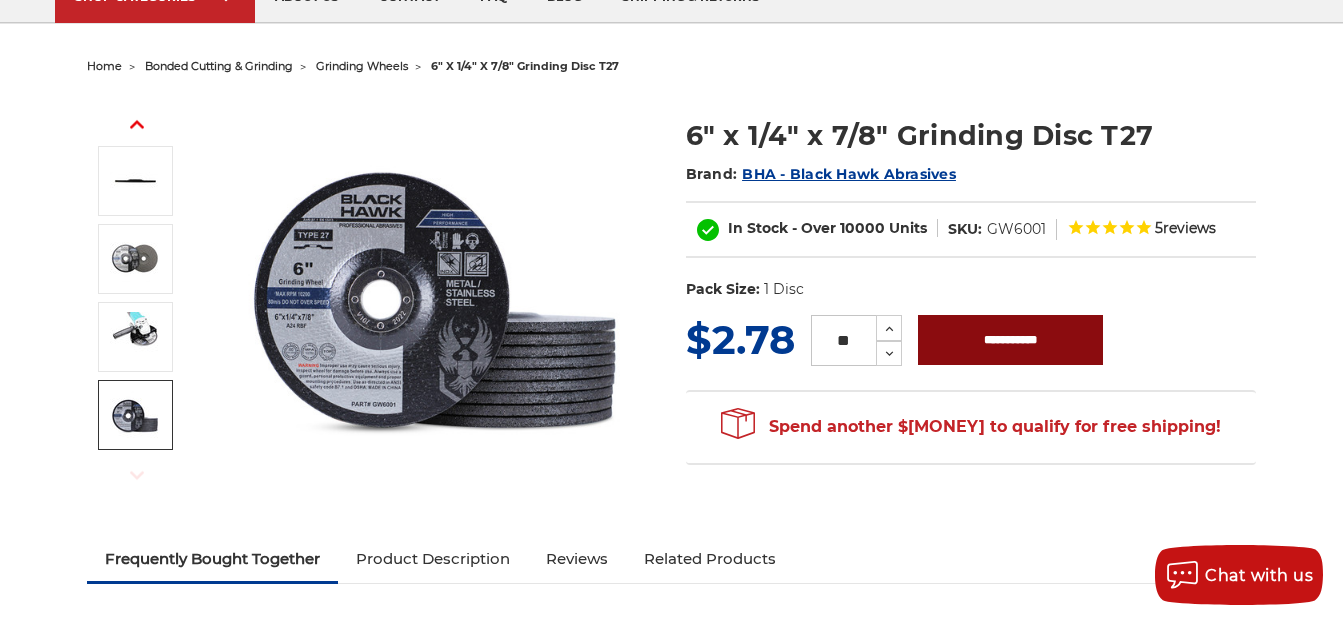 click on "**********" at bounding box center (1010, 340) 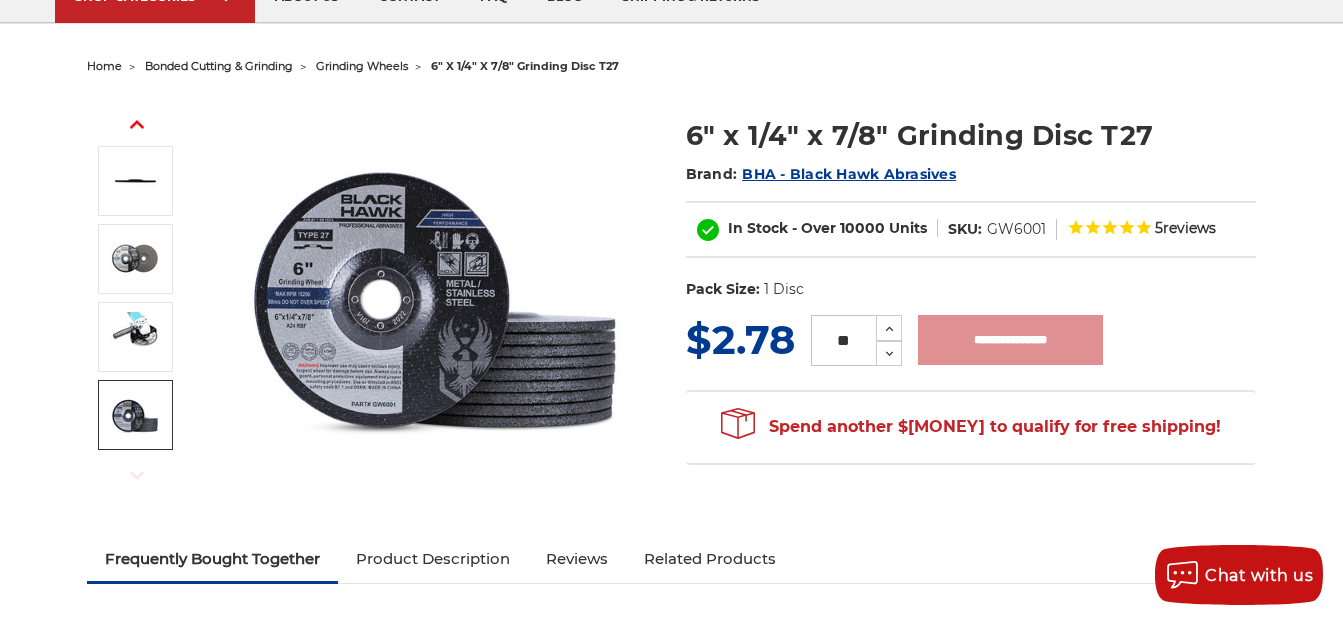 type on "**********" 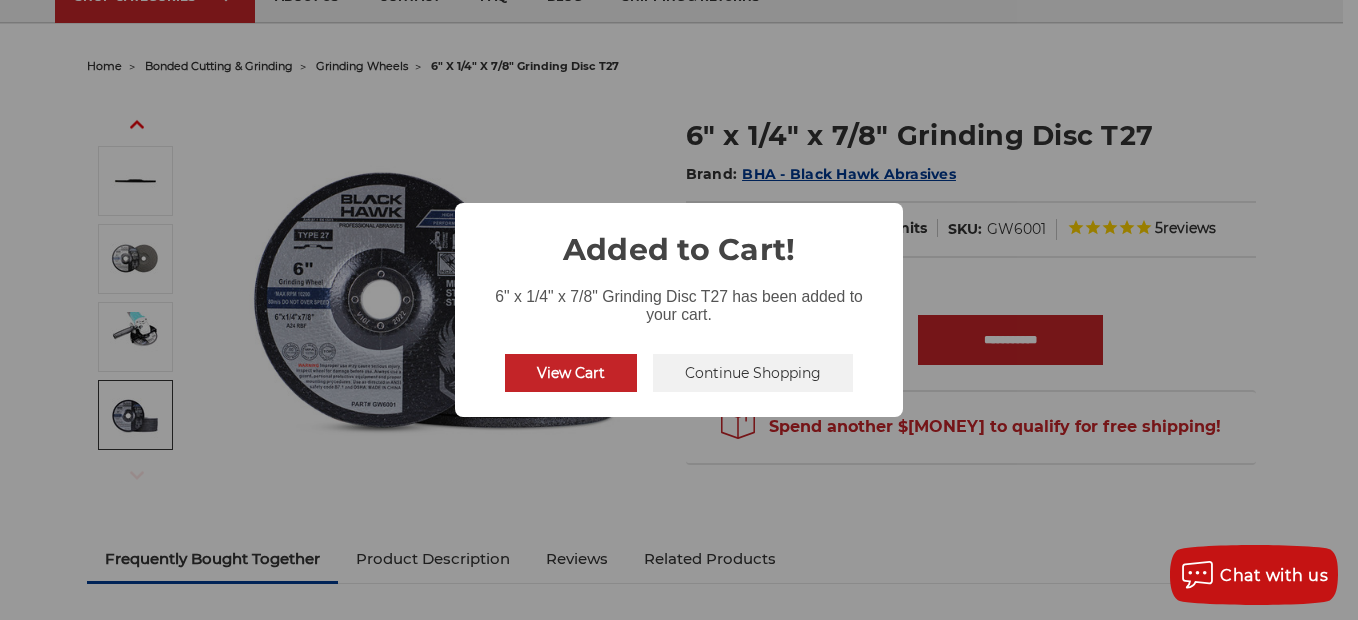 click on "Continue Shopping" at bounding box center [753, 373] 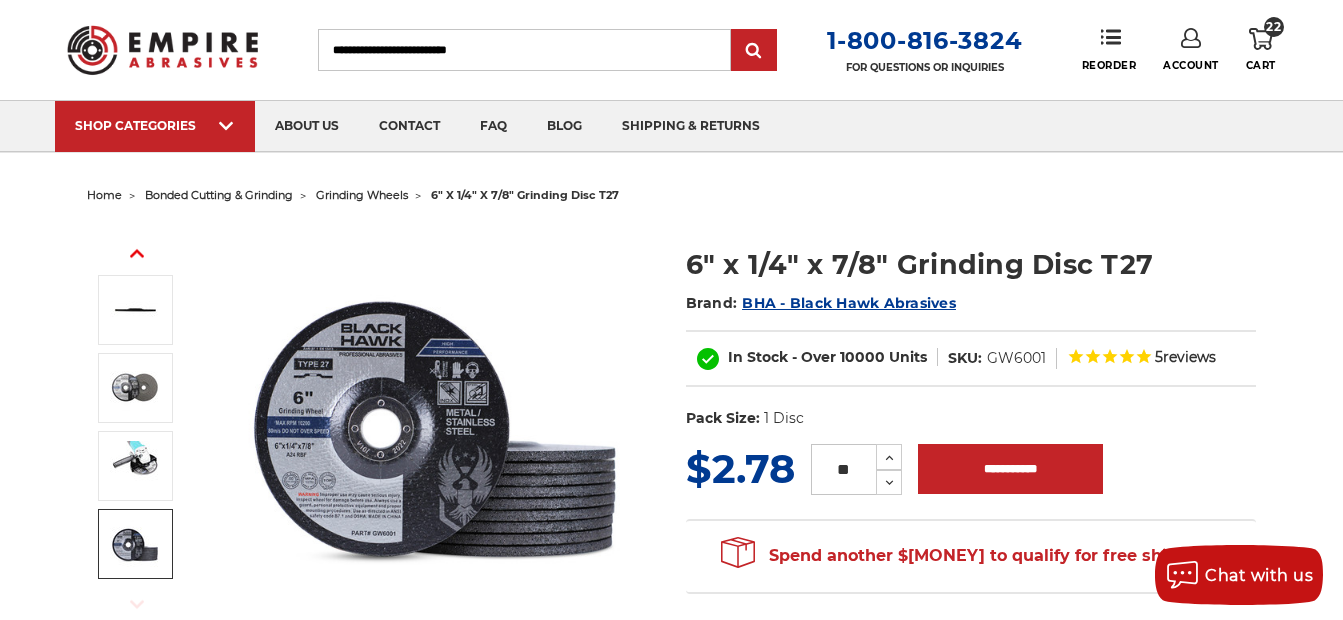 scroll, scrollTop: 0, scrollLeft: 0, axis: both 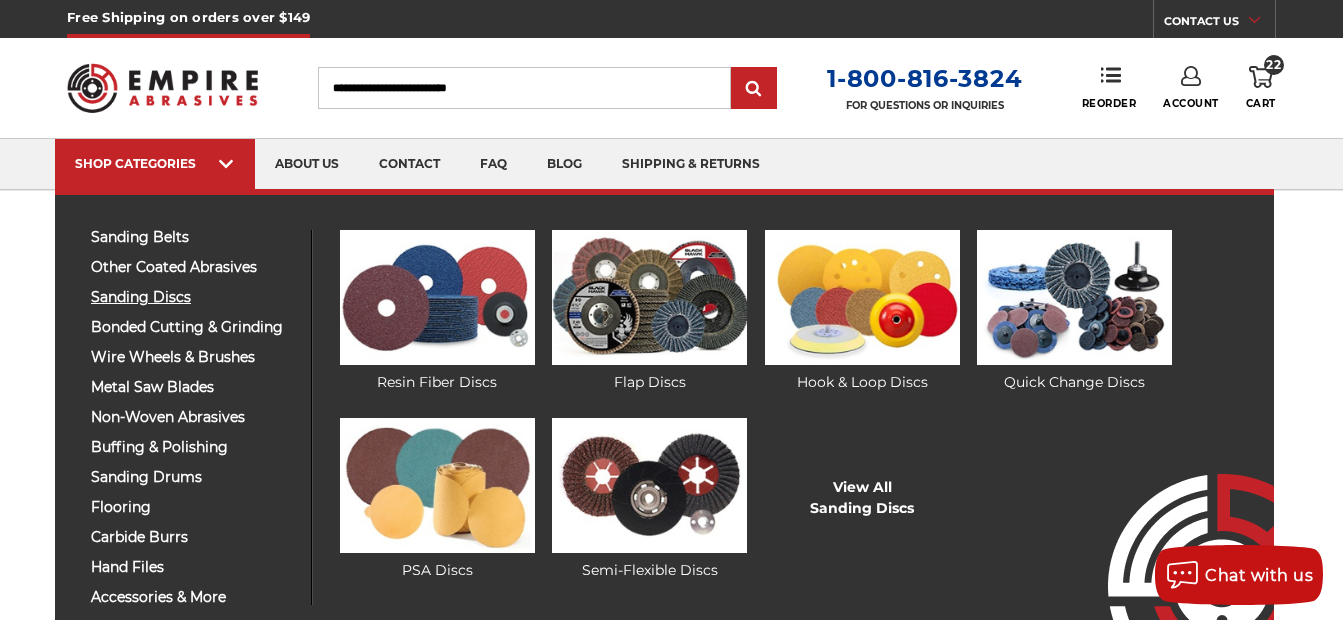 click on "sanding discs" at bounding box center [193, 297] 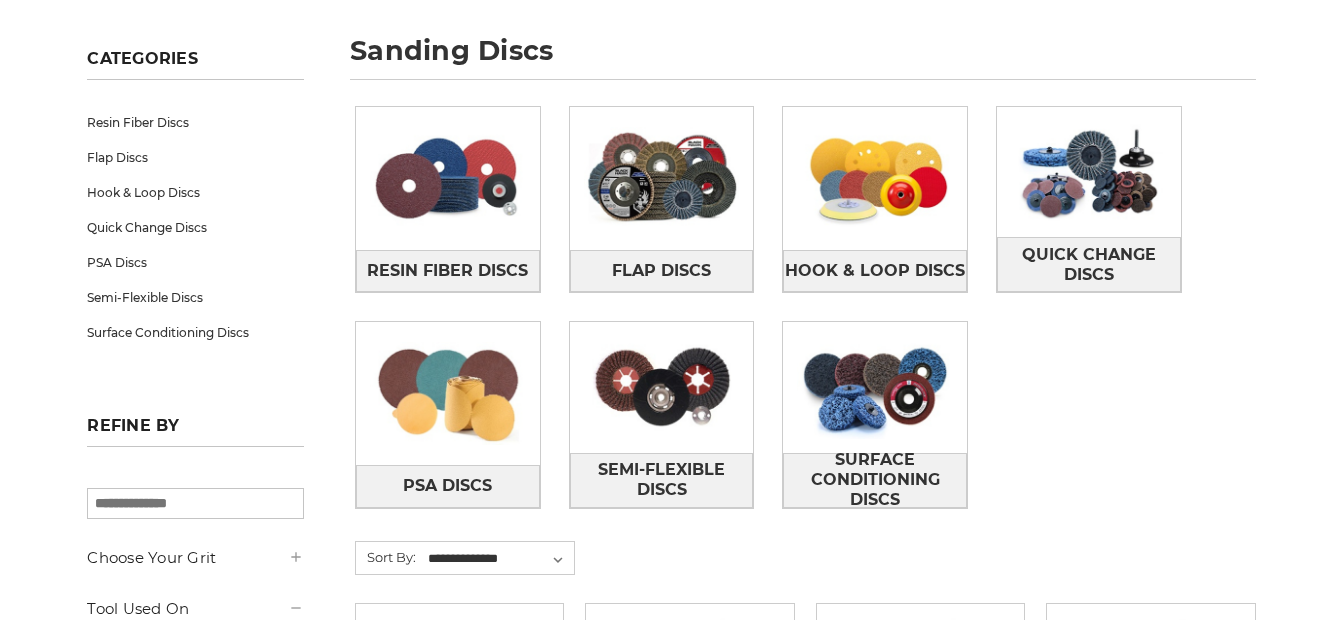 scroll, scrollTop: 333, scrollLeft: 0, axis: vertical 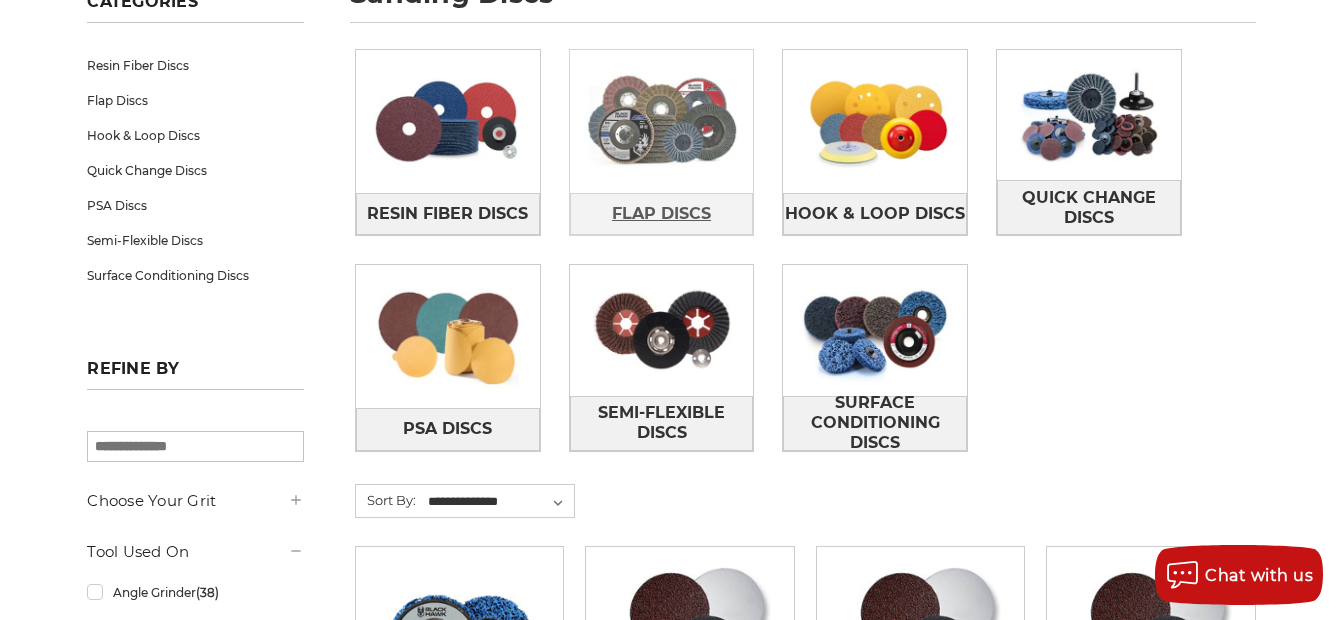click on "Flap Discs" at bounding box center [661, 214] 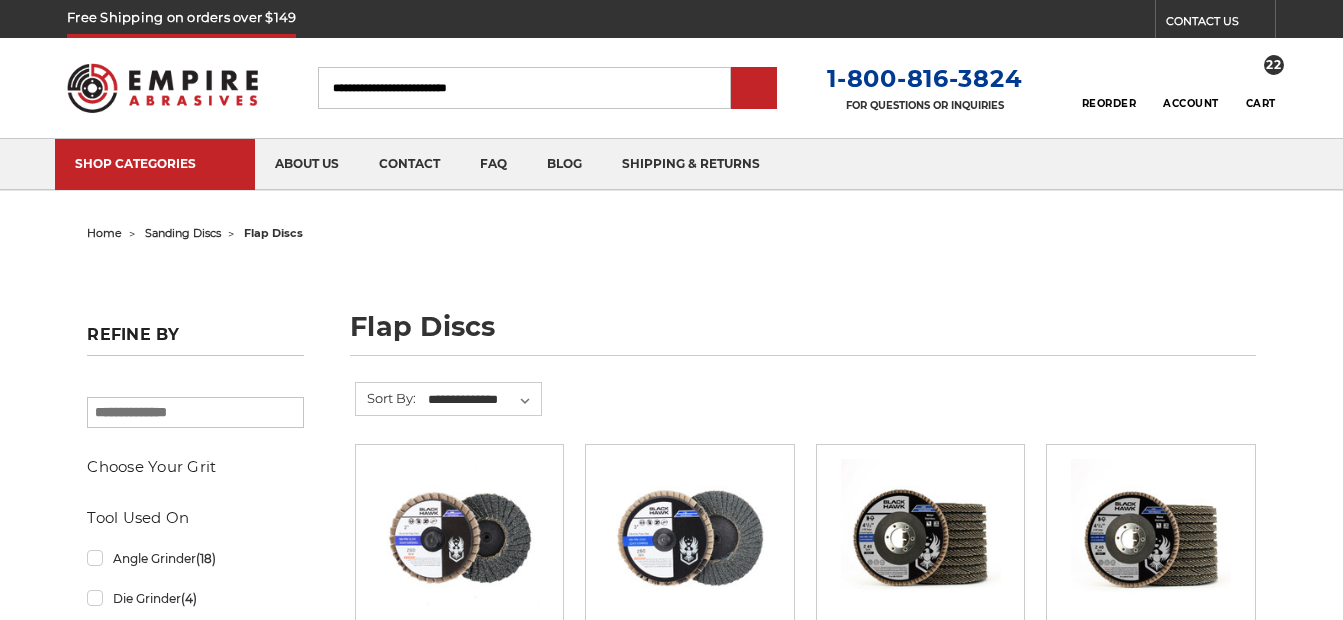 scroll, scrollTop: 0, scrollLeft: 0, axis: both 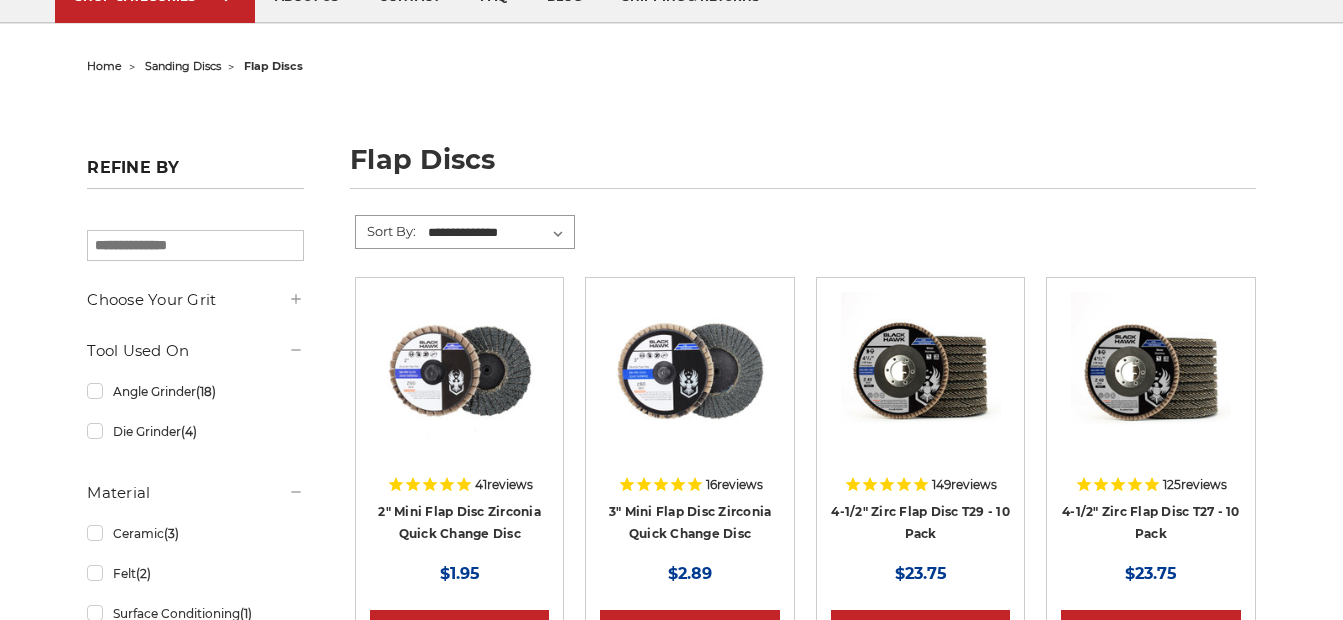 click on "**********" at bounding box center [499, 233] 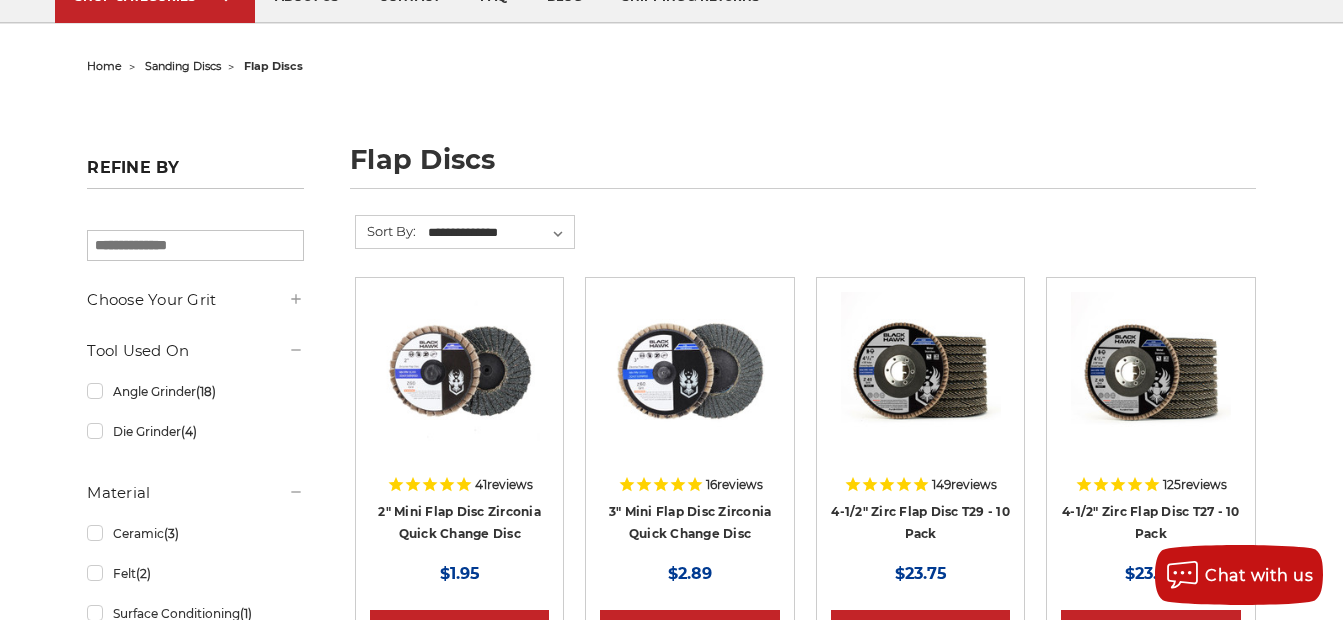 click on "home
sanding discs
flap discs
flap discs
Refine by
×
Browse by Choose Your Grit, Grit & more
Hide Filters
Show Filters
Choose Your Grit" at bounding box center (671, 2360) 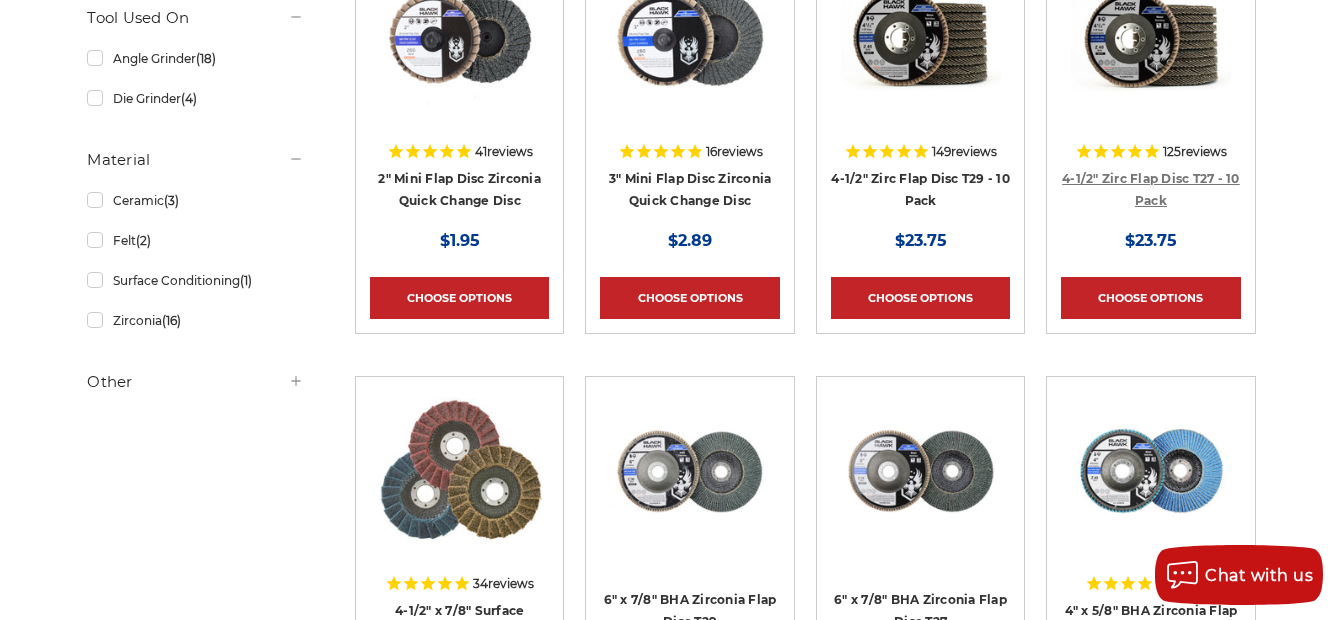 scroll, scrollTop: 667, scrollLeft: 0, axis: vertical 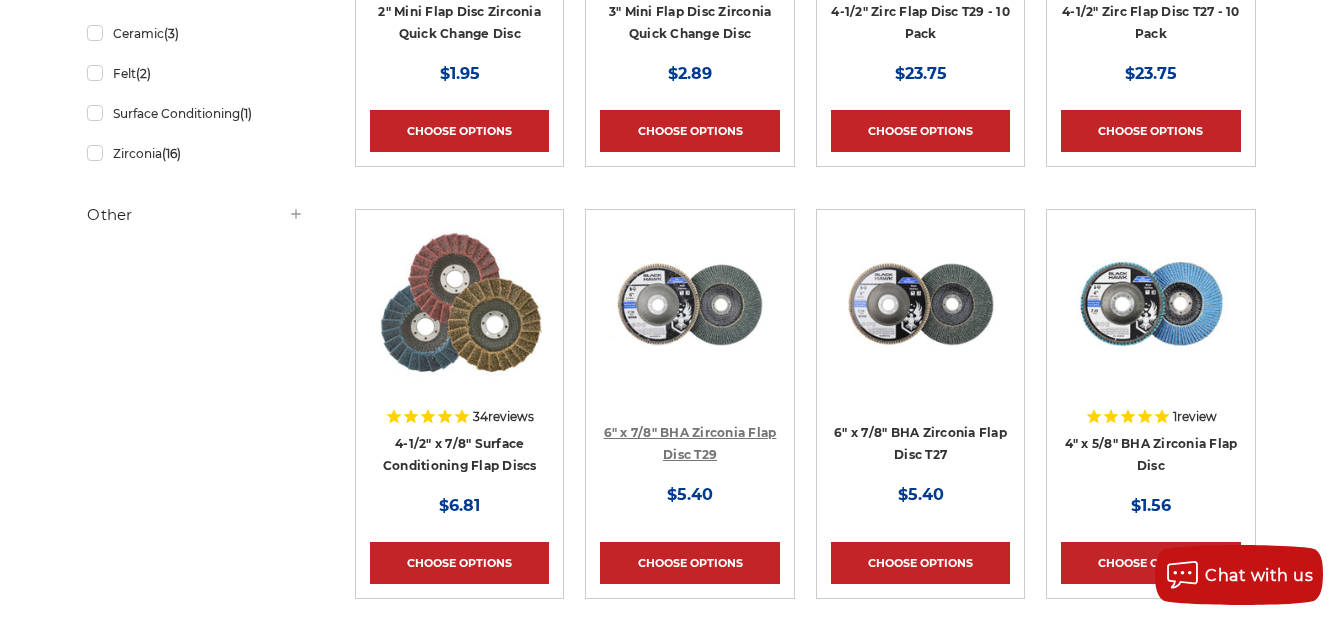 click on "6" x 7/8" BHA Zirconia Flap Disc T29" at bounding box center [690, 444] 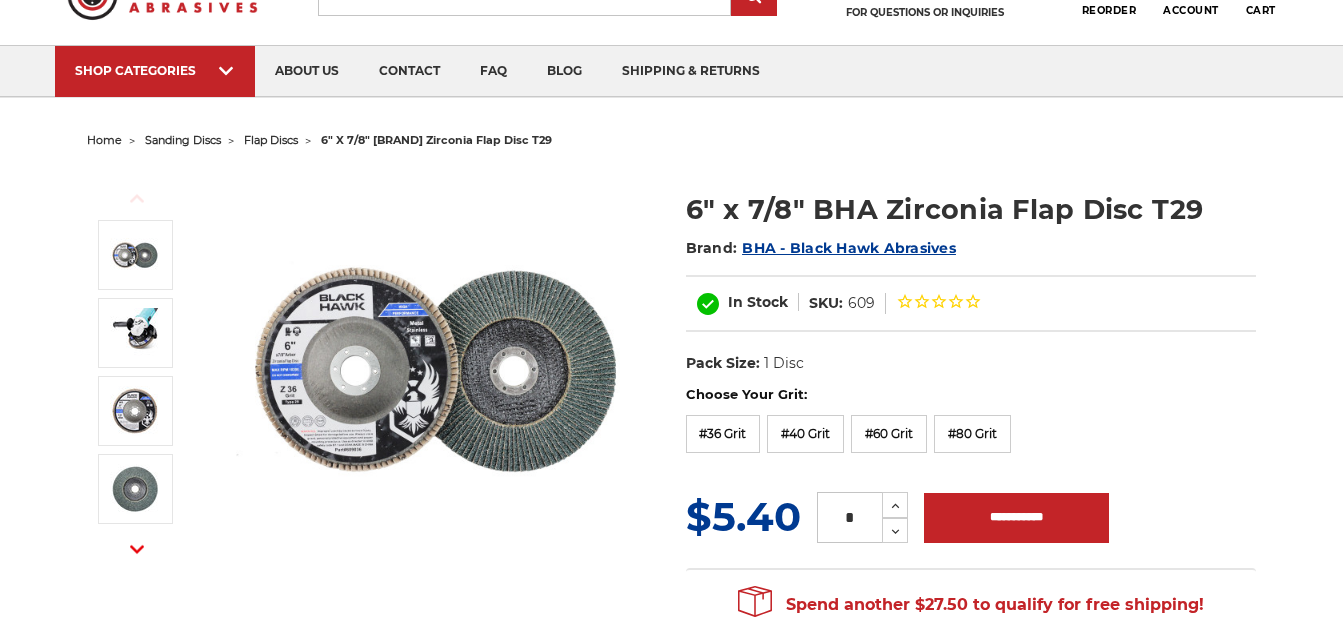 scroll, scrollTop: 167, scrollLeft: 0, axis: vertical 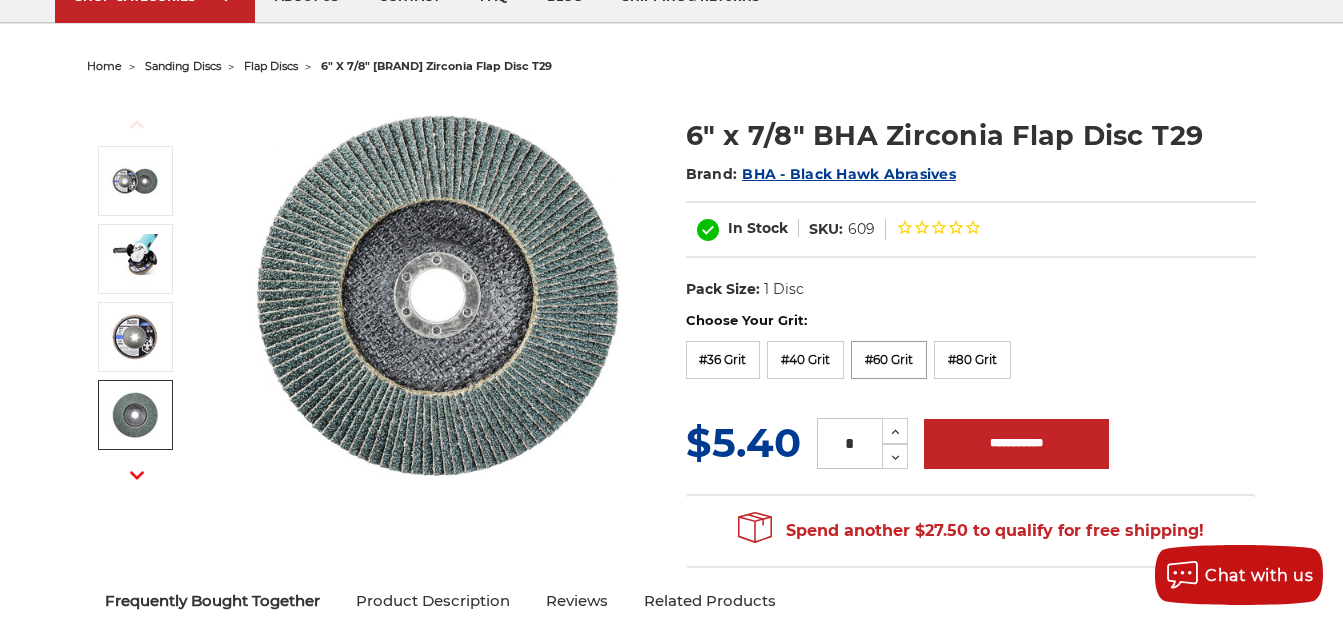 click on "#60 Grit" at bounding box center (889, 360) 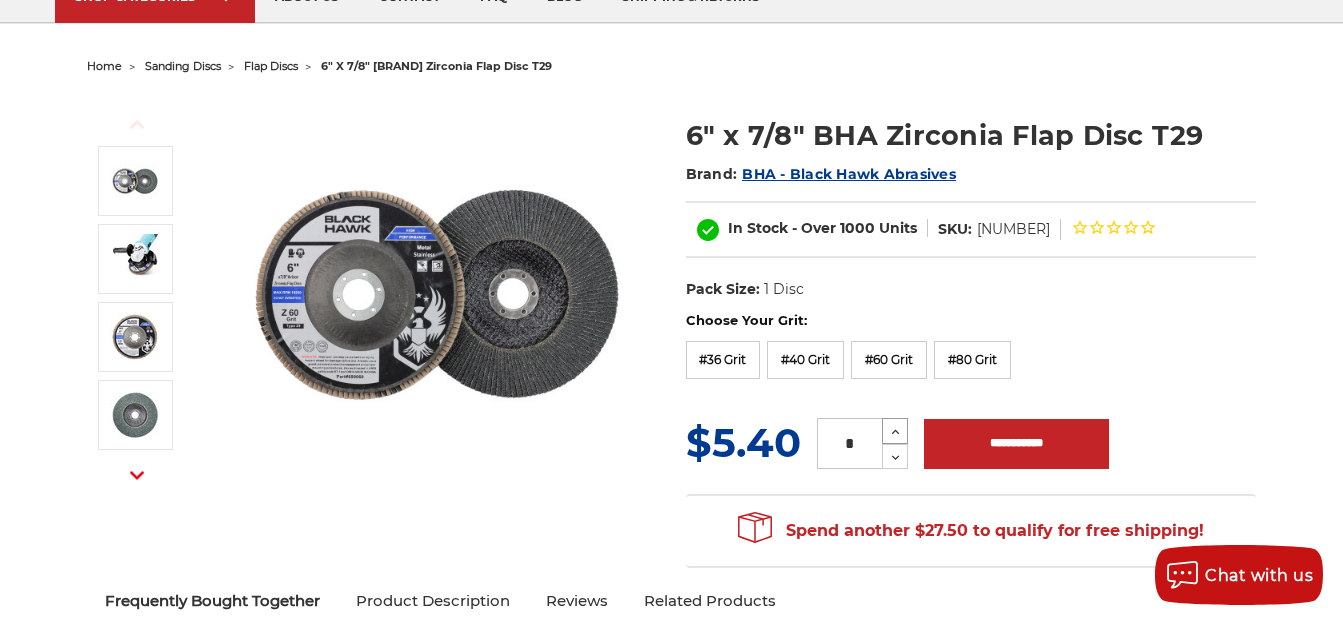 click 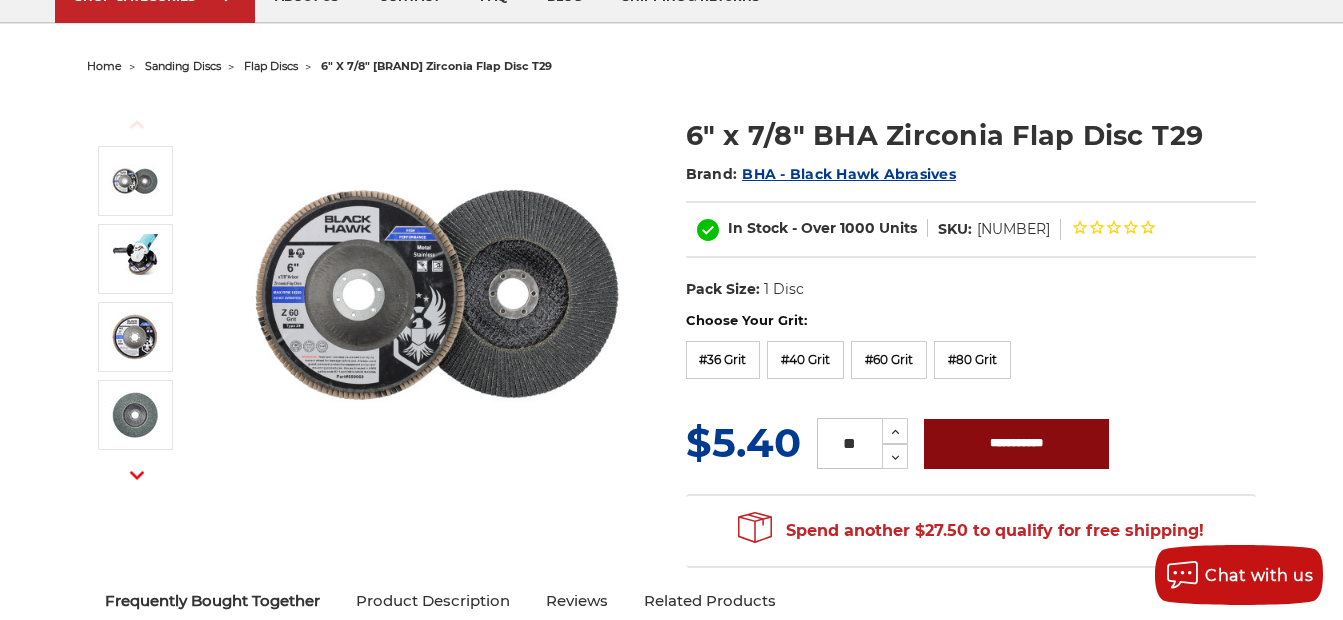 click on "**********" at bounding box center [1016, 444] 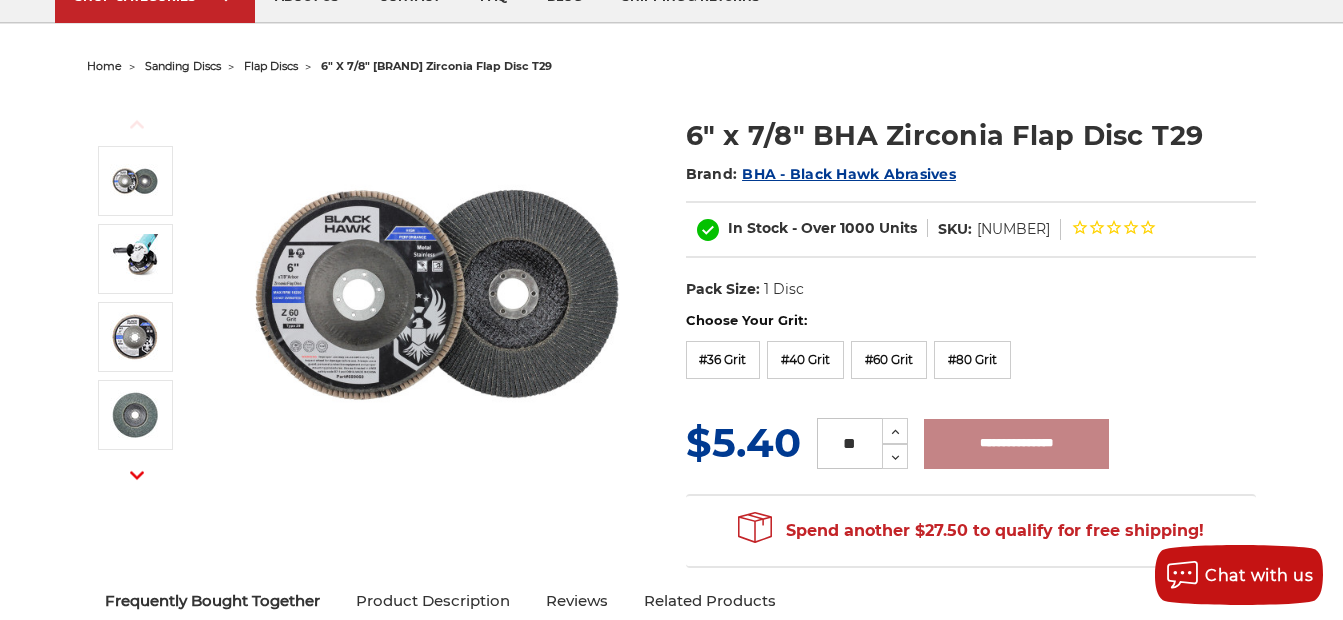 type on "**********" 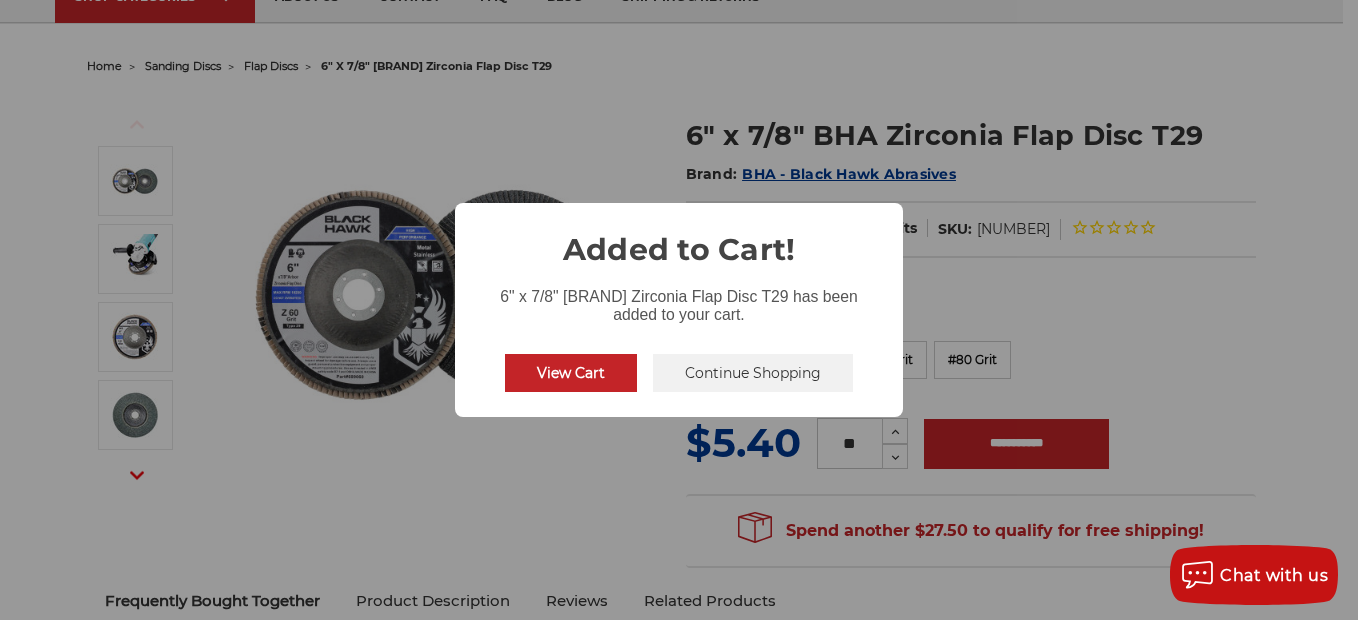 click on "Continue Shopping" at bounding box center (753, 373) 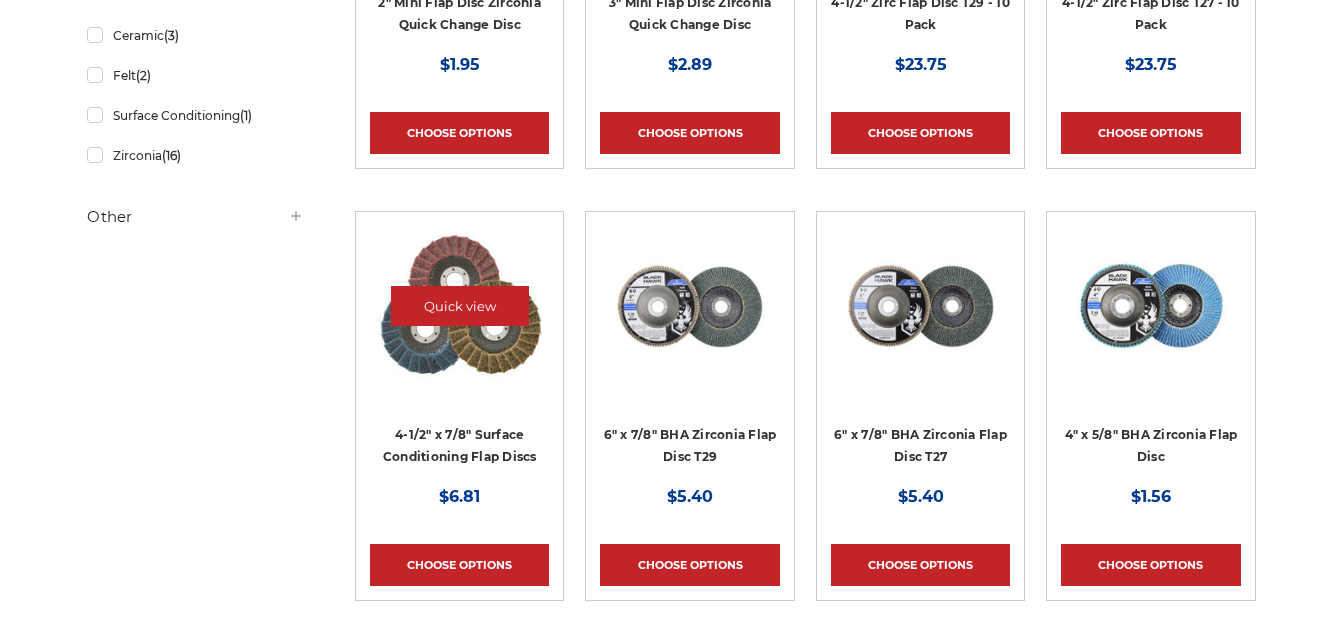 scroll, scrollTop: 803, scrollLeft: 0, axis: vertical 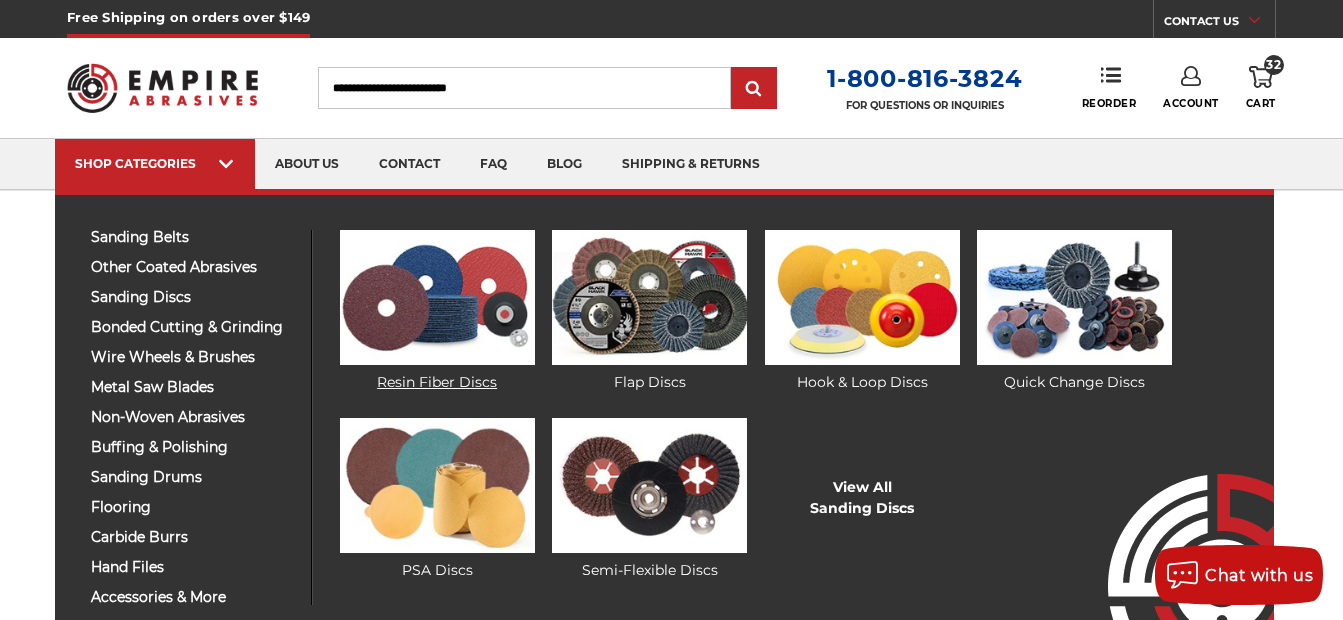 click at bounding box center [437, 297] 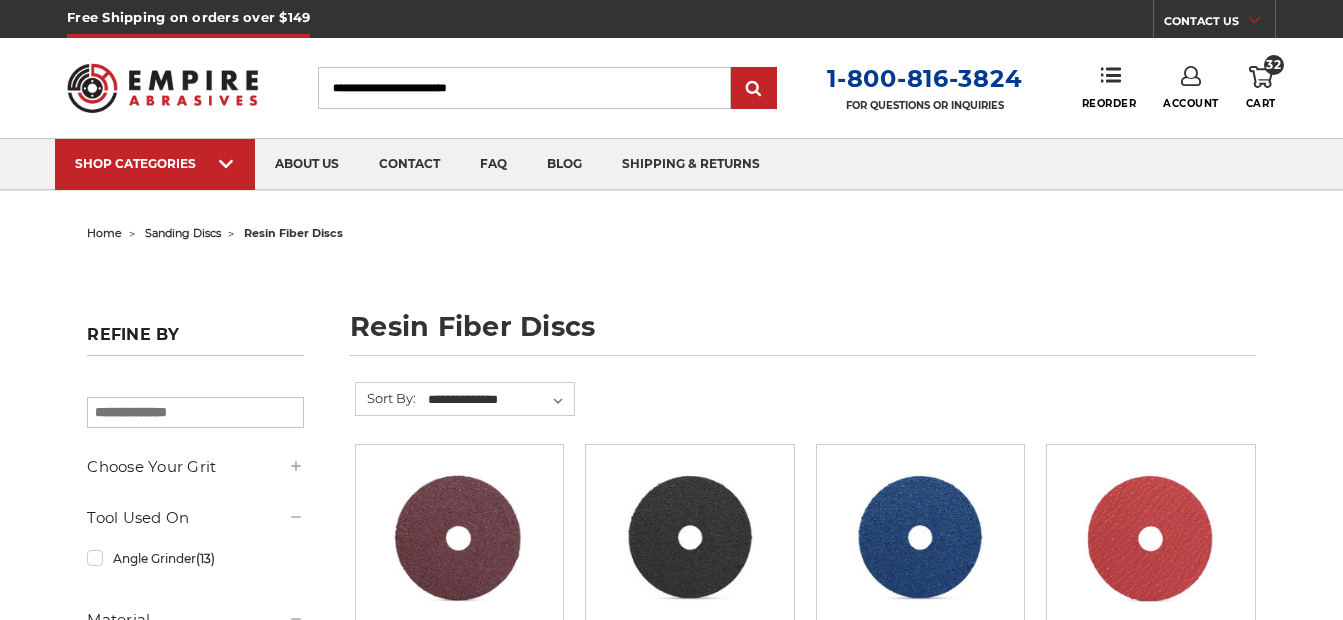 scroll, scrollTop: 143, scrollLeft: 0, axis: vertical 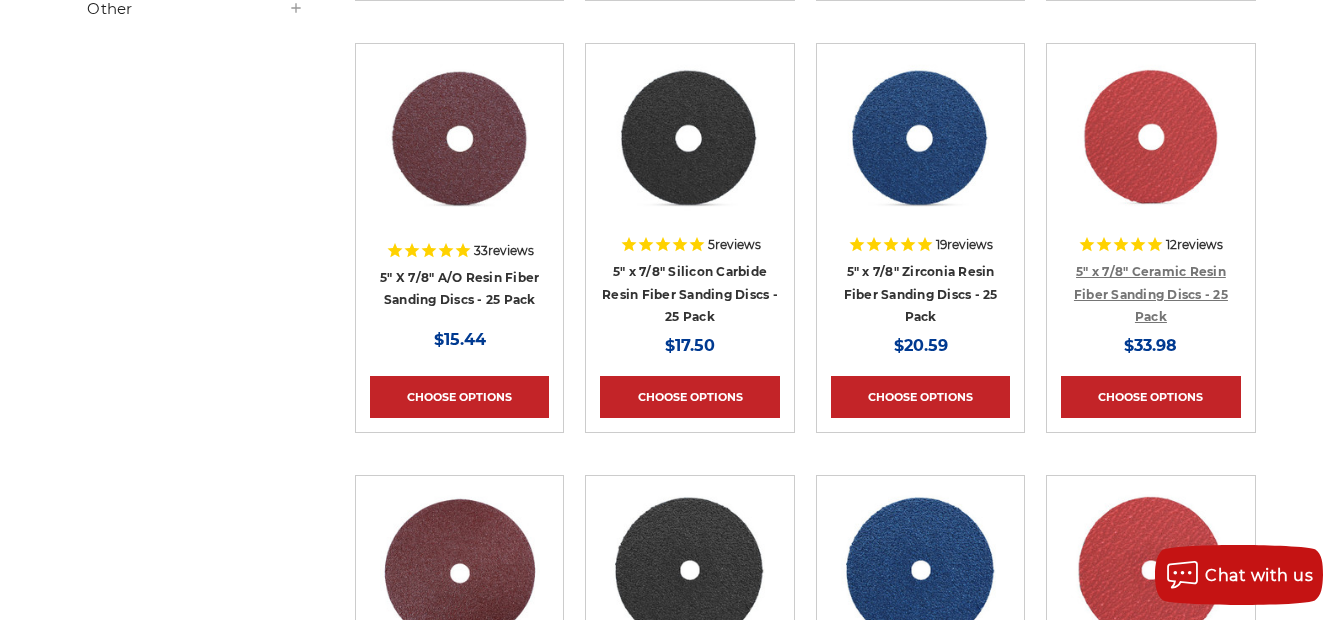 click on "5" x 7/8" Ceramic Resin Fiber Sanding Discs - 25 Pack" at bounding box center [1151, 294] 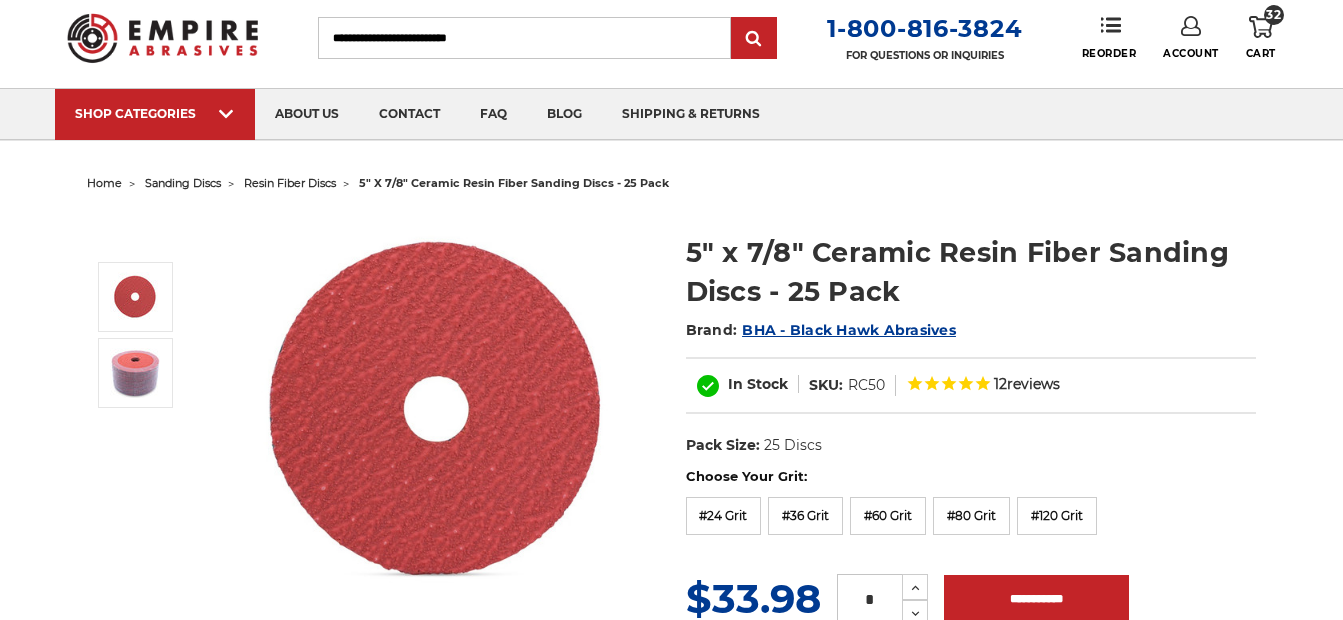scroll, scrollTop: 167, scrollLeft: 0, axis: vertical 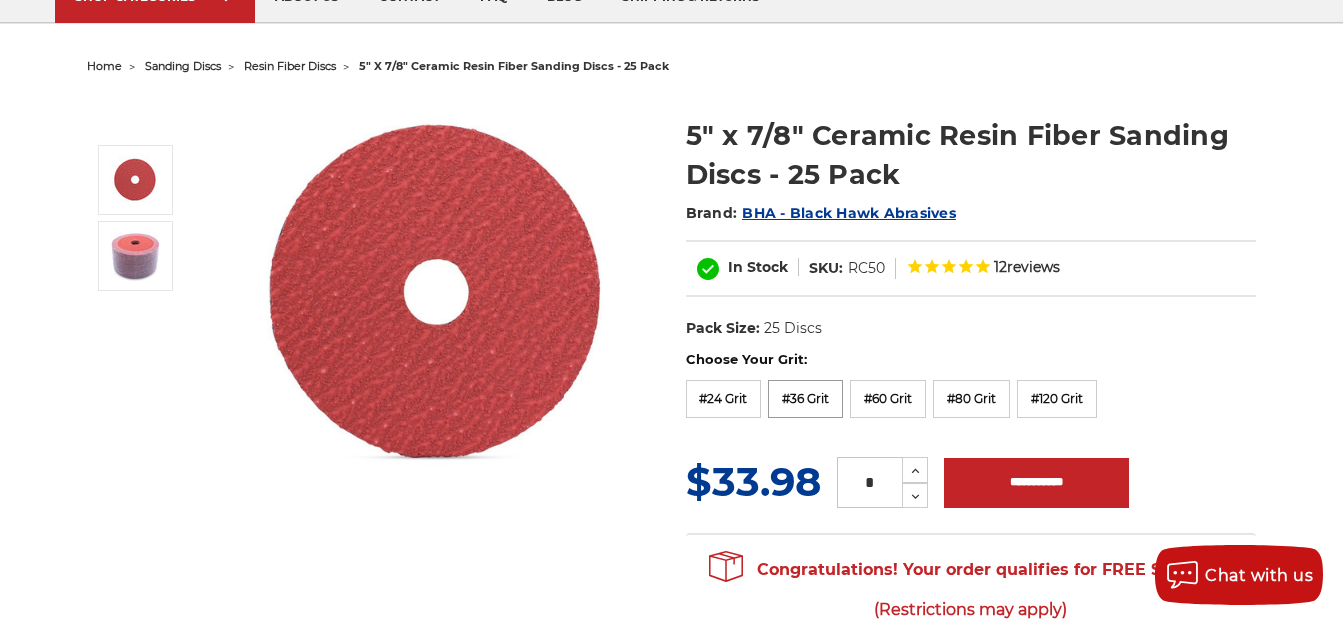 click on "#36 Grit" at bounding box center [805, 399] 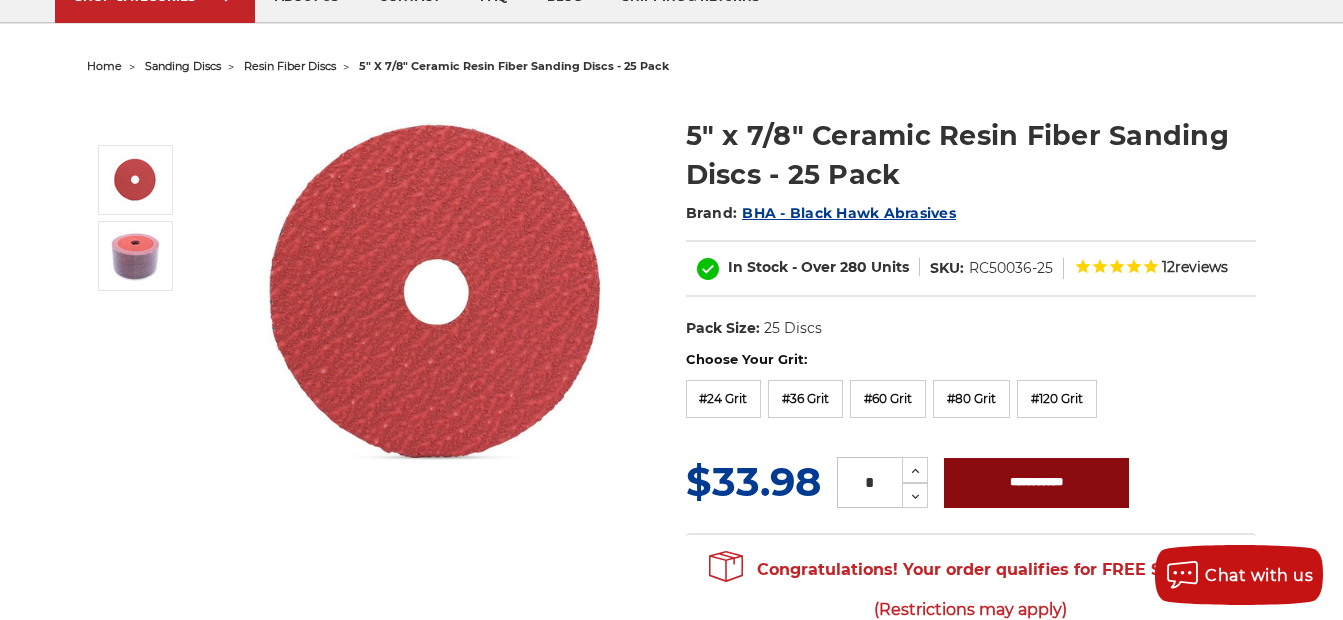 click on "**********" at bounding box center (1036, 483) 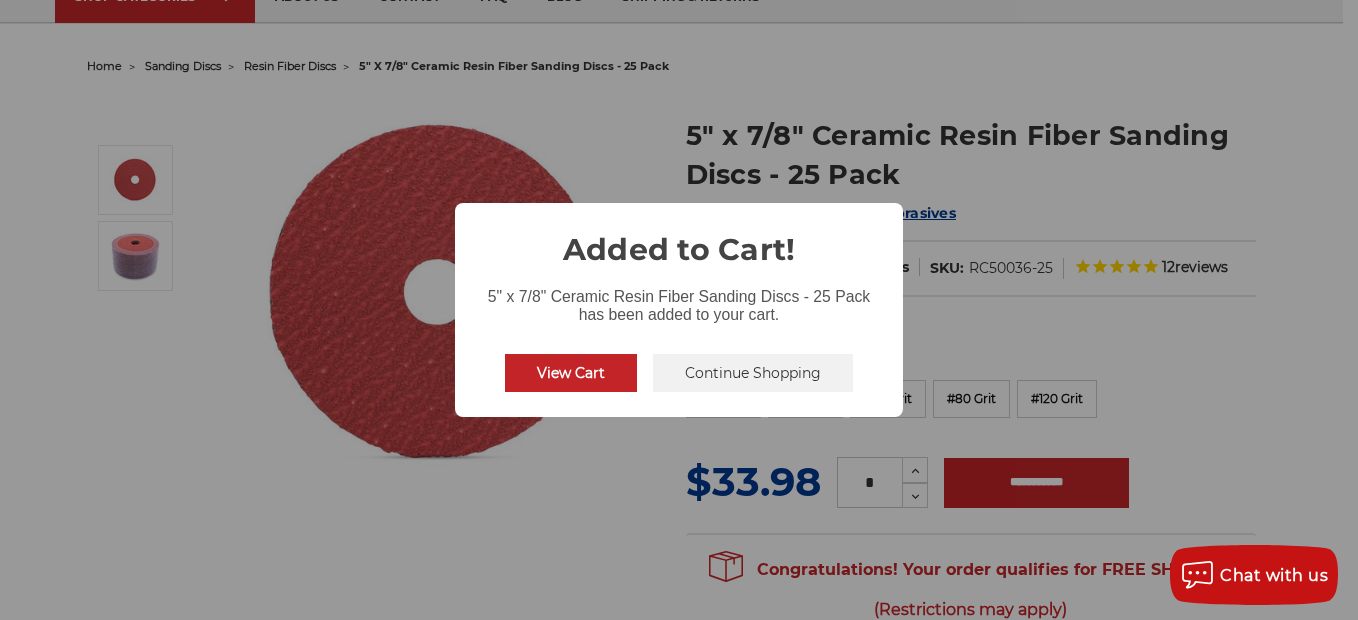 click on "Continue Shopping" at bounding box center [753, 373] 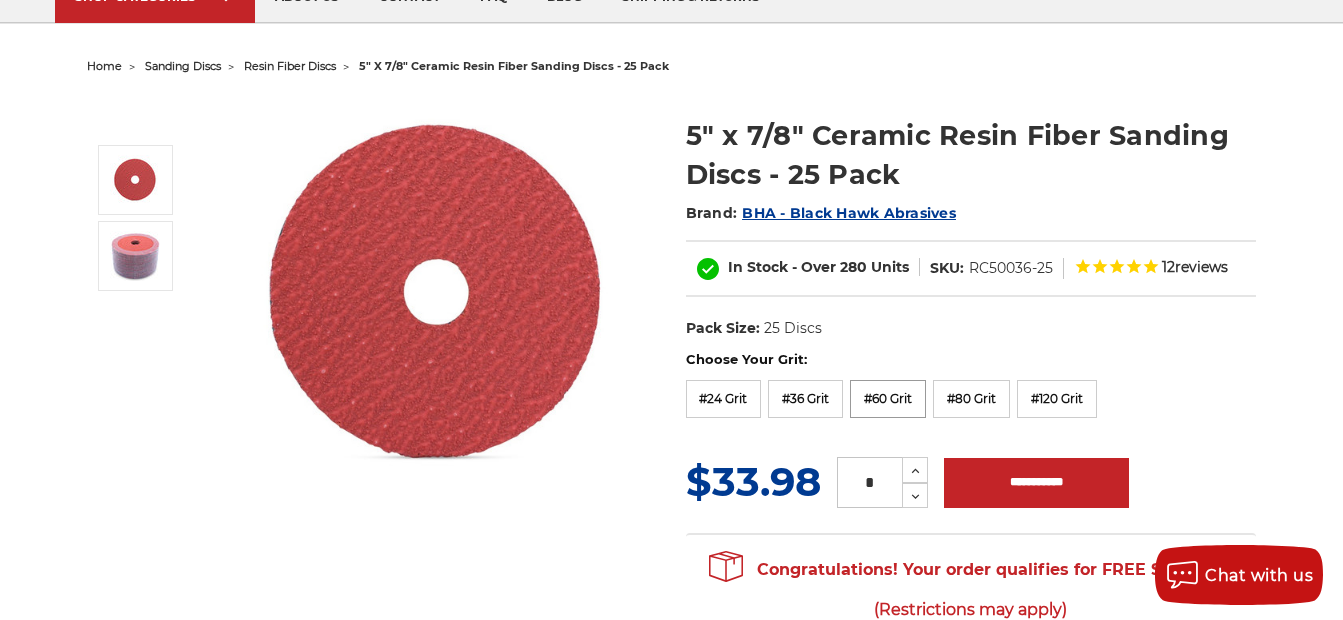 click on "#60 Grit" at bounding box center (888, 399) 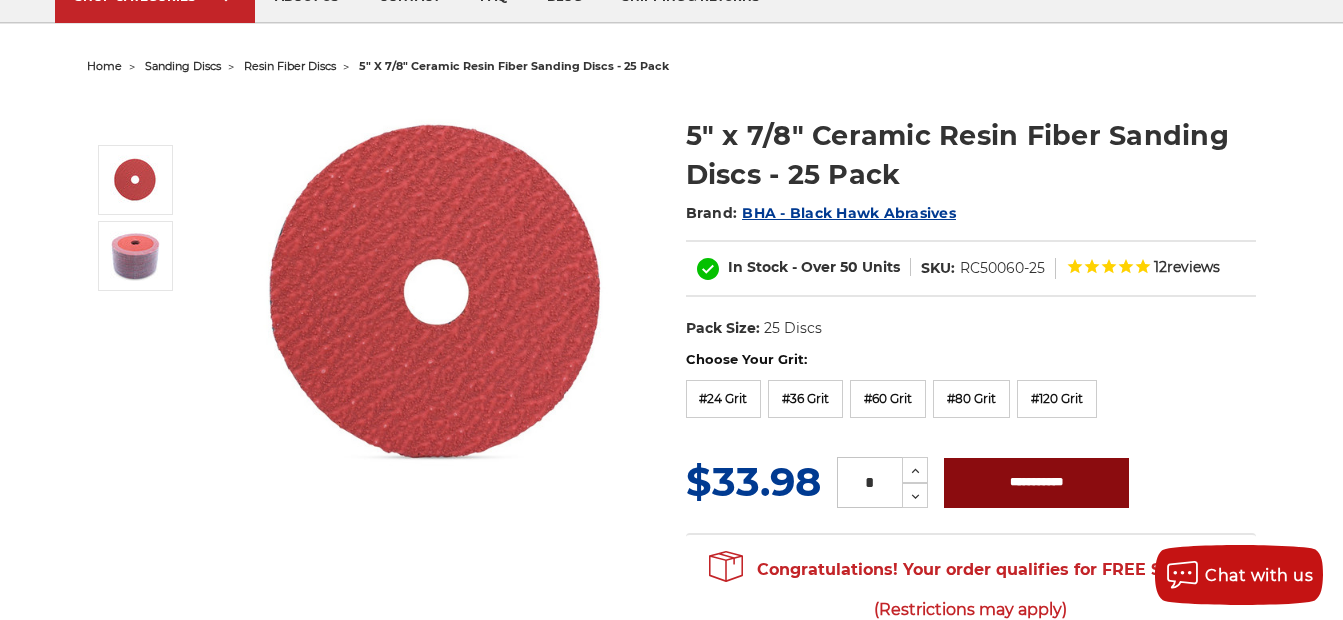 click on "**********" at bounding box center [1036, 483] 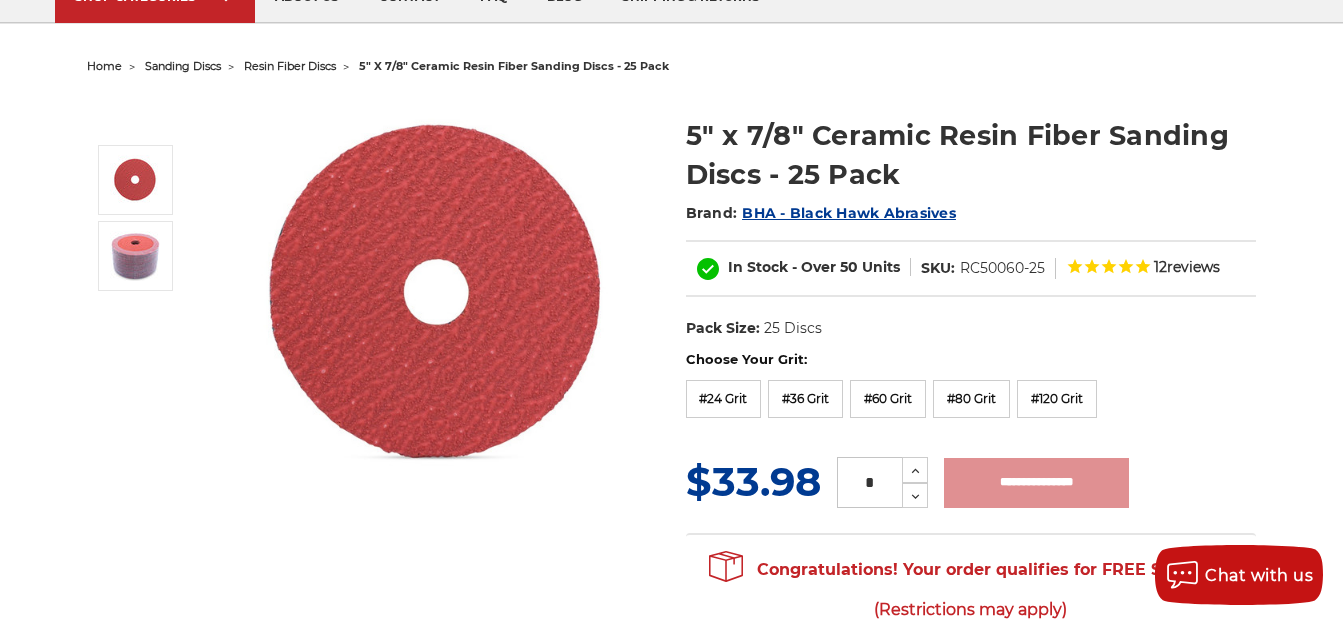 type on "**********" 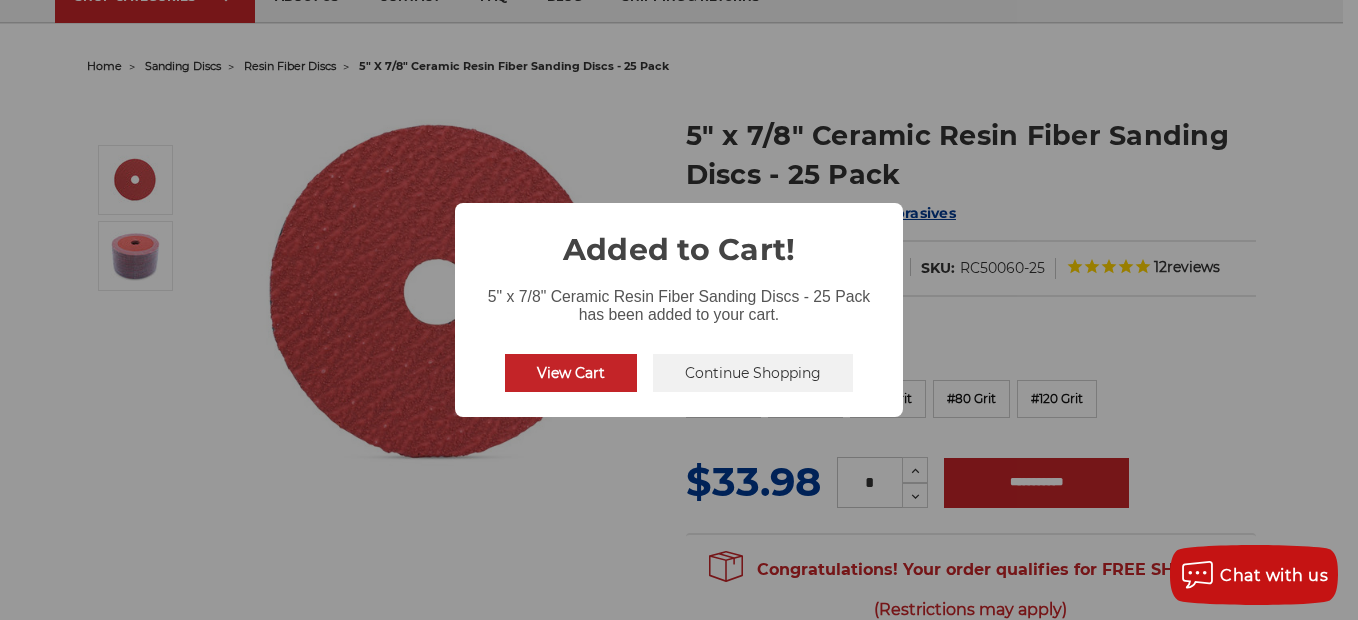 click on "Continue Shopping" at bounding box center (753, 373) 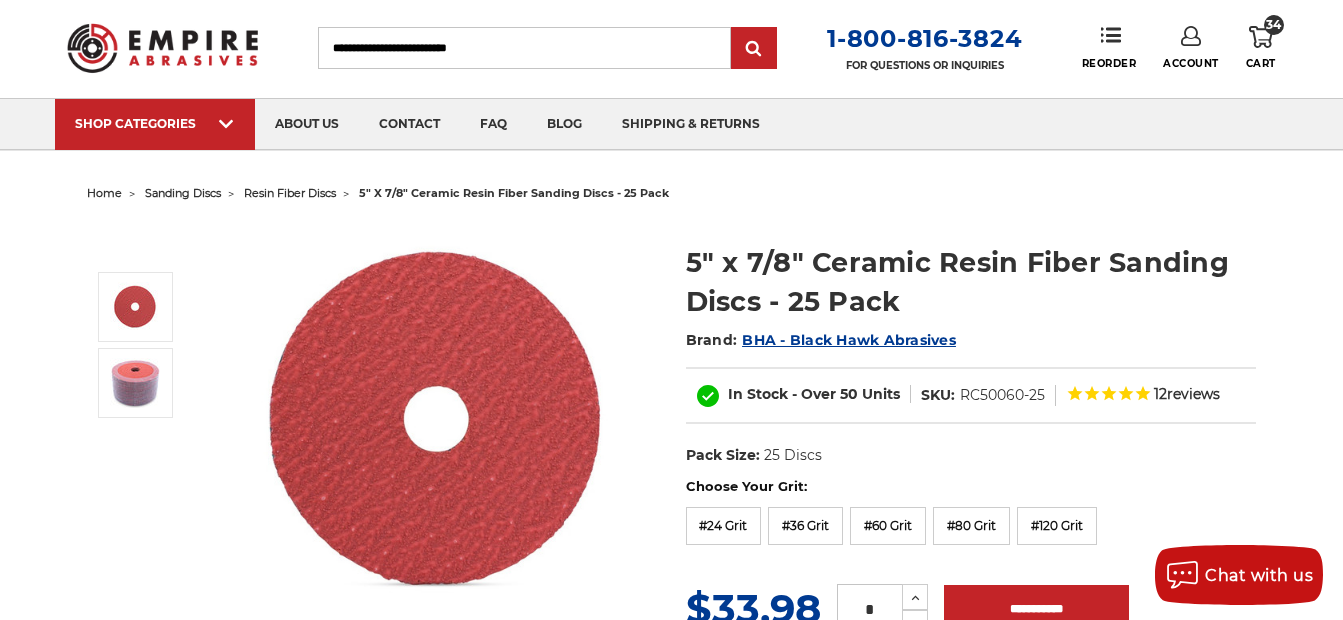 scroll, scrollTop: 0, scrollLeft: 0, axis: both 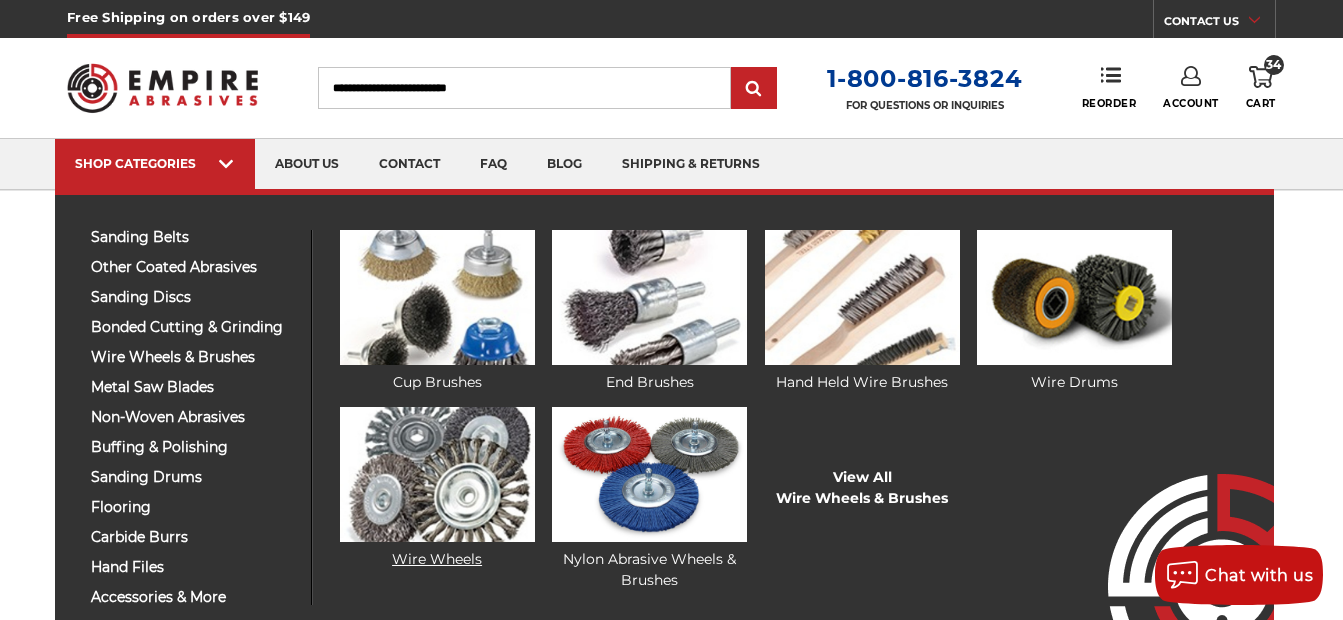 click at bounding box center [437, 474] 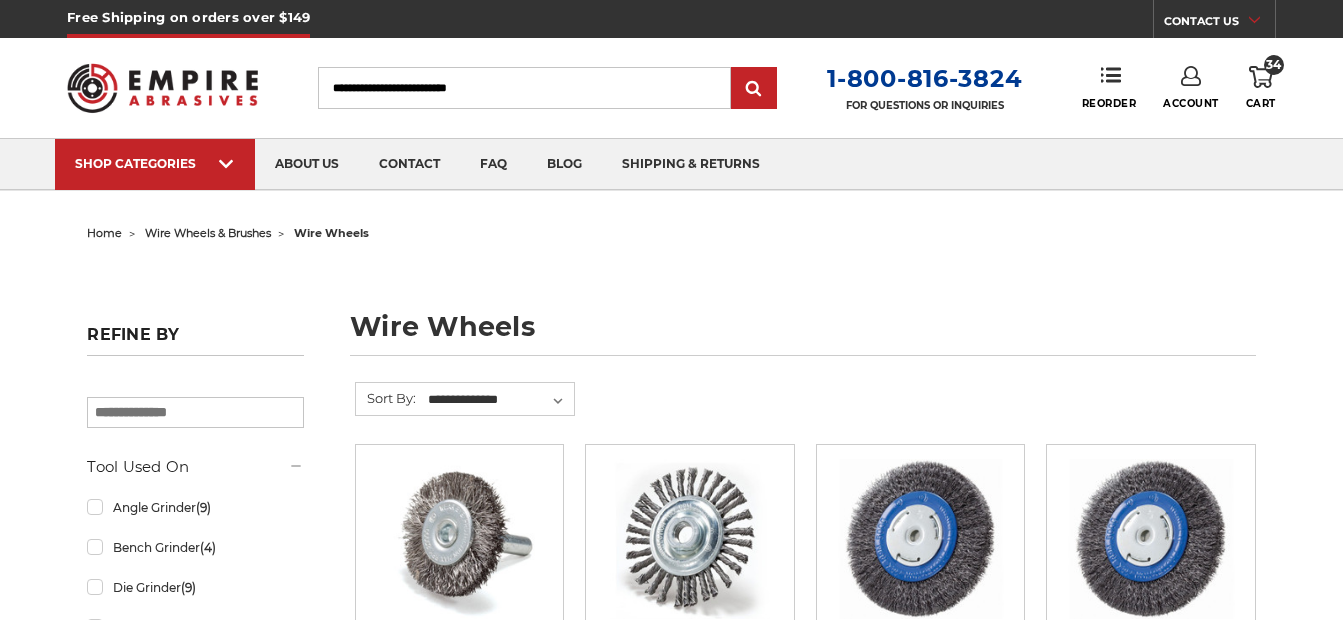scroll, scrollTop: 0, scrollLeft: 0, axis: both 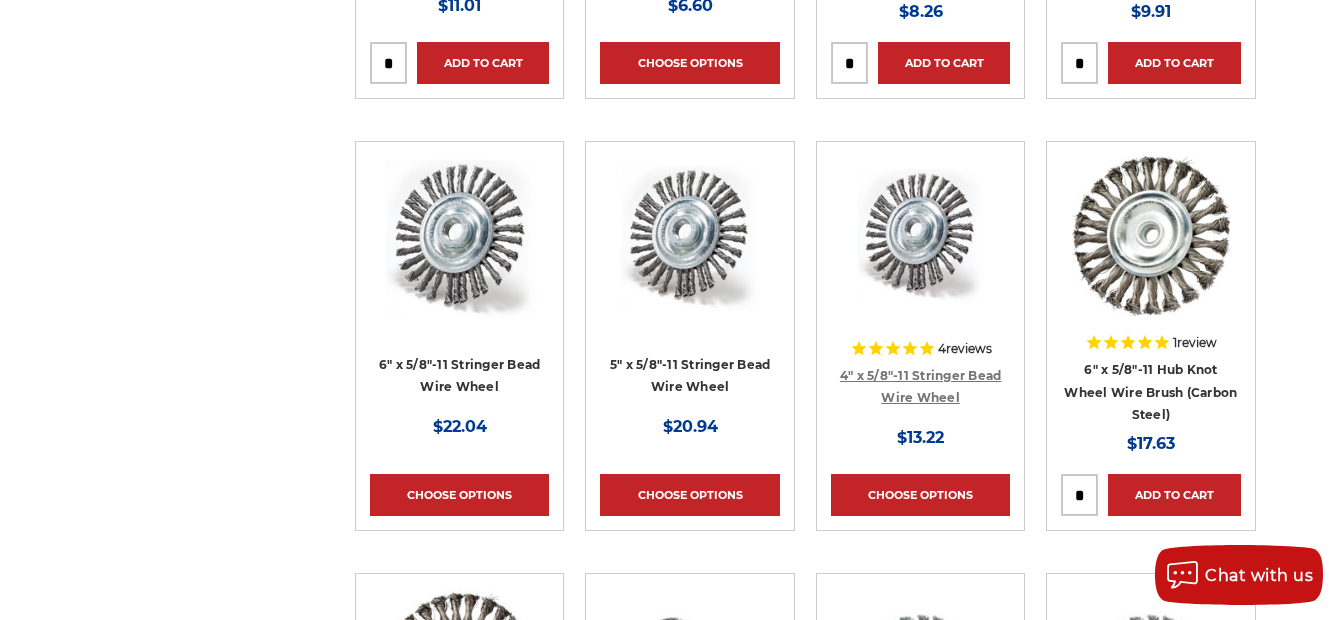 click on "4" x 5/8"-11 Stringer Bead Wire Wheel" at bounding box center [921, 387] 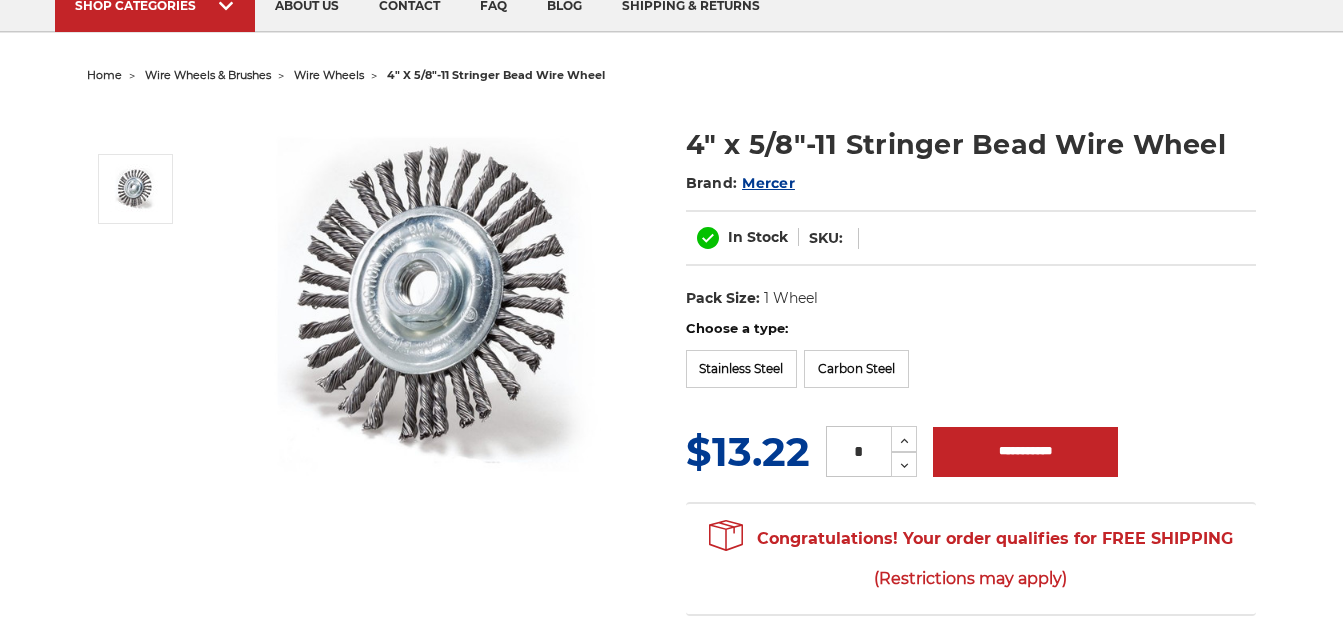 scroll, scrollTop: 167, scrollLeft: 0, axis: vertical 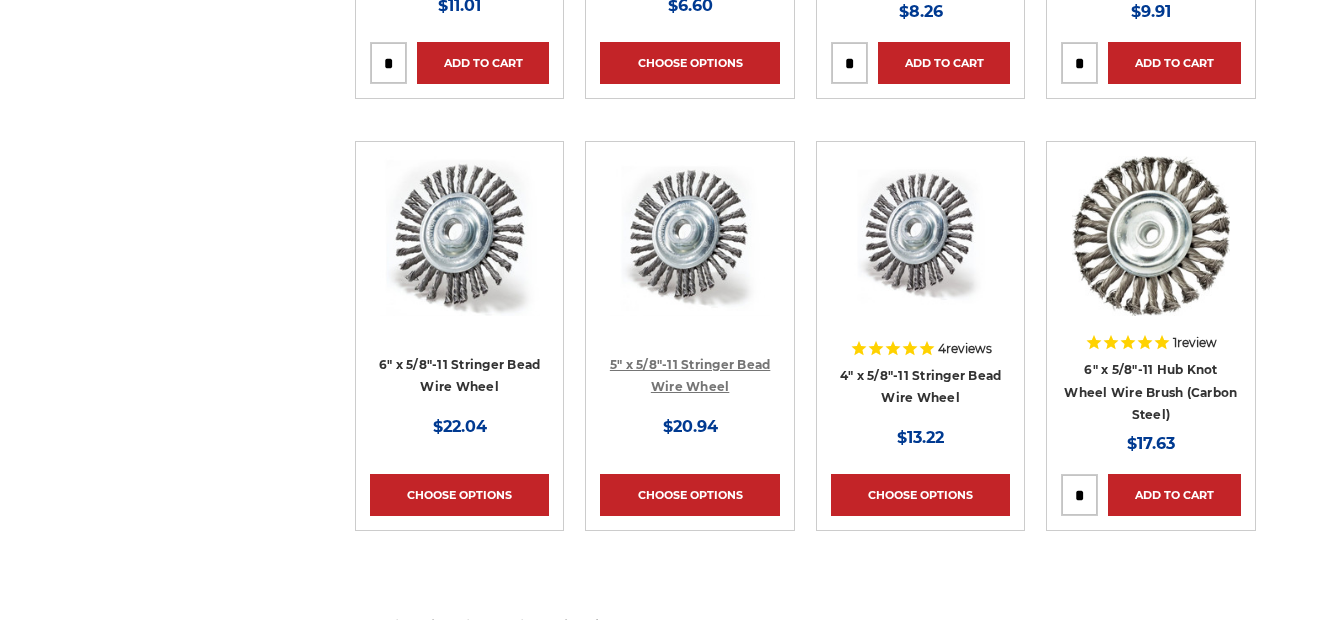 click on "5" x 5/8"-11 Stringer Bead Wire Wheel" at bounding box center [690, 376] 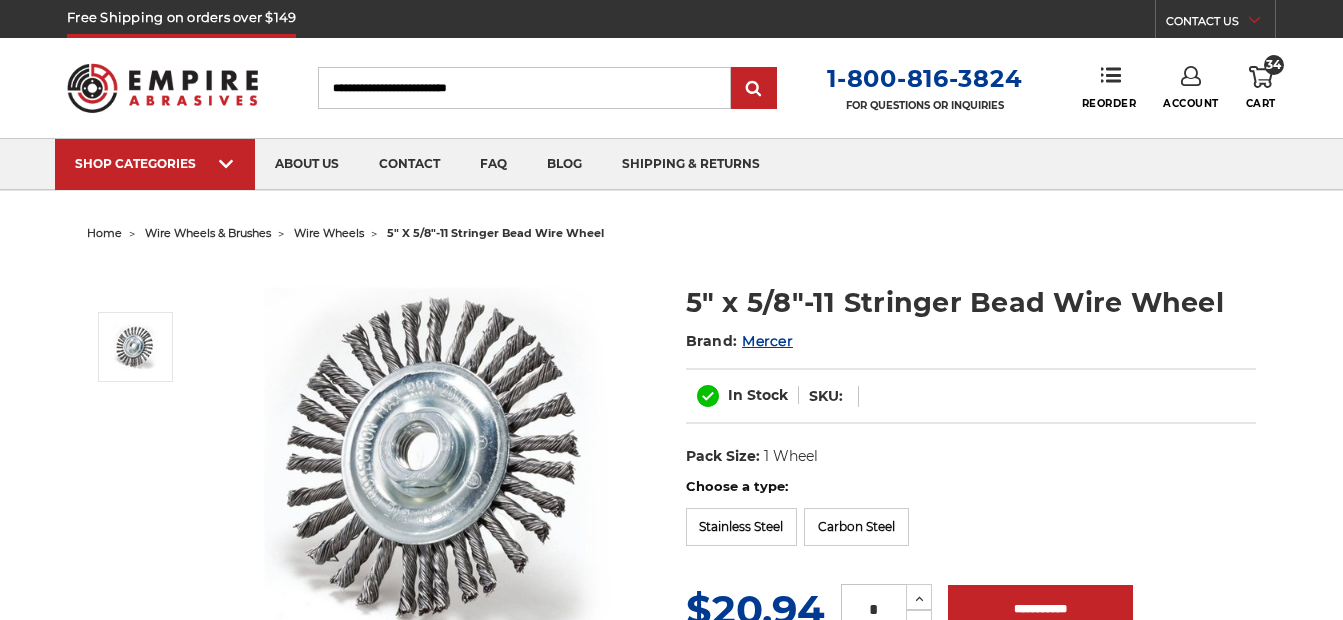 scroll, scrollTop: 0, scrollLeft: 0, axis: both 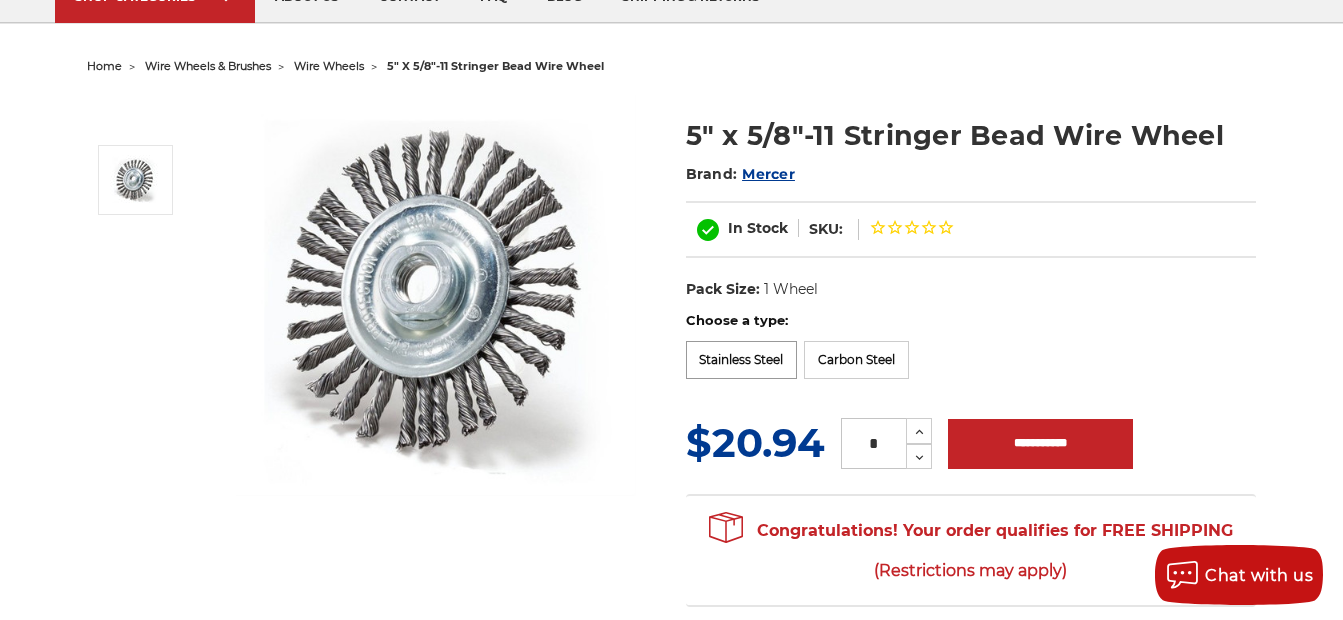 click on "Stainless Steel" at bounding box center [742, 360] 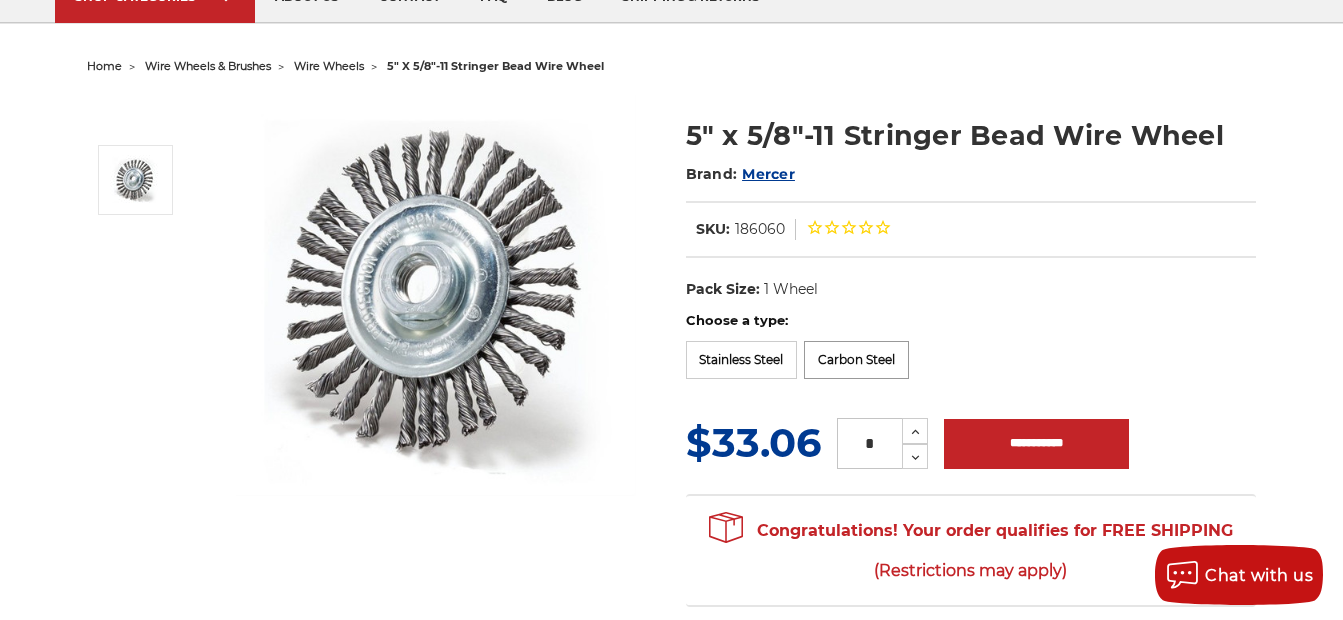 click on "Carbon Steel" at bounding box center [856, 360] 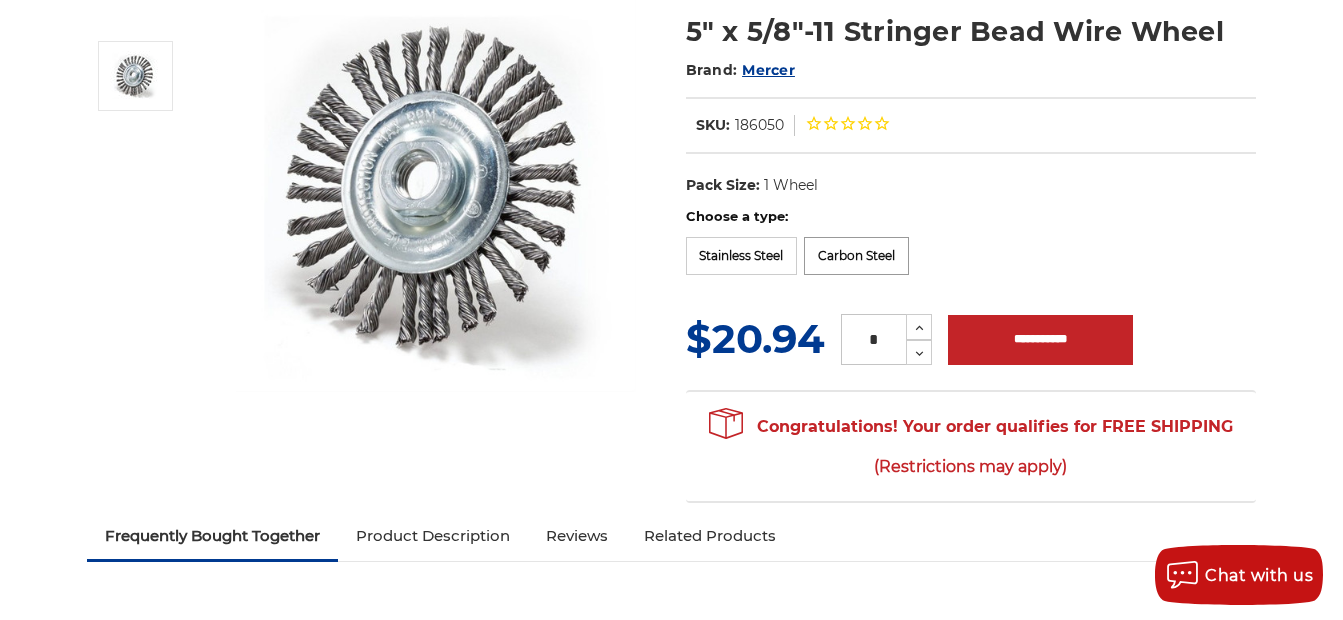 scroll, scrollTop: 333, scrollLeft: 0, axis: vertical 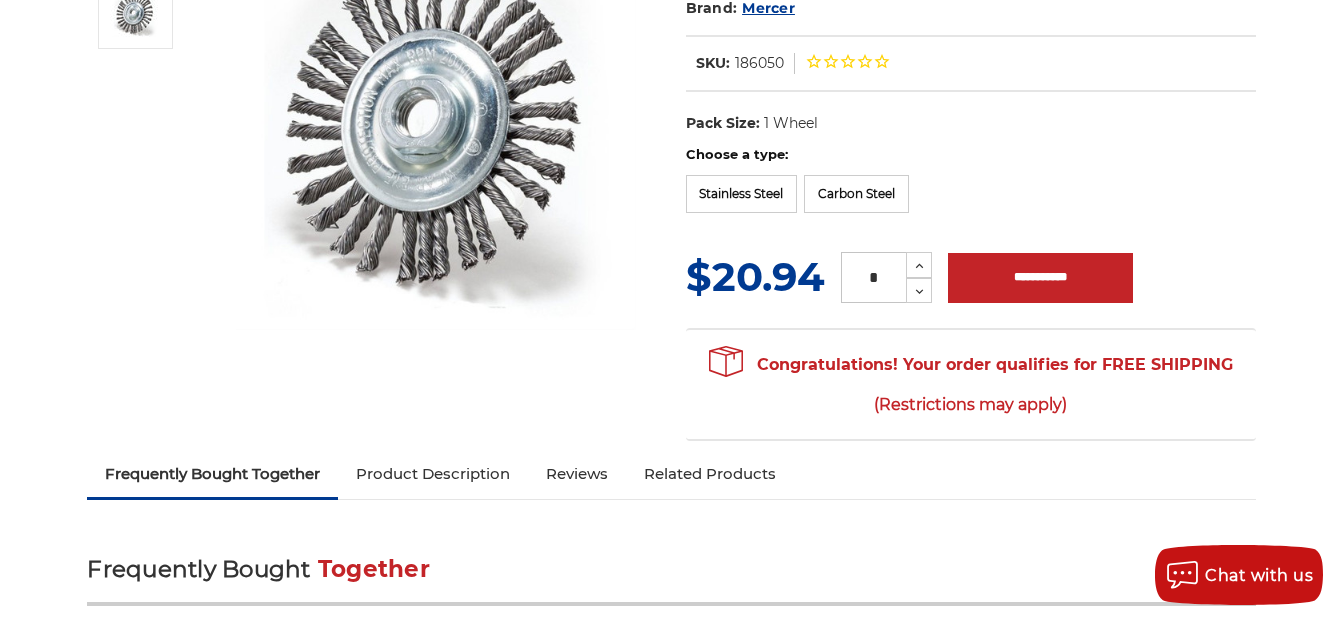 click on "Product Description" at bounding box center [433, 474] 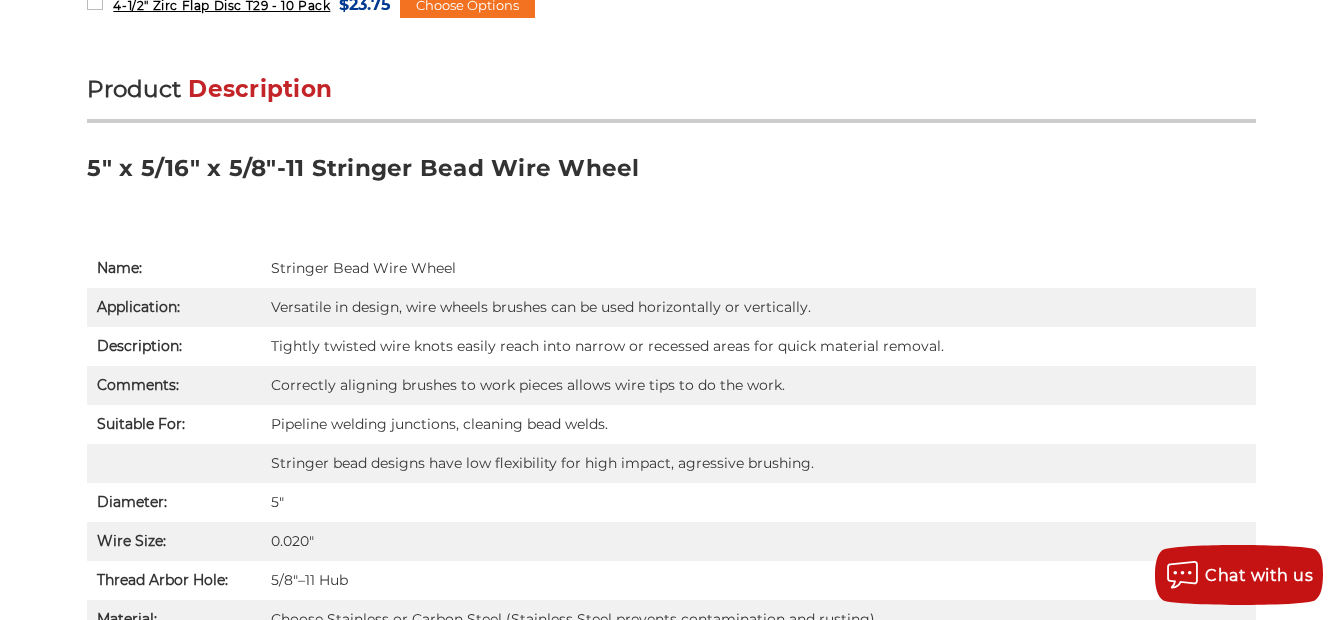 scroll, scrollTop: 1302, scrollLeft: 0, axis: vertical 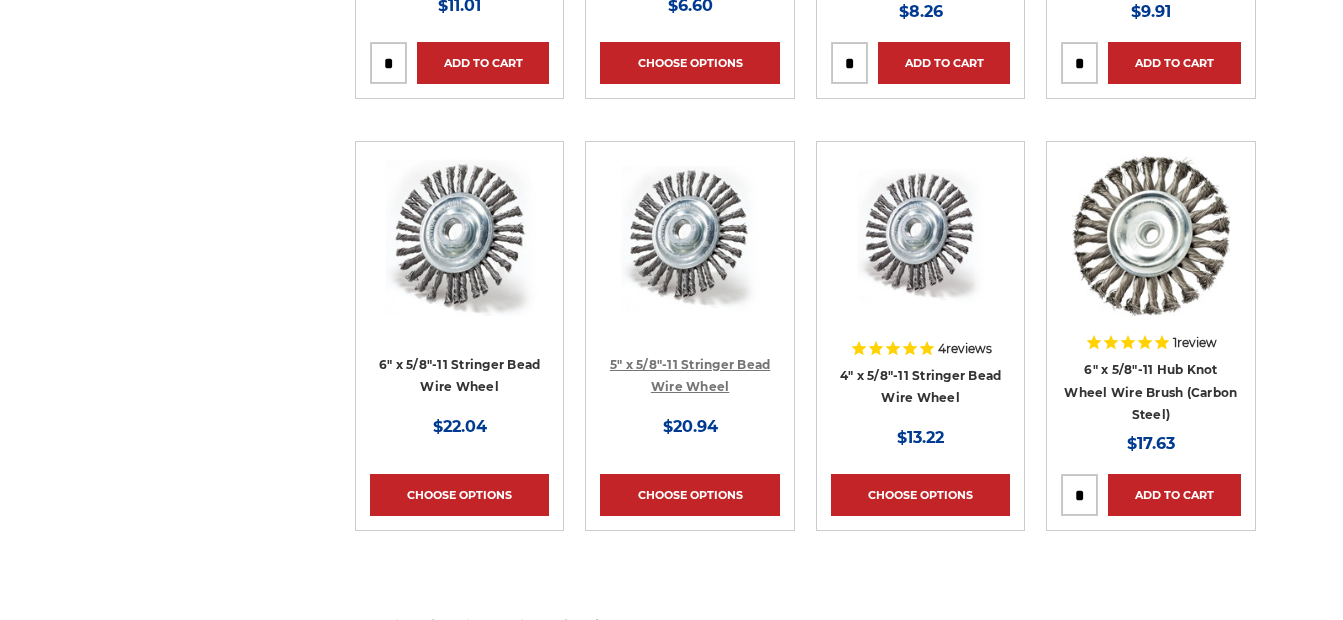 click on "5" x 5/8"-11 Stringer Bead Wire Wheel" at bounding box center [690, 376] 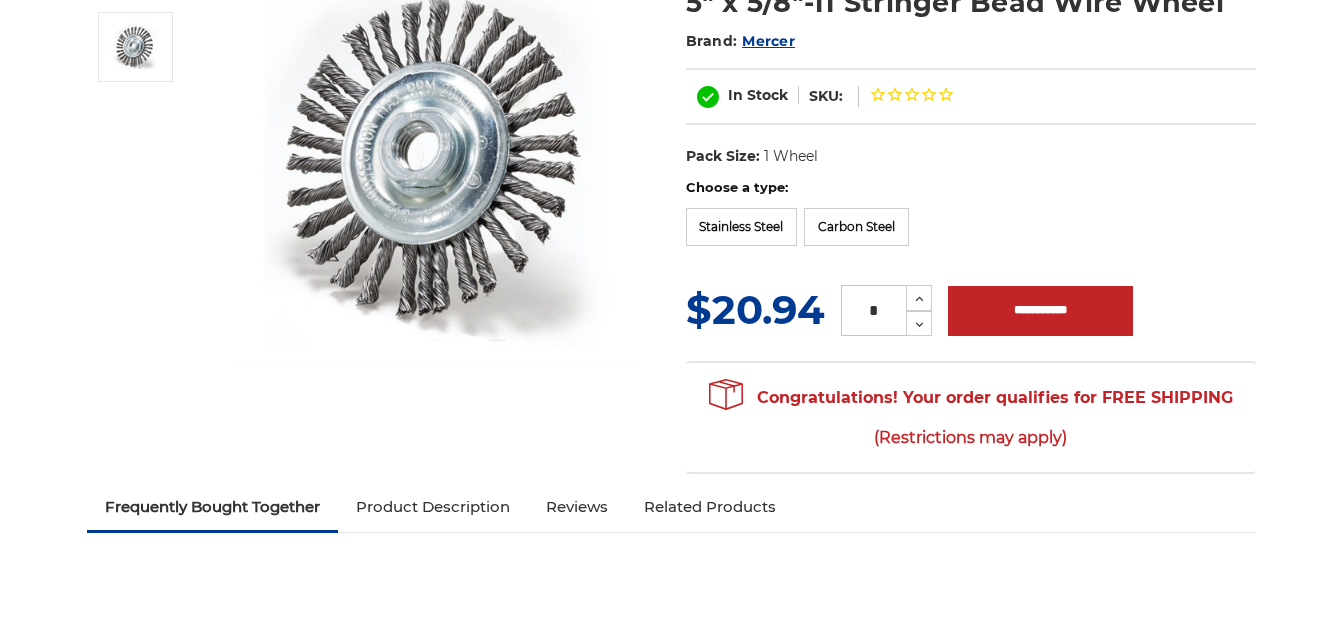 scroll, scrollTop: 333, scrollLeft: 0, axis: vertical 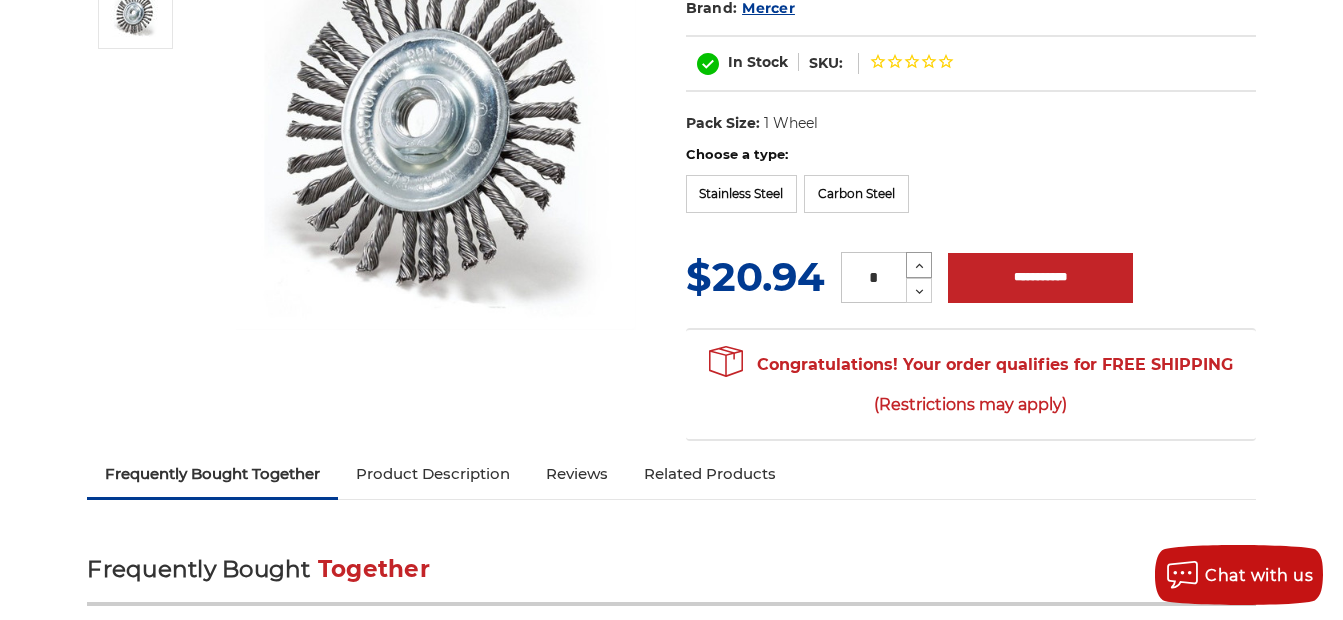 click 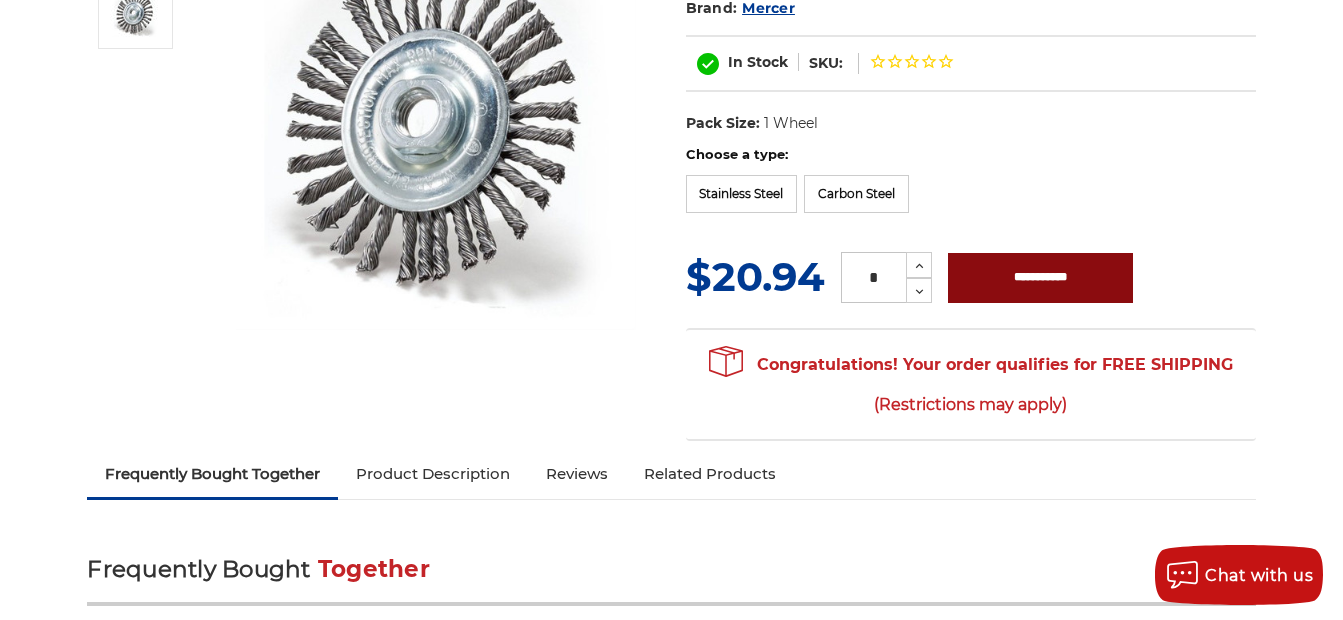 click on "**********" at bounding box center [1040, 278] 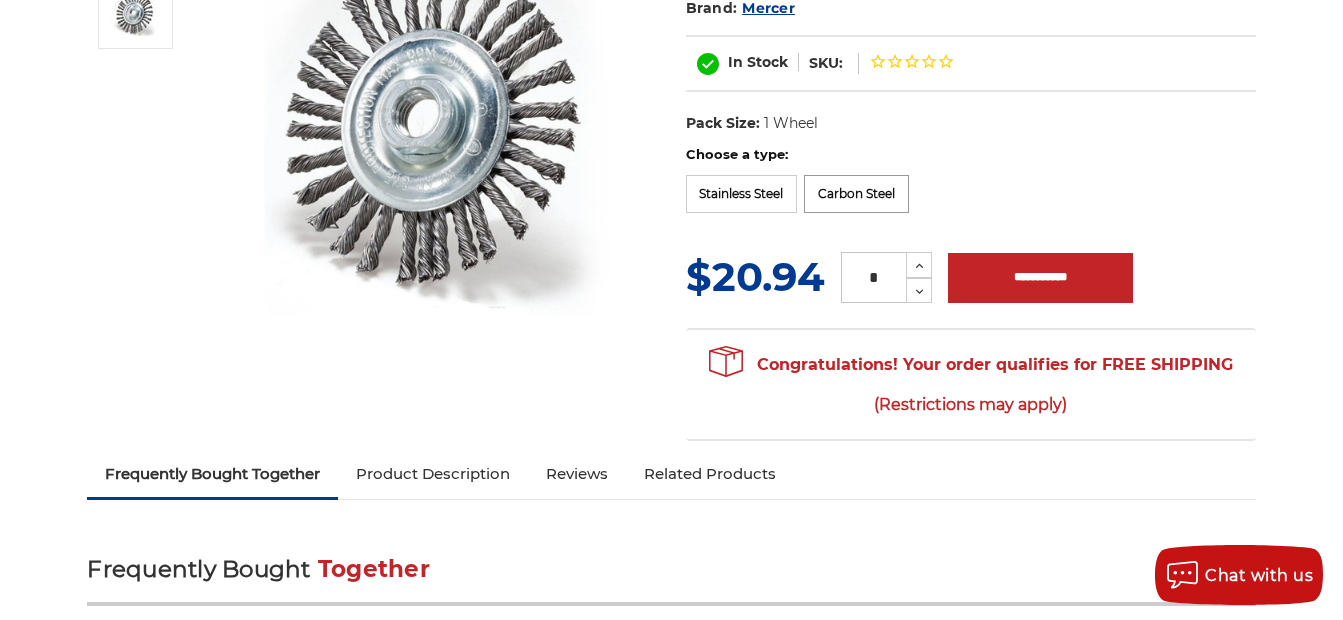 click on "Carbon Steel" at bounding box center (856, 194) 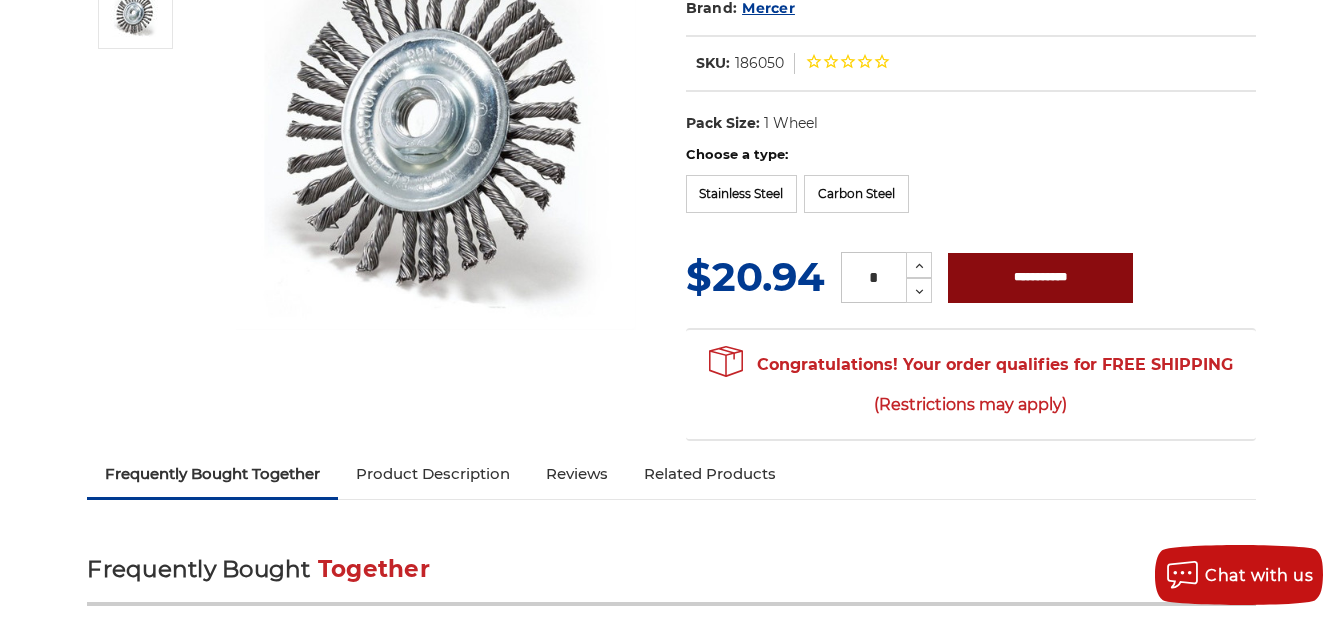 click on "**********" at bounding box center (1040, 278) 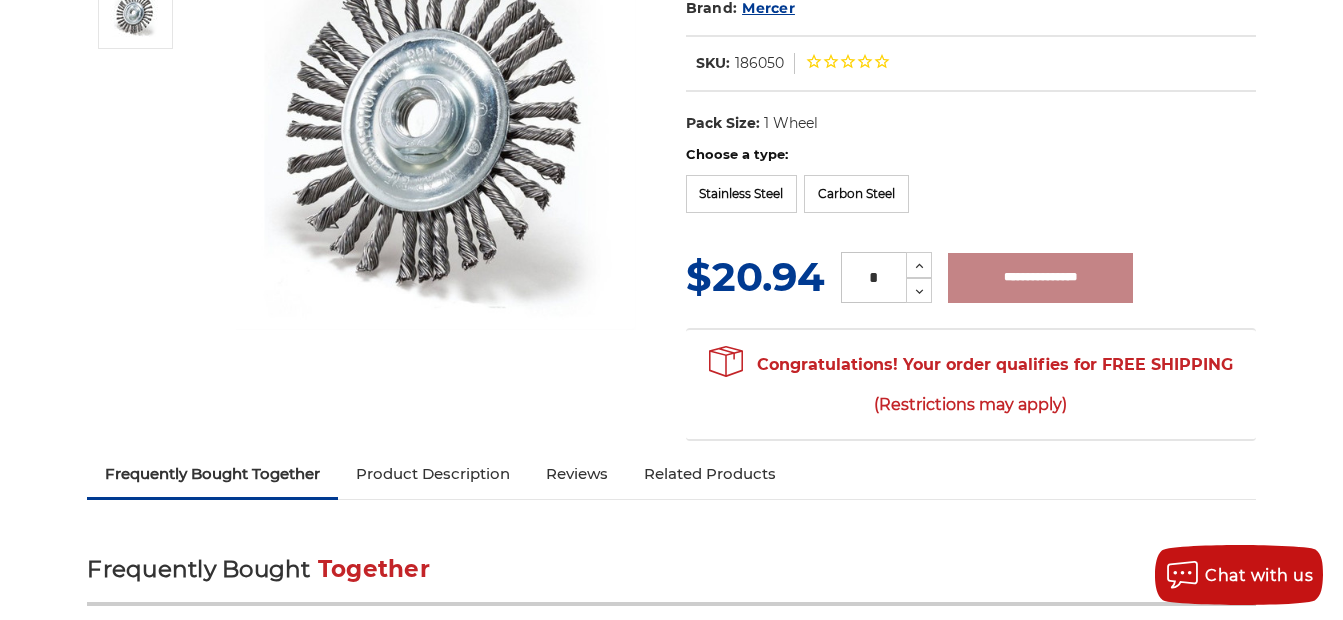 type on "**********" 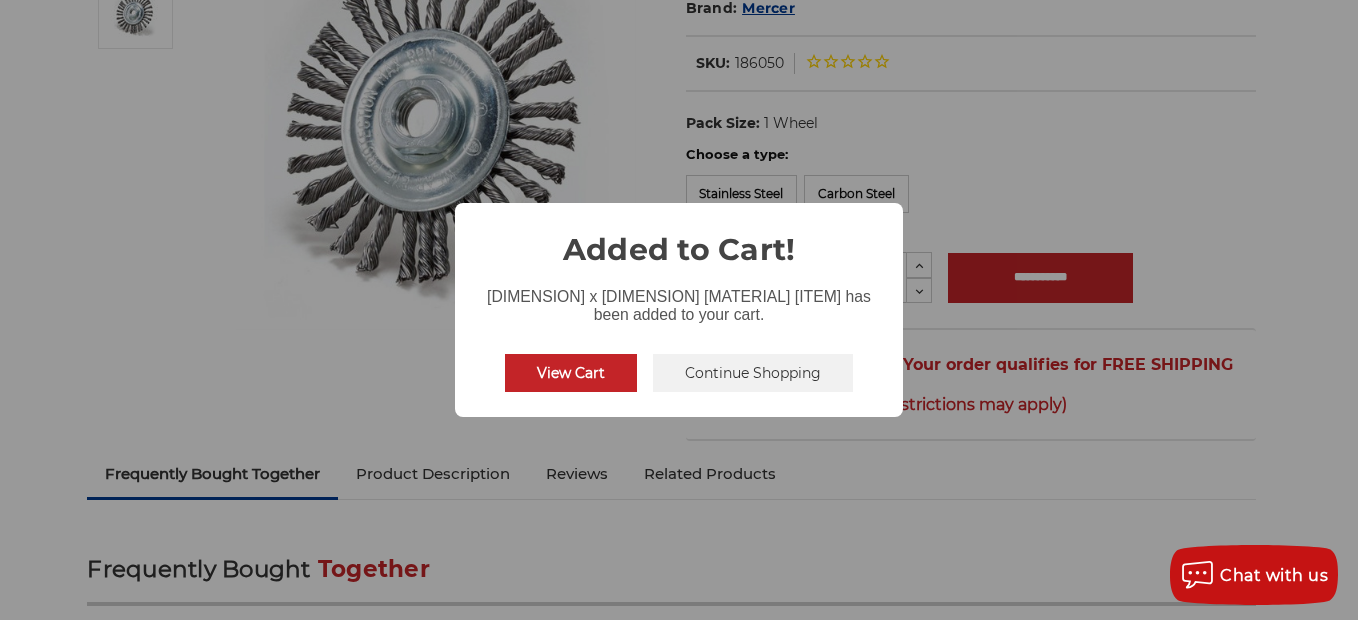 click on "Continue Shopping" at bounding box center (753, 373) 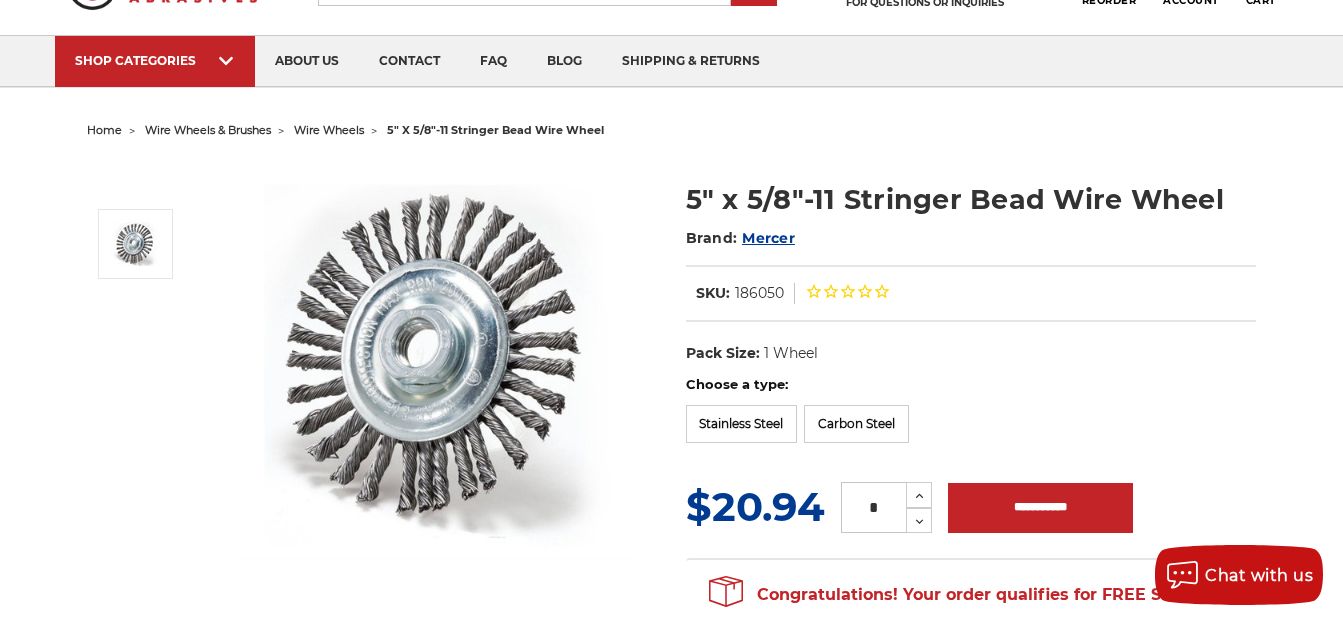 scroll, scrollTop: 0, scrollLeft: 0, axis: both 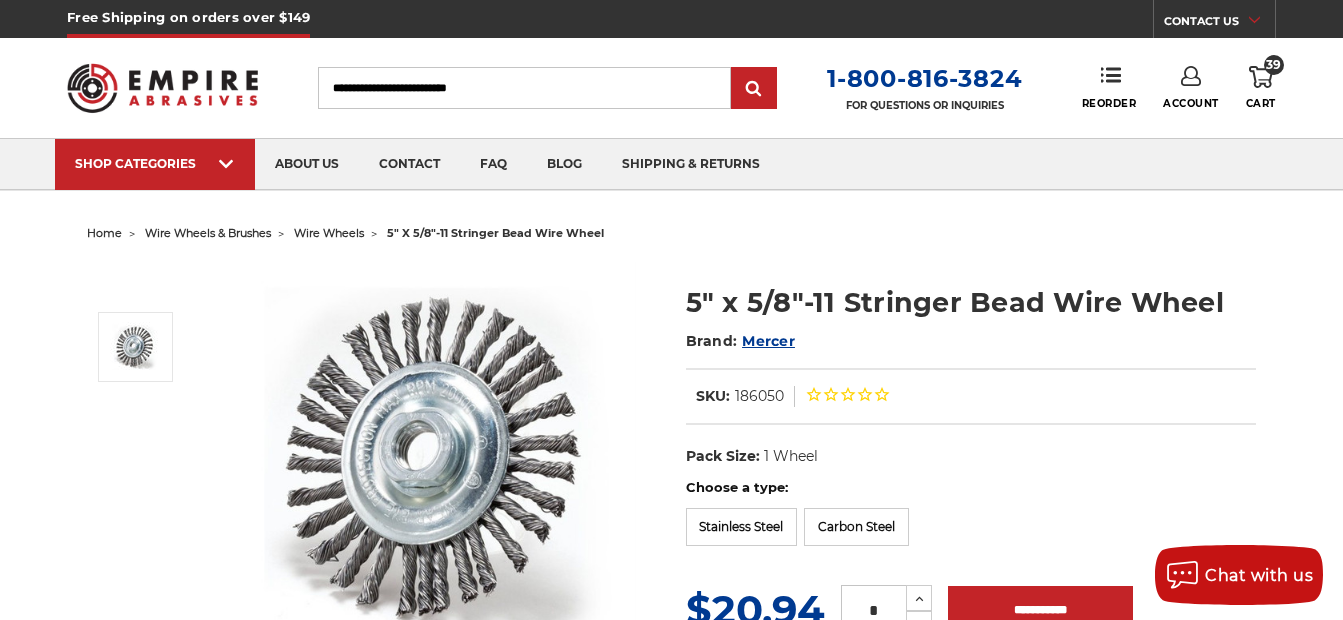 click on "39
Cart" at bounding box center [1261, 88] 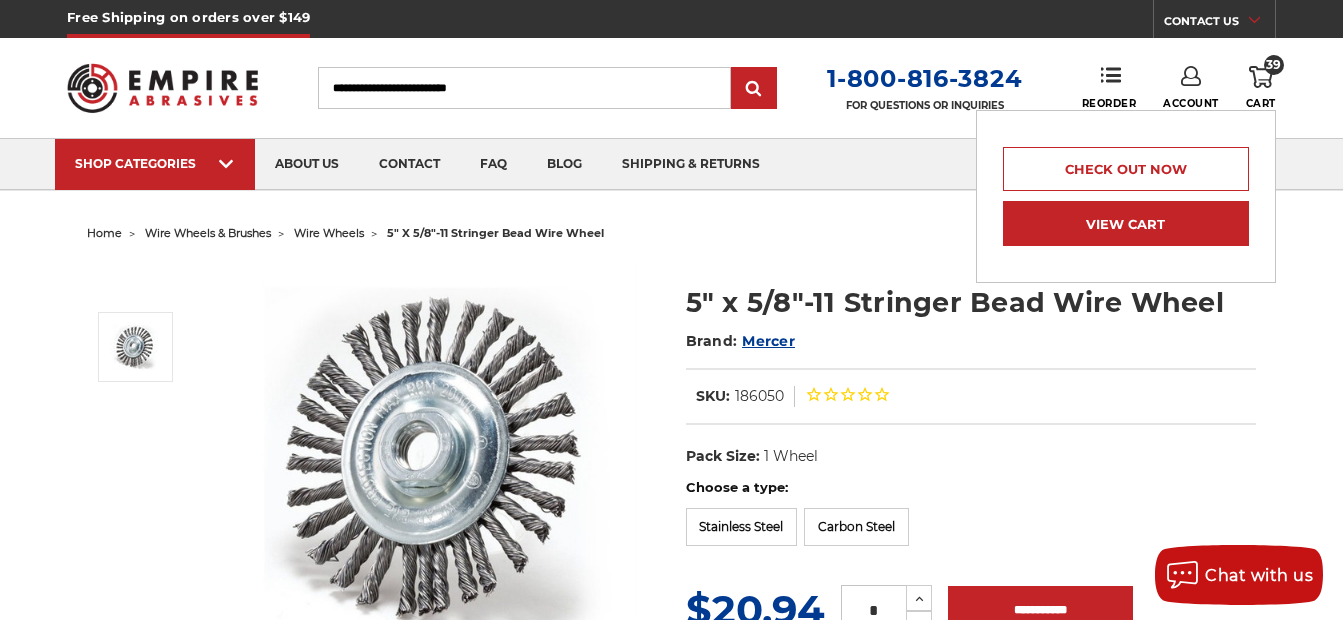 click on "View Cart" at bounding box center (1126, 223) 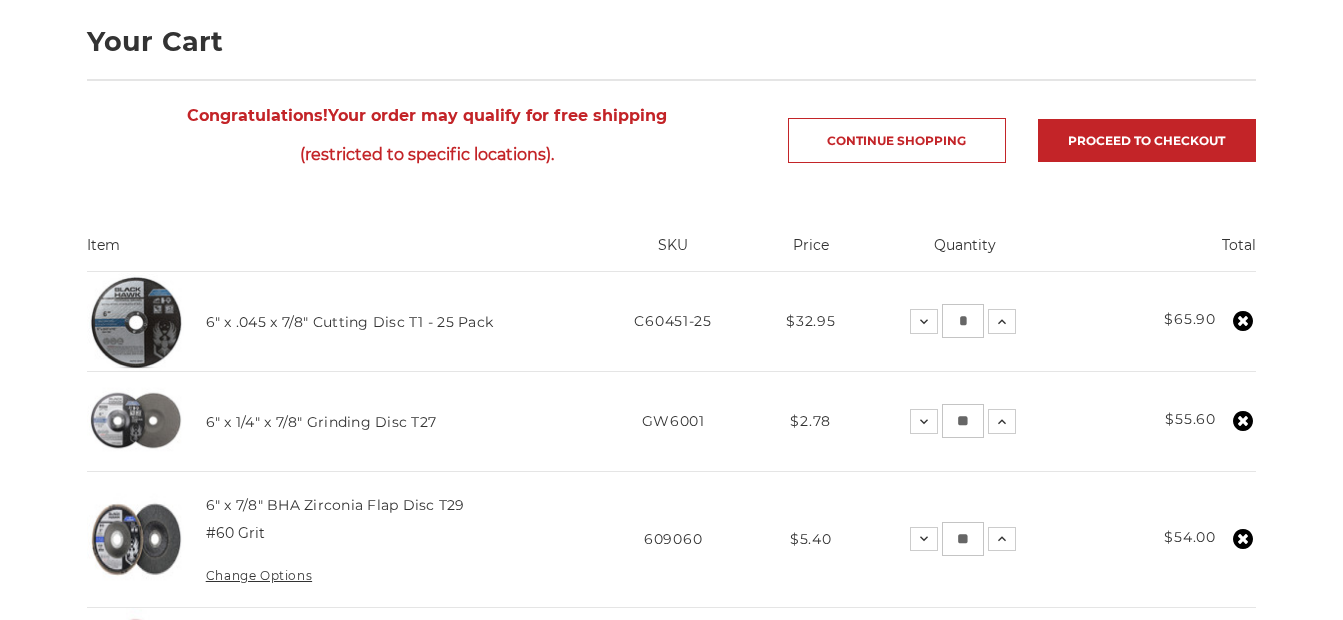 scroll, scrollTop: 329, scrollLeft: 0, axis: vertical 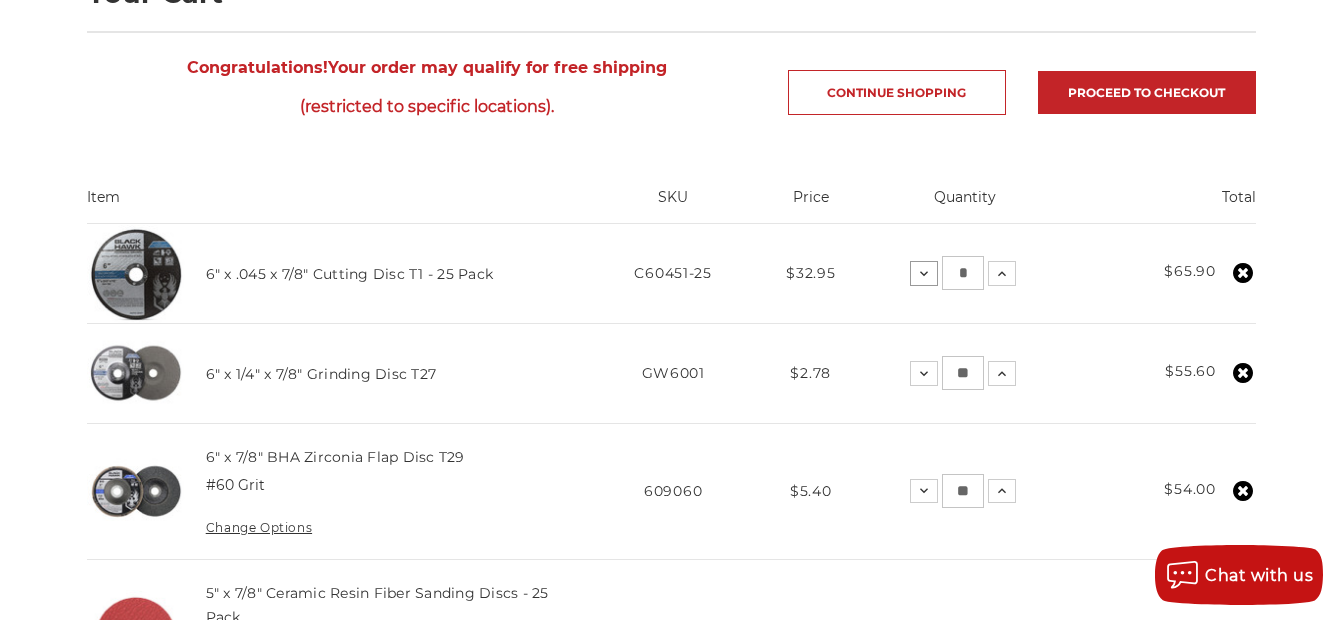 click 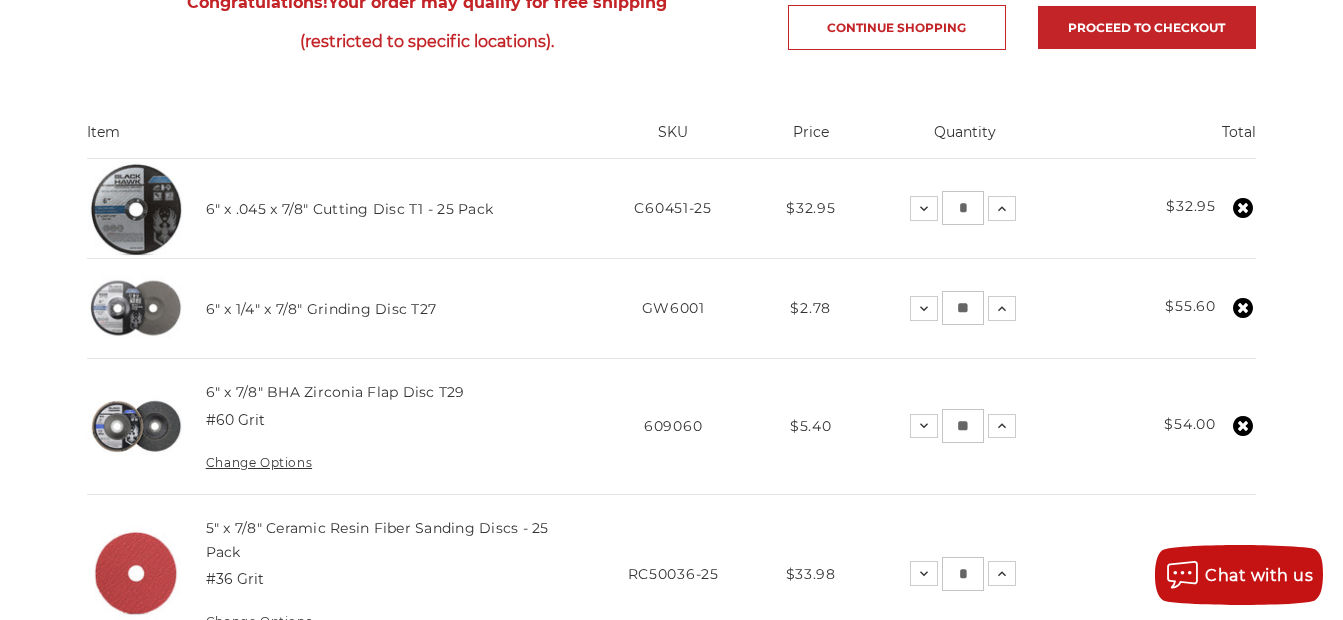 scroll, scrollTop: 333, scrollLeft: 0, axis: vertical 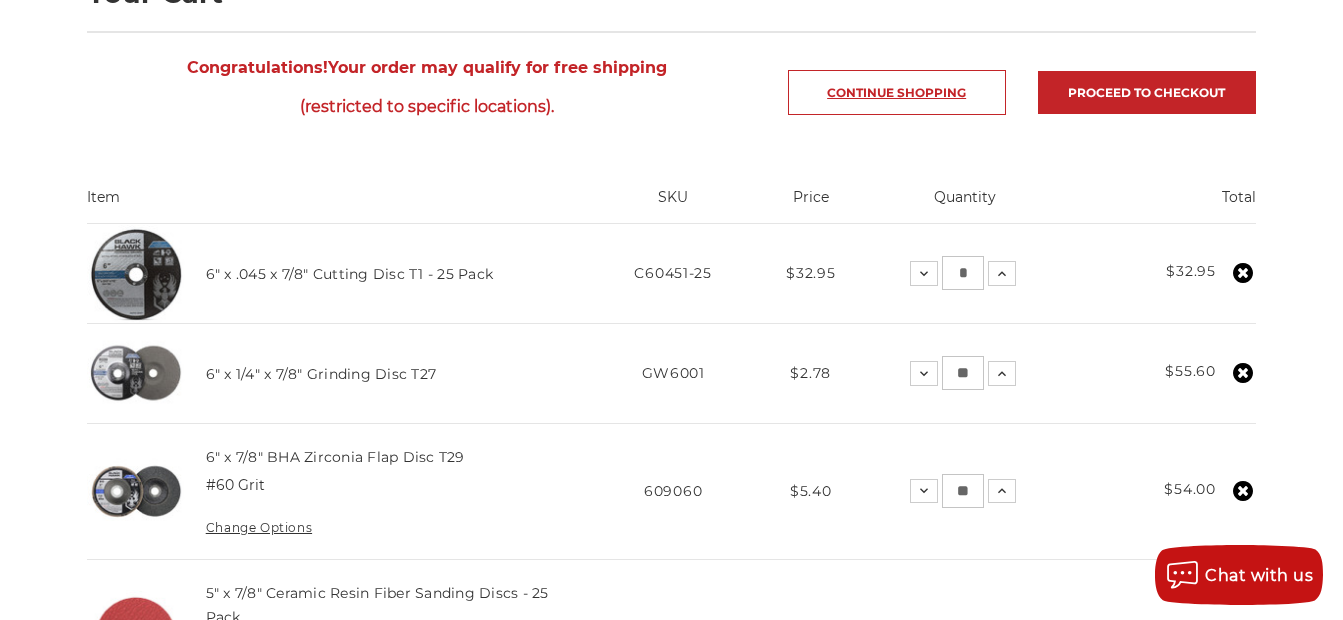 click on "Continue Shopping" at bounding box center [897, 92] 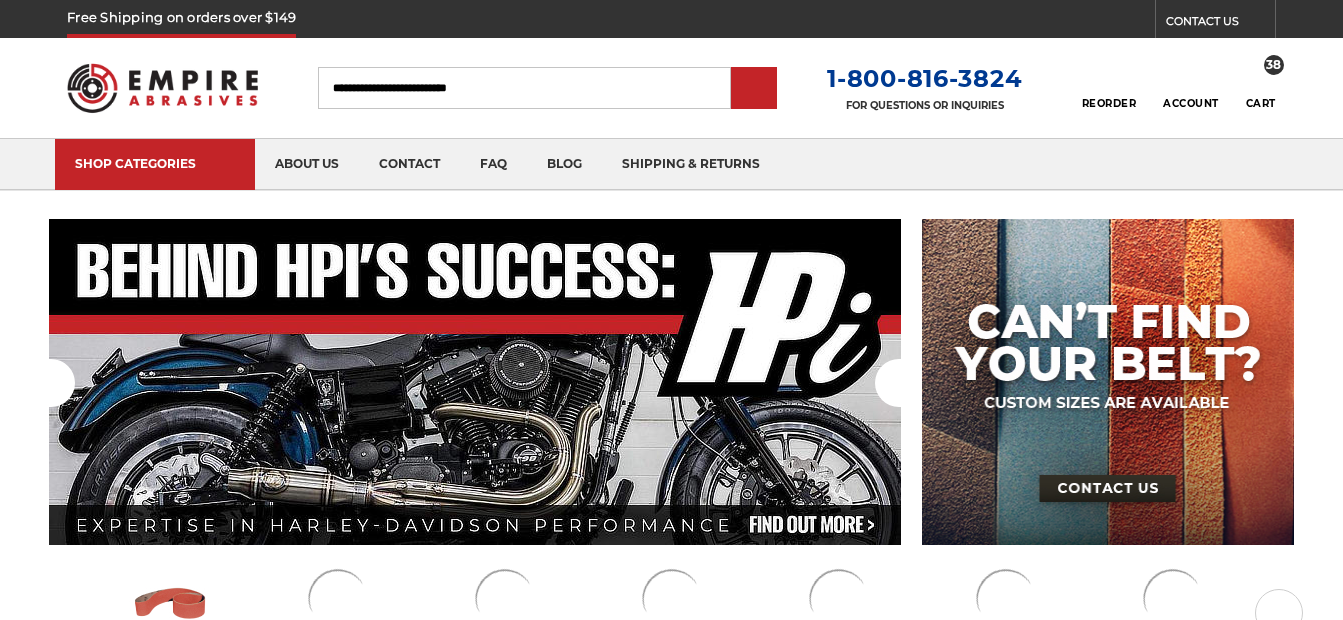 scroll, scrollTop: 0, scrollLeft: 0, axis: both 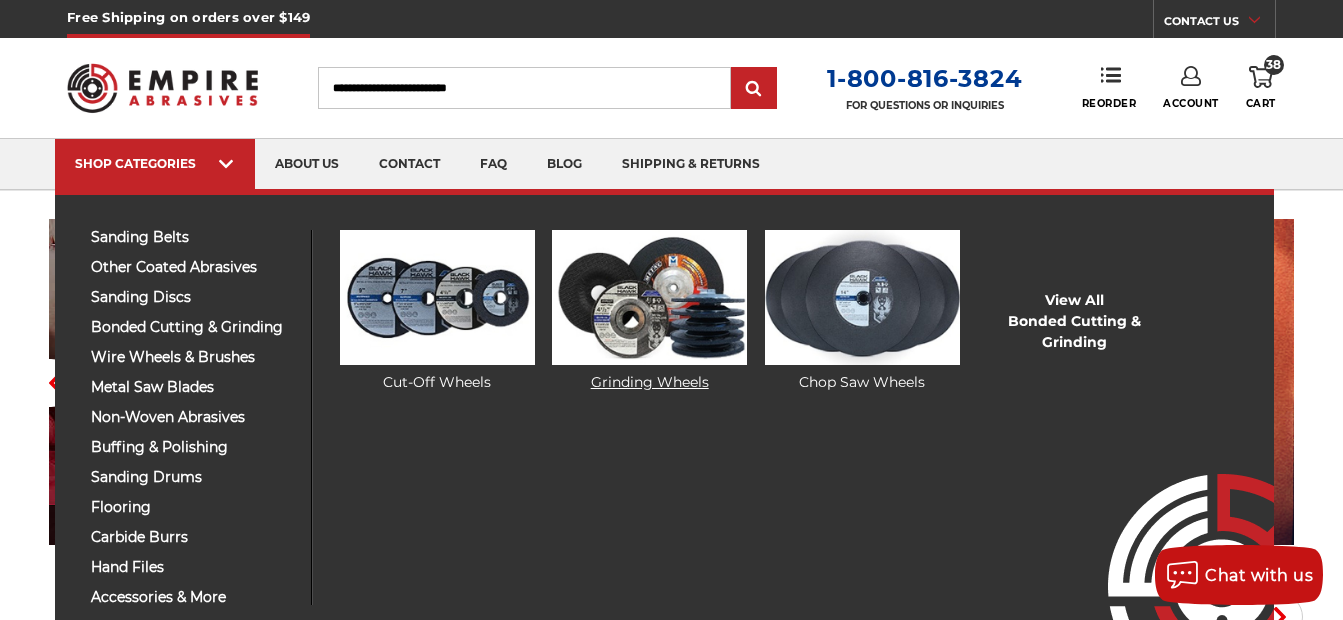 click at bounding box center [649, 297] 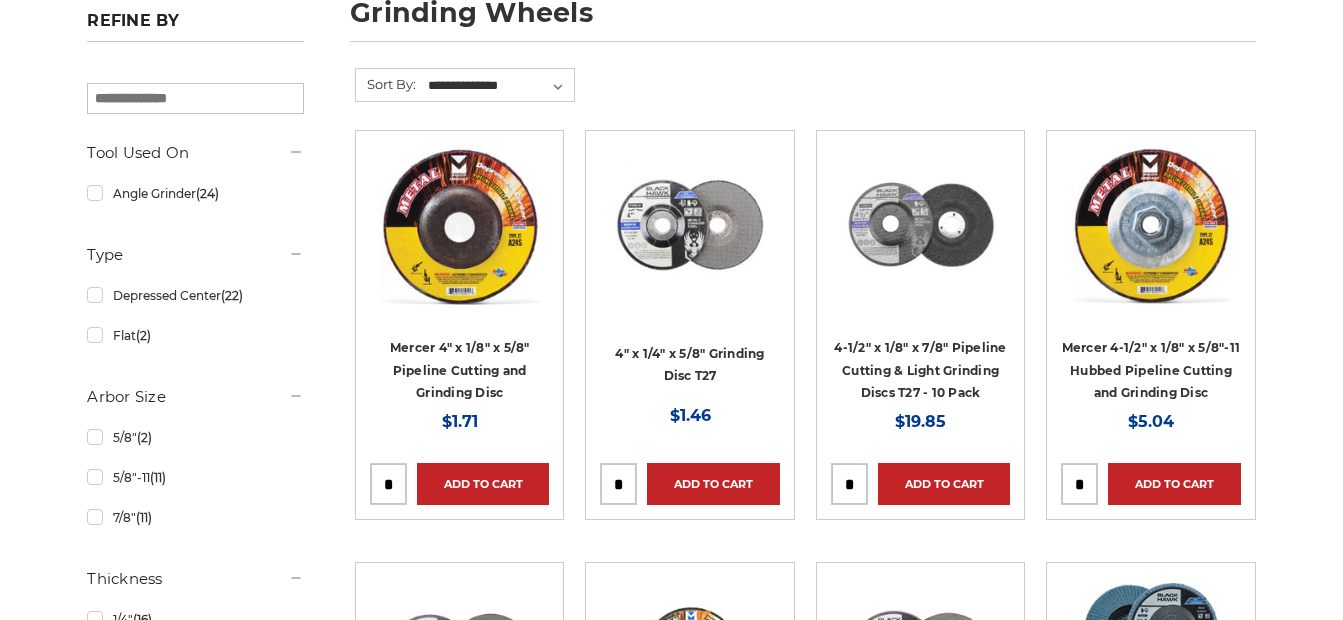 scroll, scrollTop: 500, scrollLeft: 0, axis: vertical 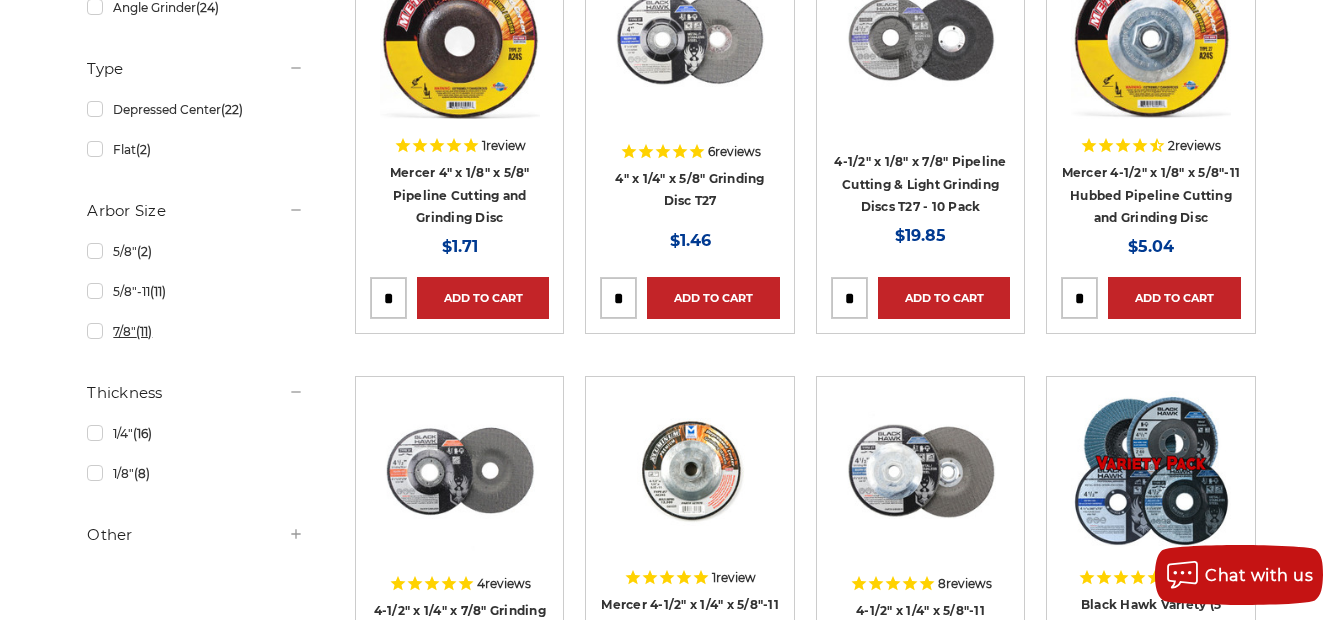 click on "7/8"
(11)" at bounding box center [195, 331] 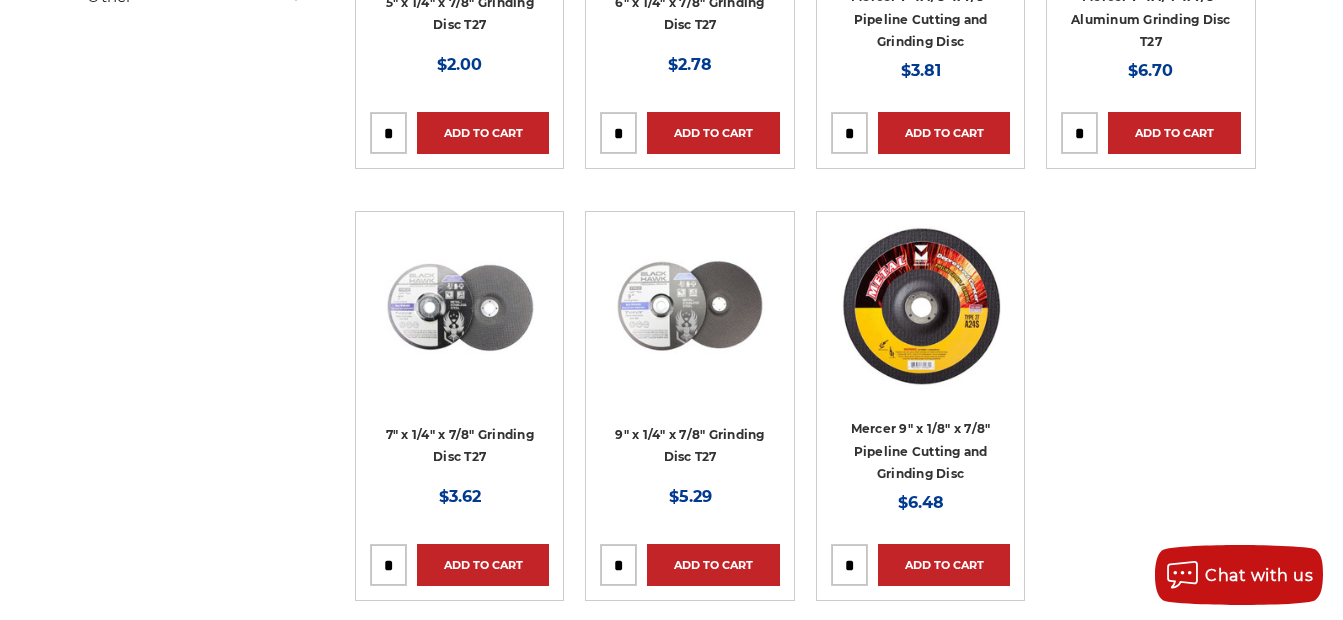 scroll, scrollTop: 1167, scrollLeft: 0, axis: vertical 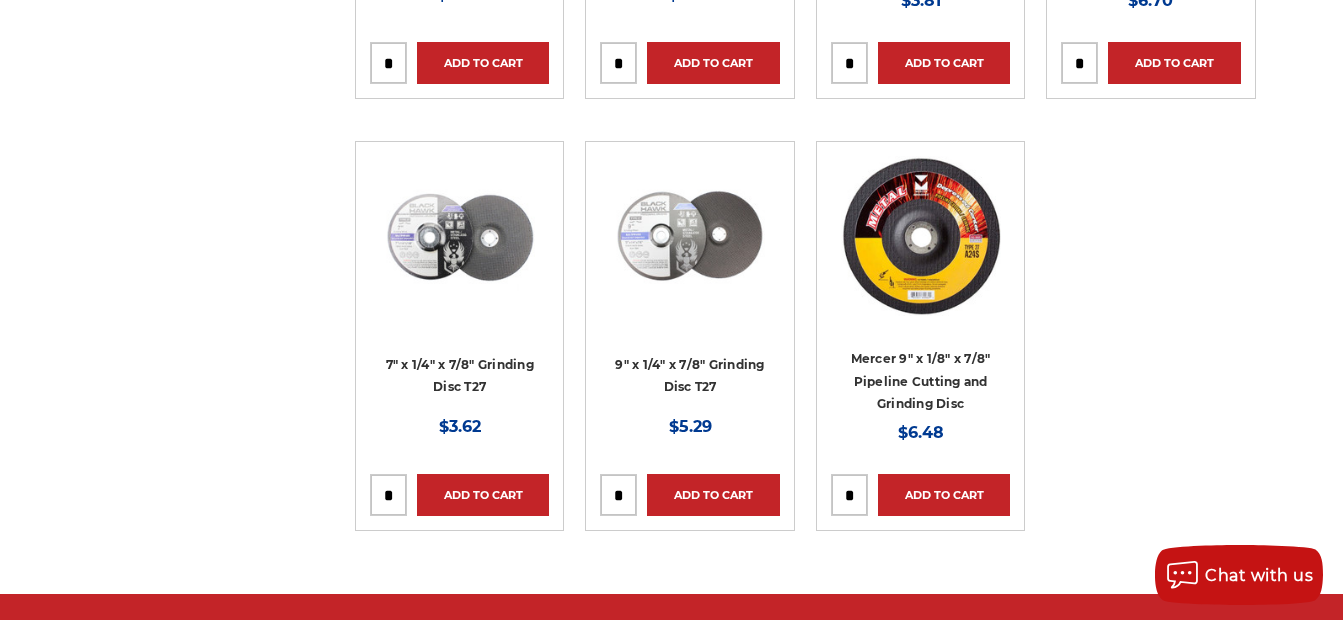 click on "9" x 1/4" x 7/8" Grinding Disc T27
MSRP:
Was:
Now:
$5.29" at bounding box center [689, 389] 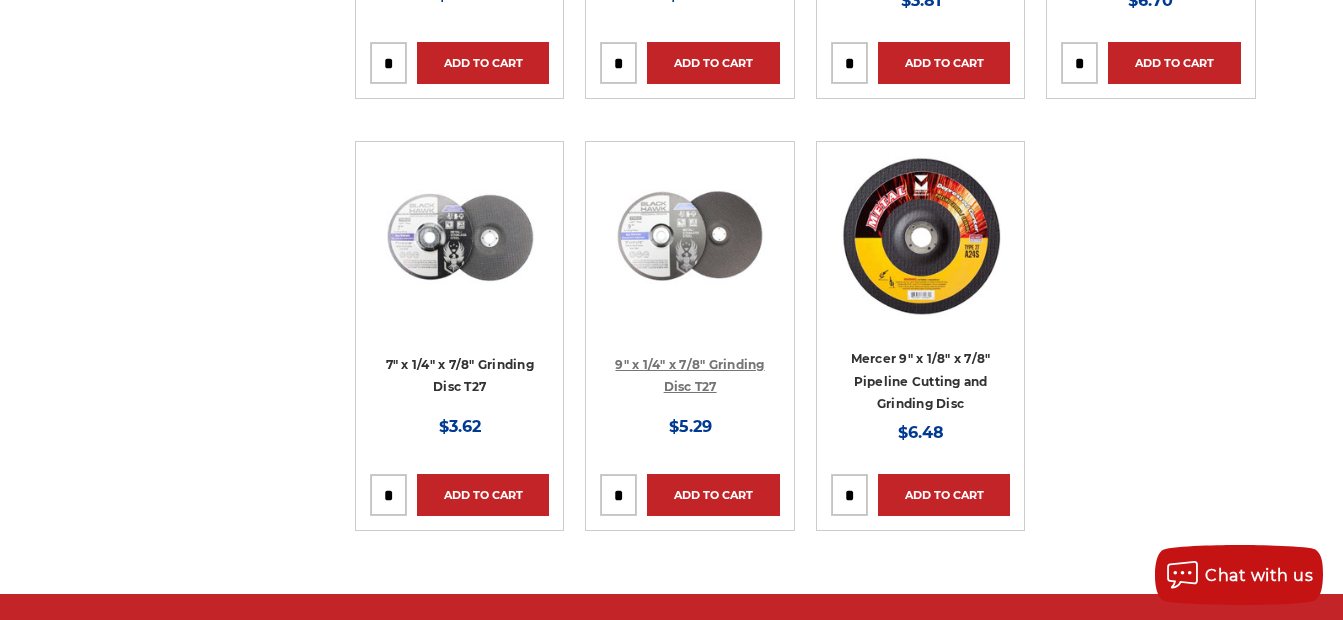 click on "9" x 1/4" x 7/8" Grinding Disc T27" at bounding box center (689, 376) 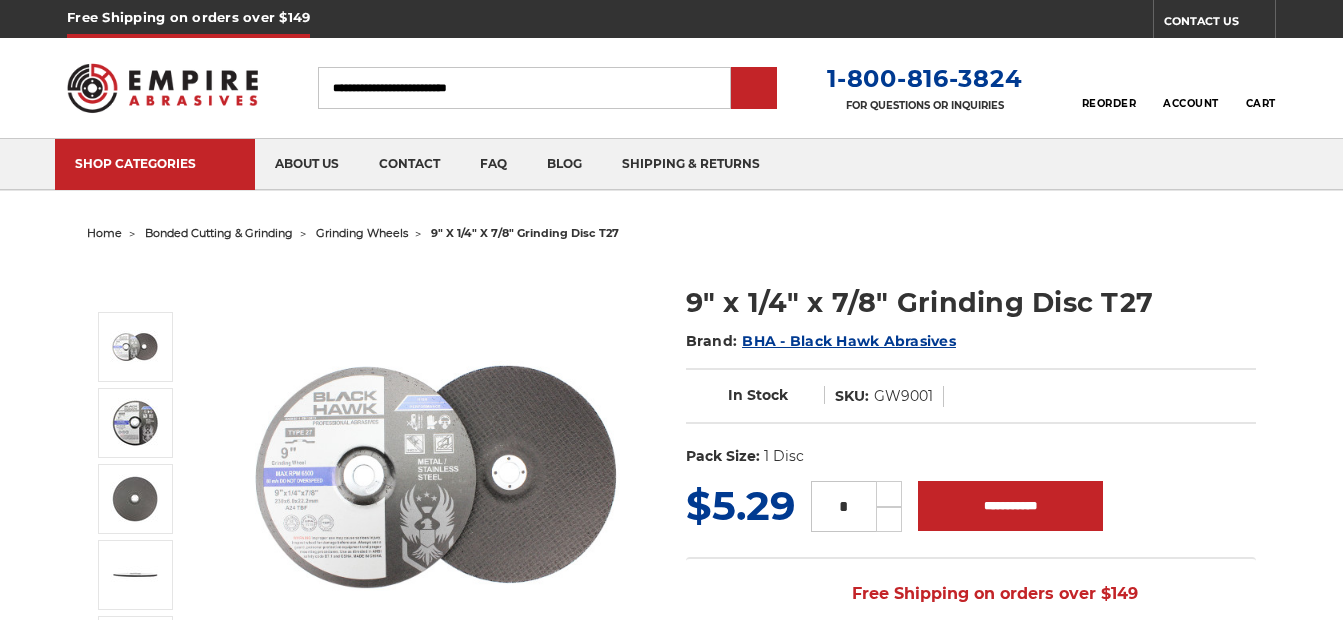 scroll, scrollTop: 0, scrollLeft: 0, axis: both 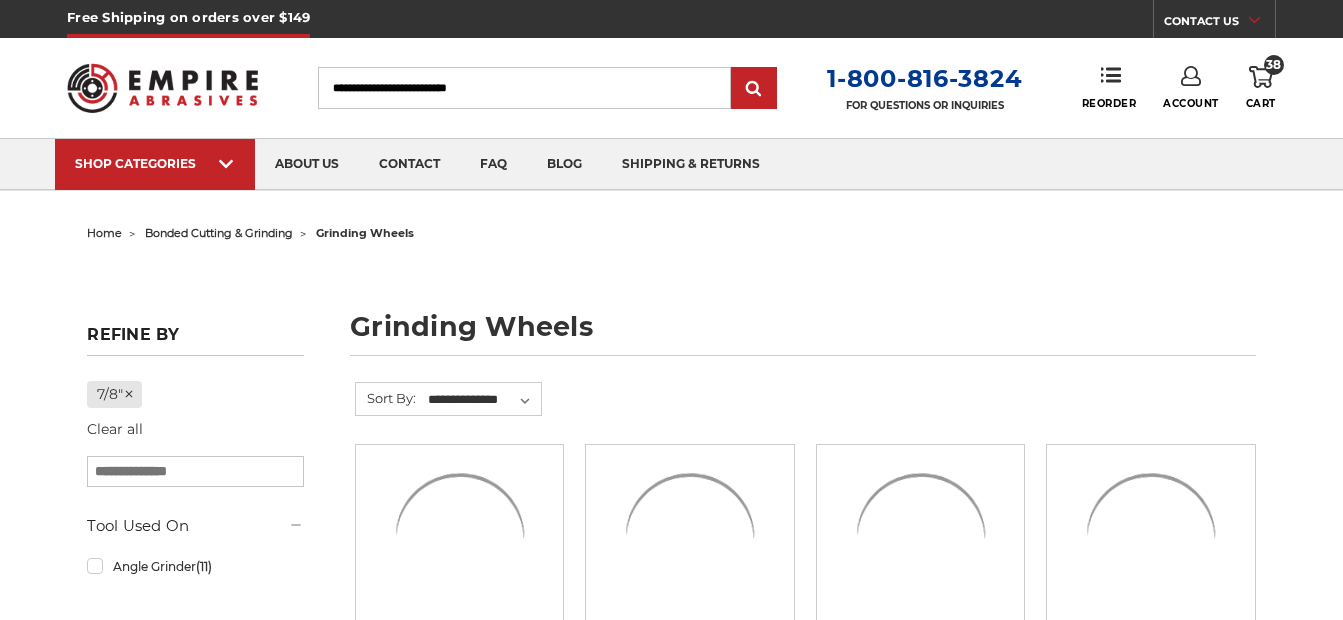 click at bounding box center (920, 1412) 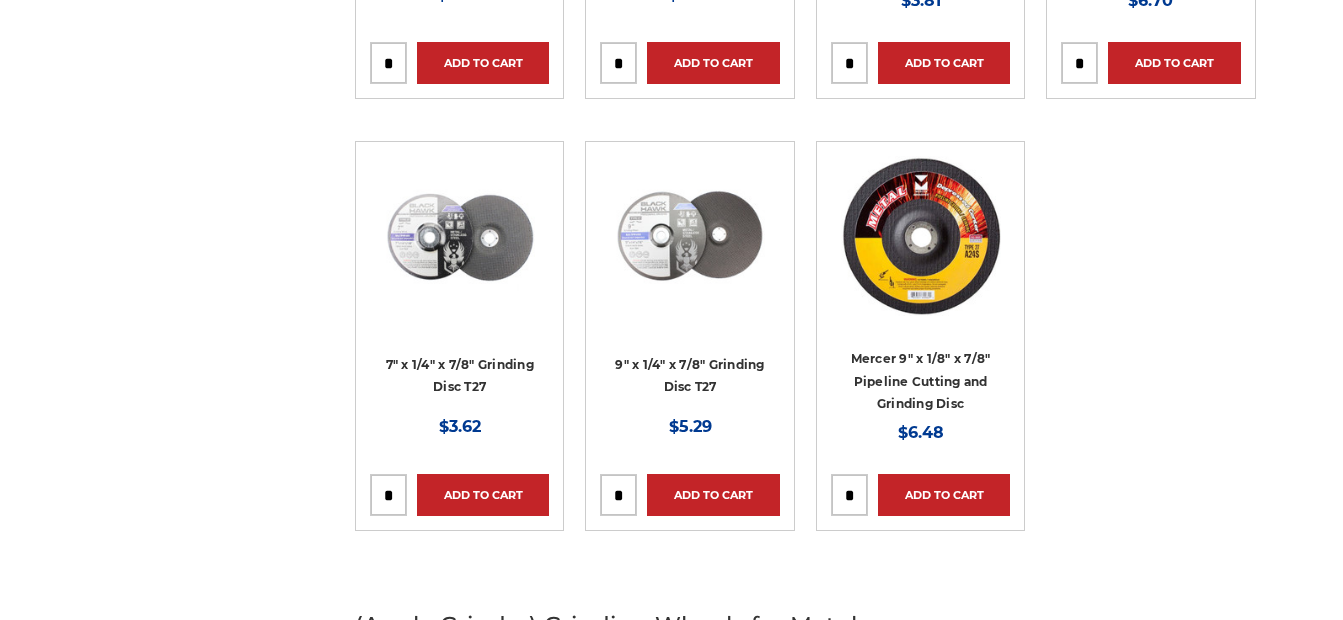 scroll, scrollTop: 1167, scrollLeft: 0, axis: vertical 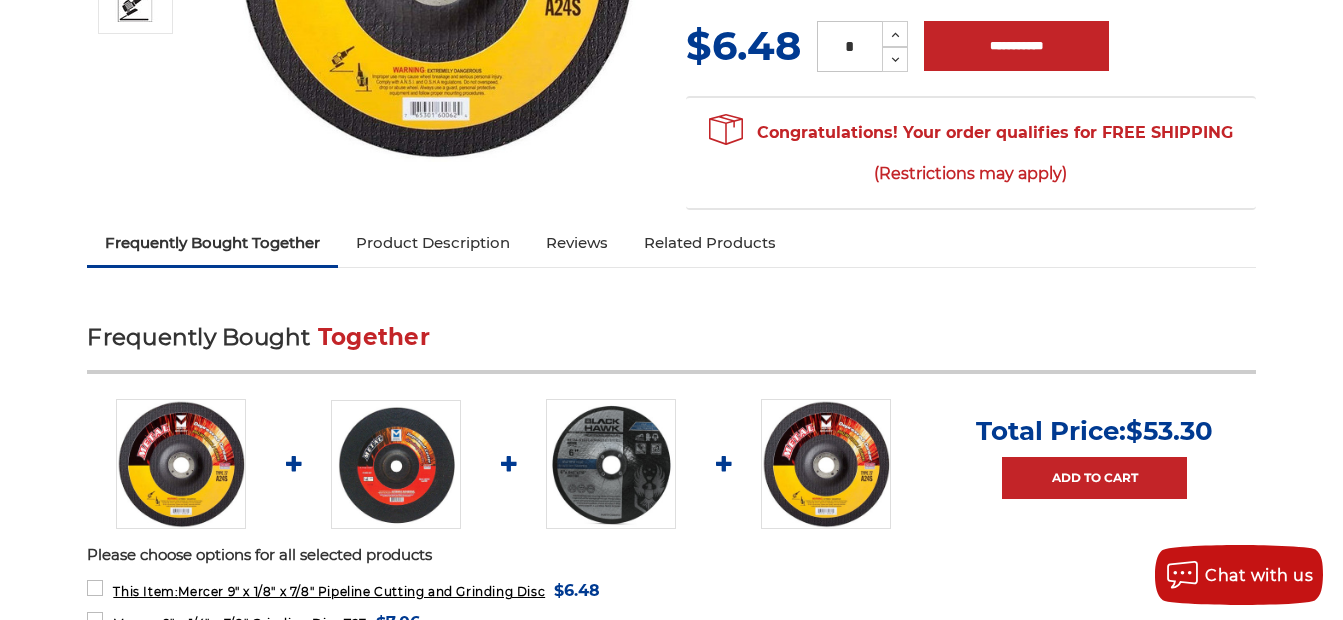 click on "Product Description" at bounding box center [433, 243] 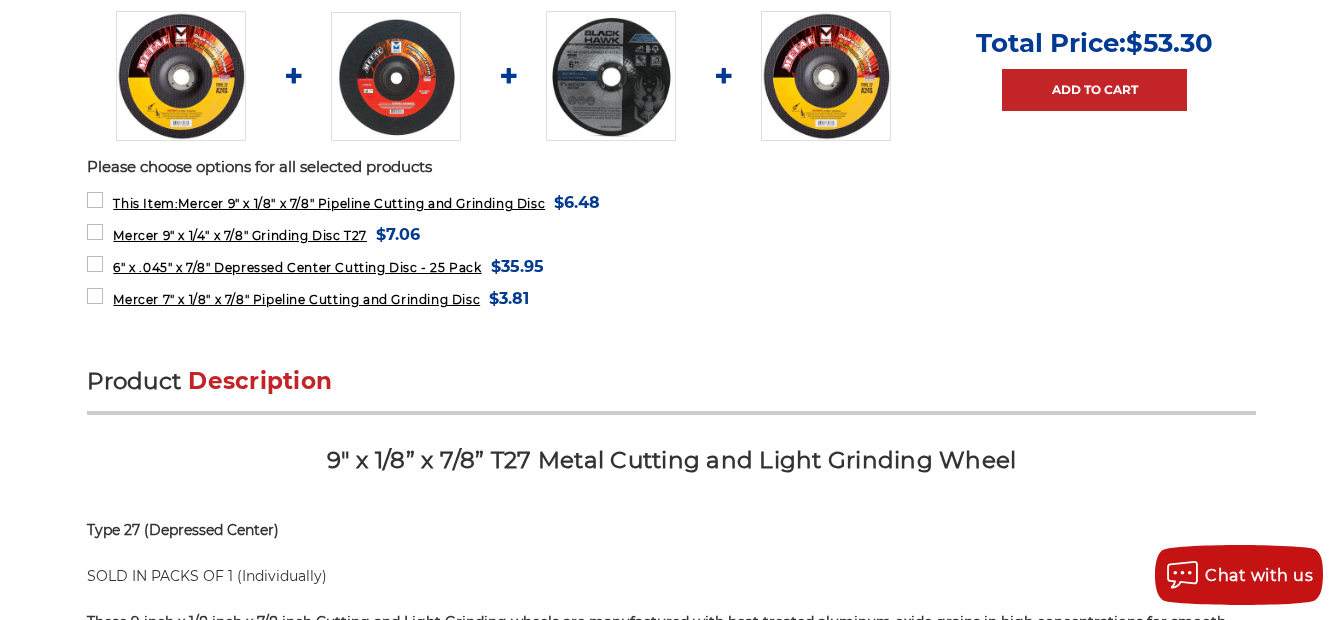 scroll, scrollTop: 1233, scrollLeft: 0, axis: vertical 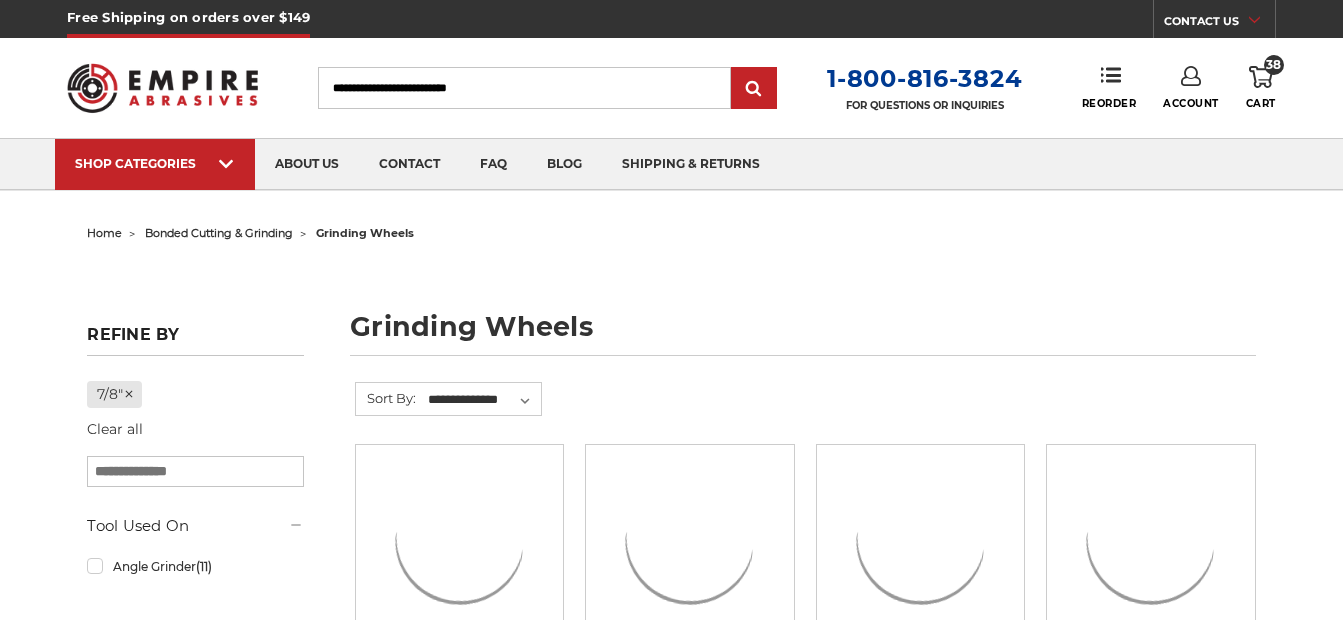 click at bounding box center [689, 1412] 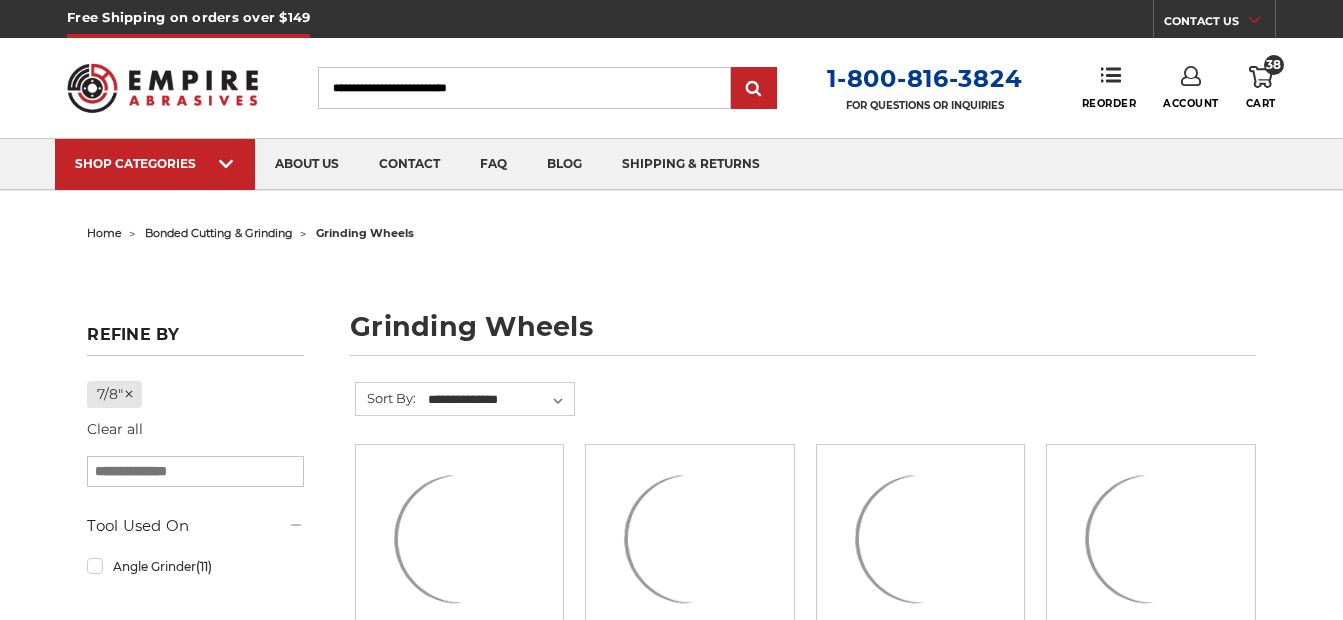 scroll, scrollTop: 1167, scrollLeft: 0, axis: vertical 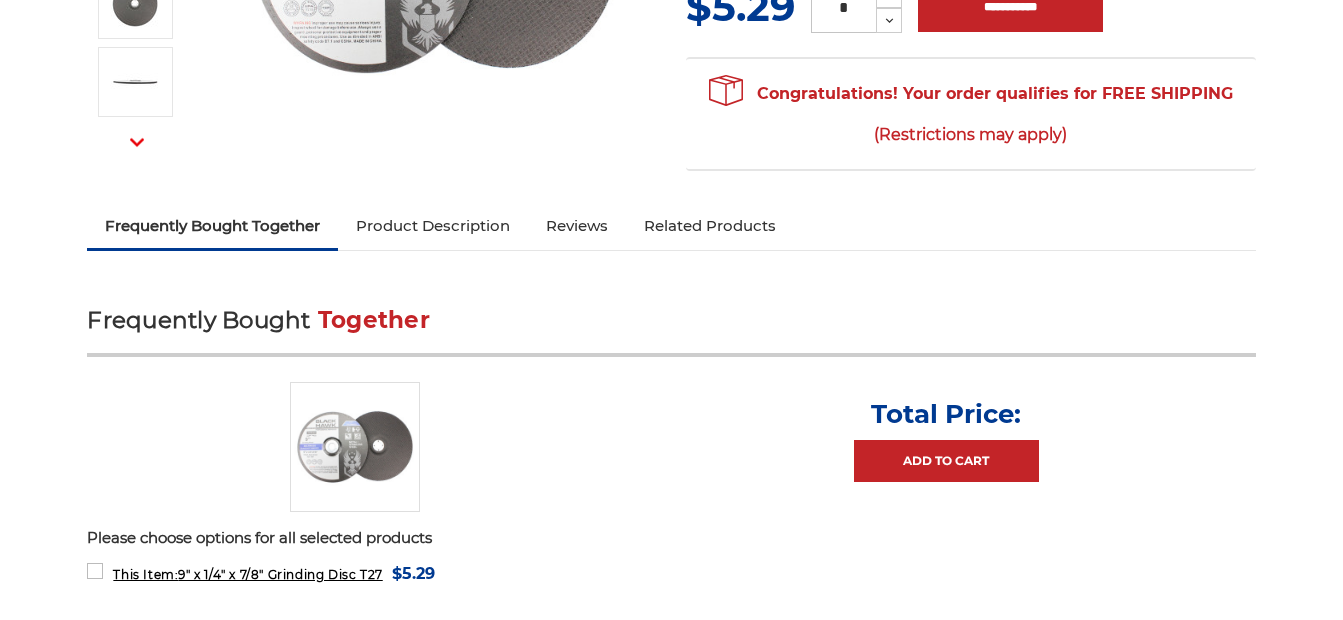 click on "Product Description" at bounding box center [433, 226] 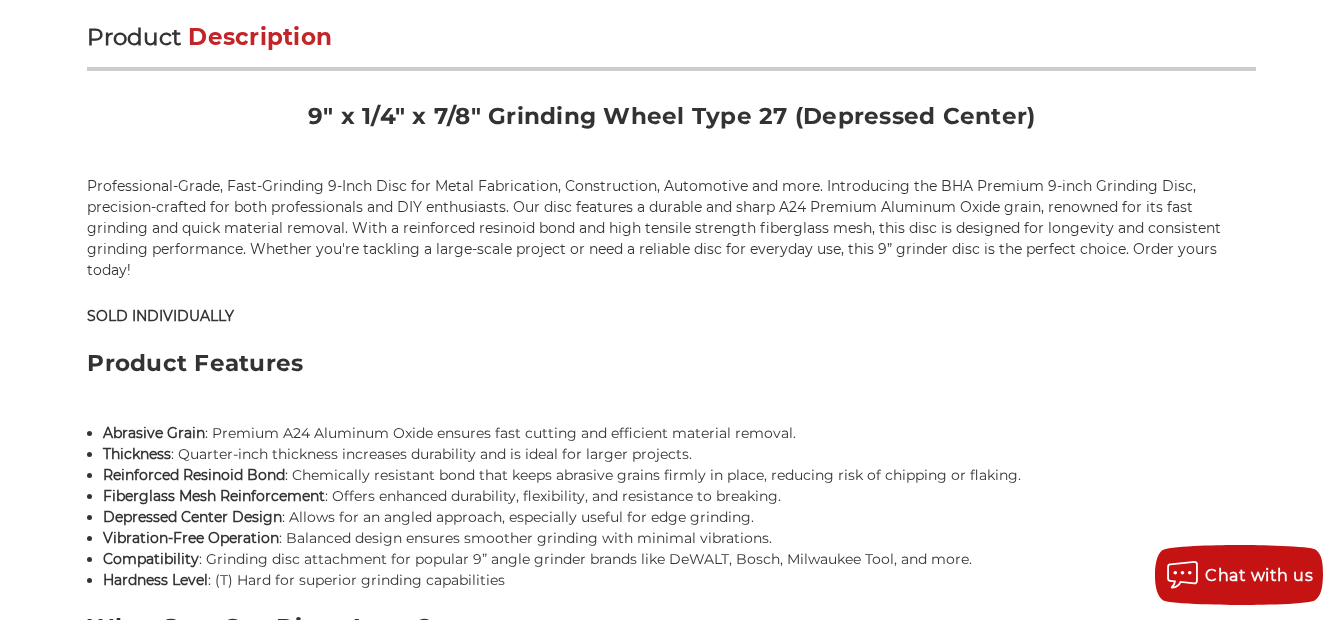 scroll, scrollTop: 1287, scrollLeft: 0, axis: vertical 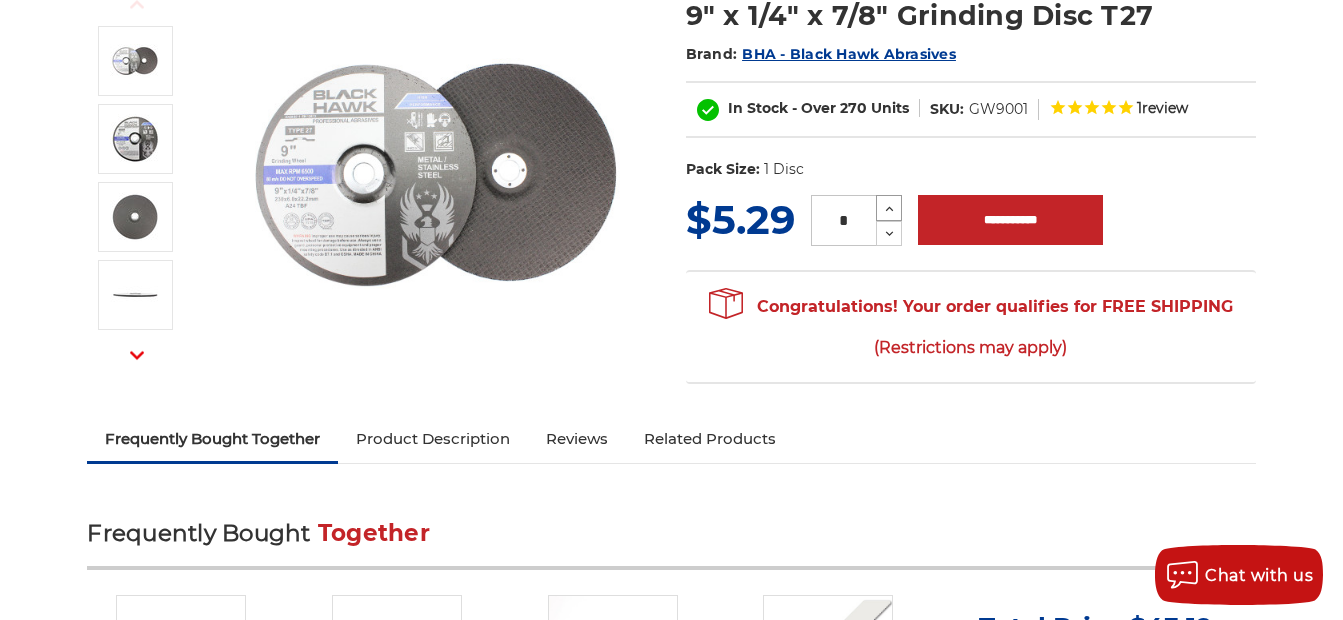 click 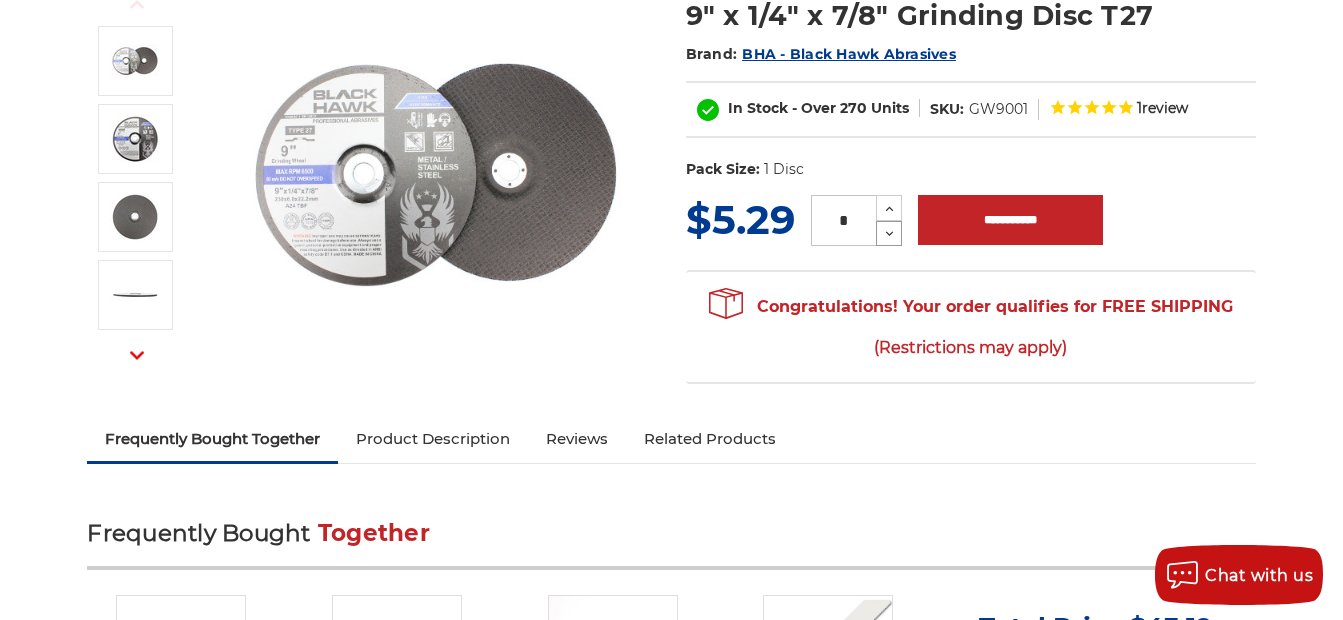 click 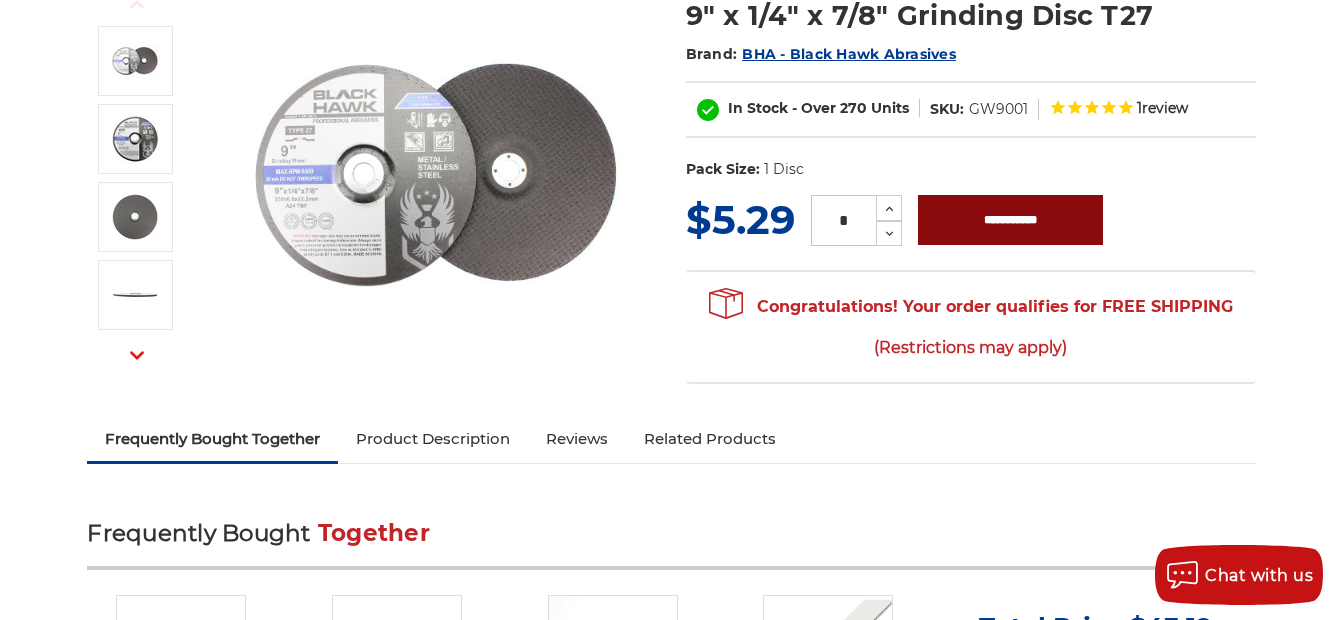 click on "**********" at bounding box center [1010, 220] 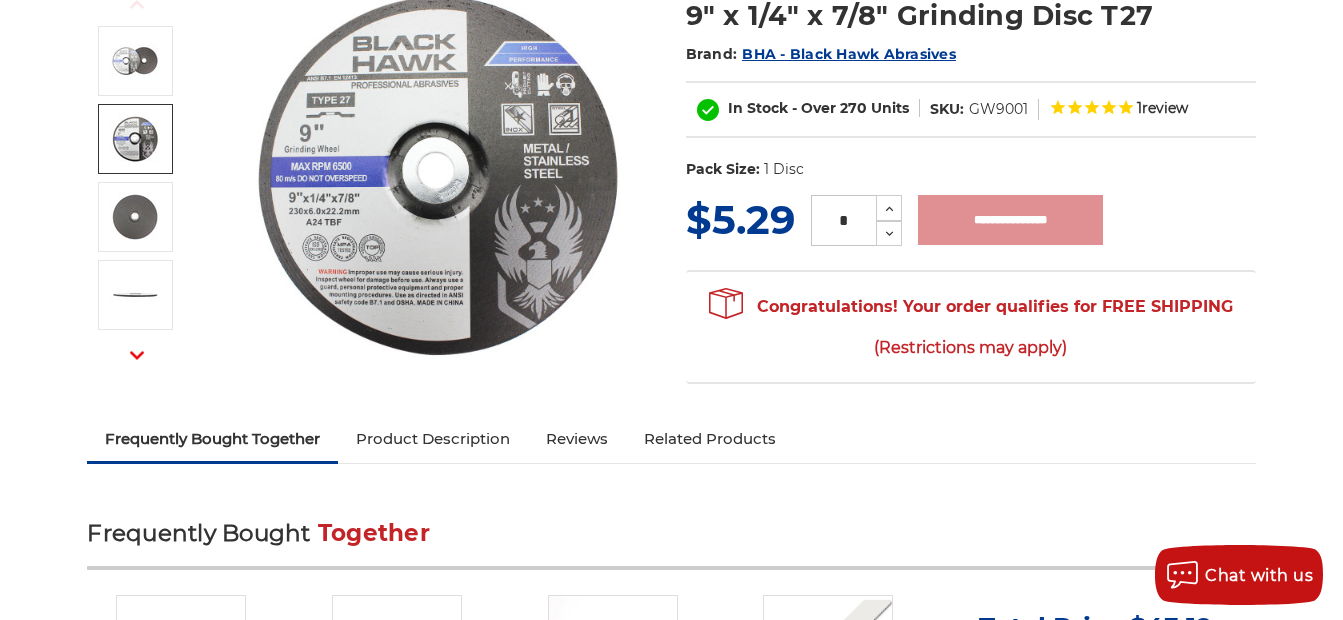 type on "**********" 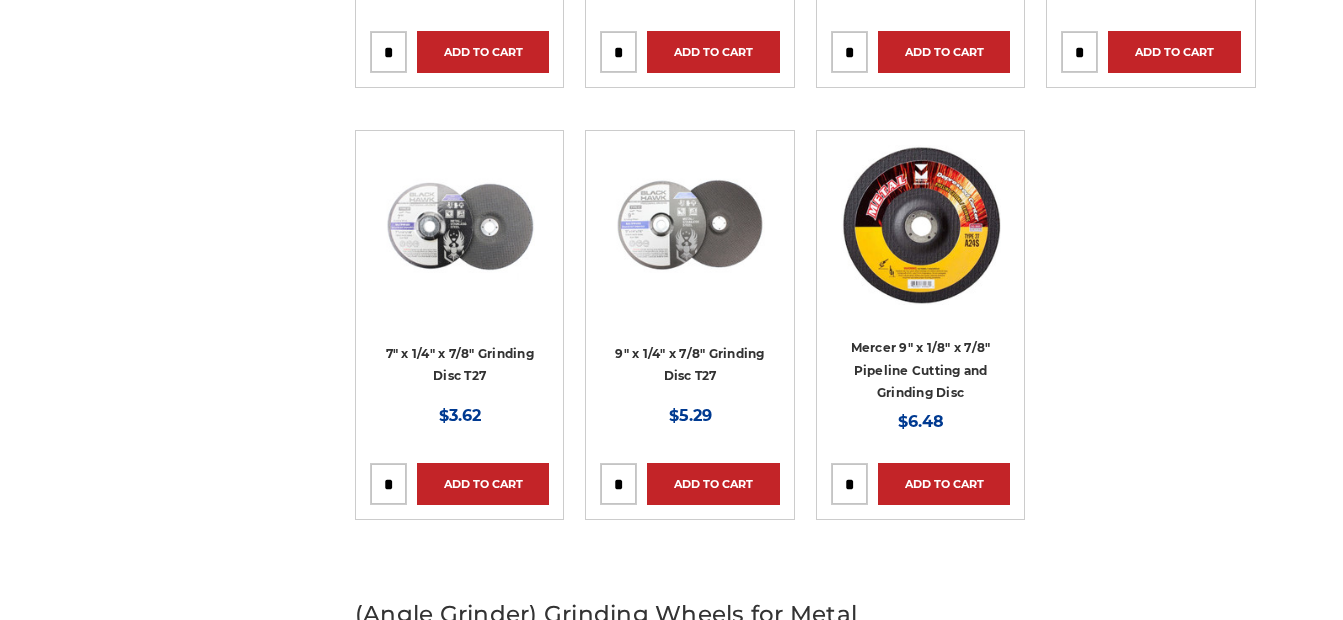 scroll, scrollTop: 1178, scrollLeft: 0, axis: vertical 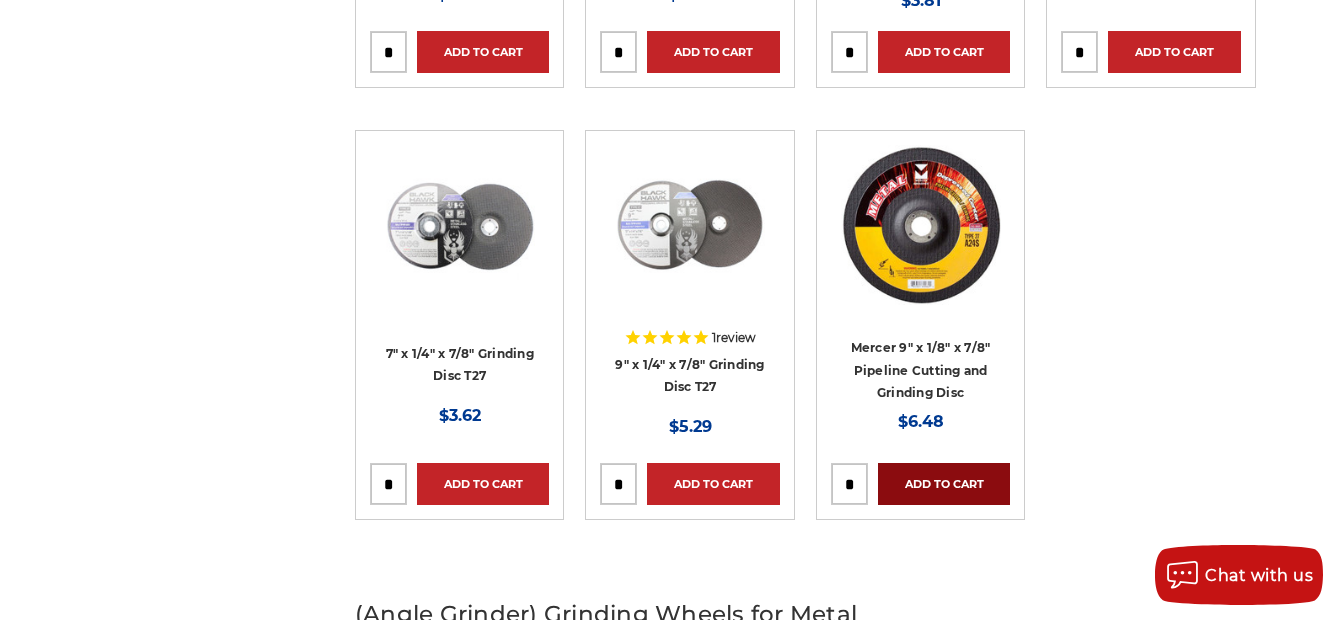 click on "Add to Cart" at bounding box center (944, 484) 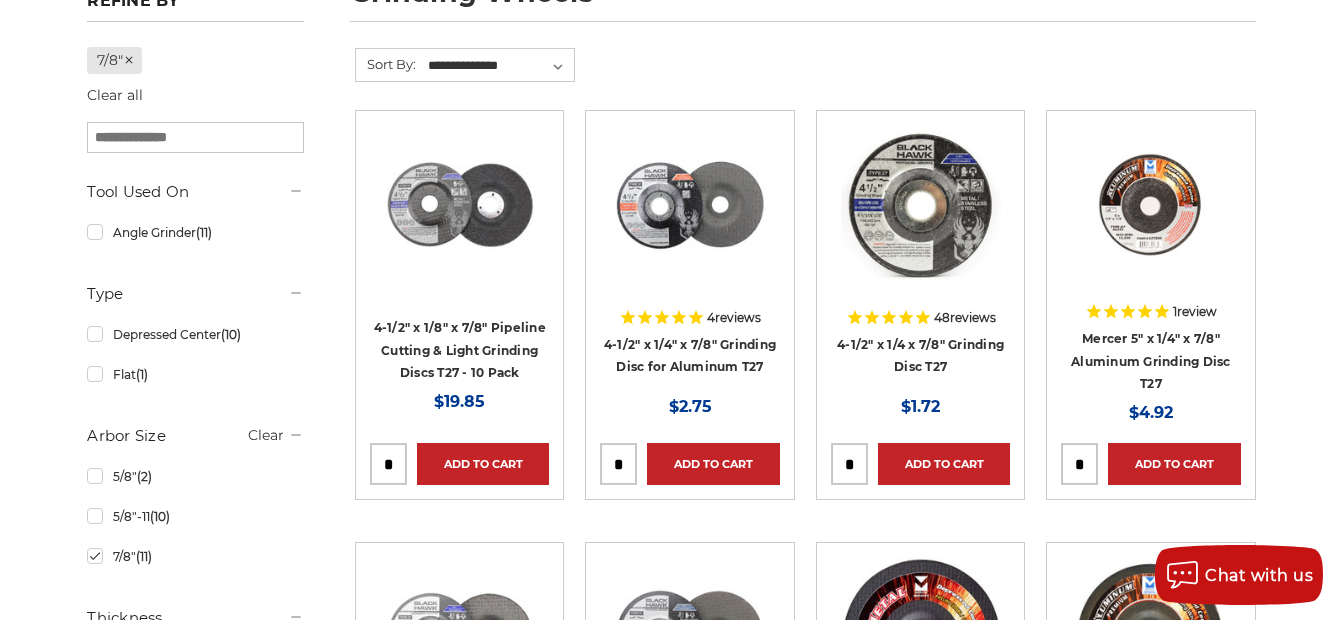 scroll, scrollTop: 0, scrollLeft: 0, axis: both 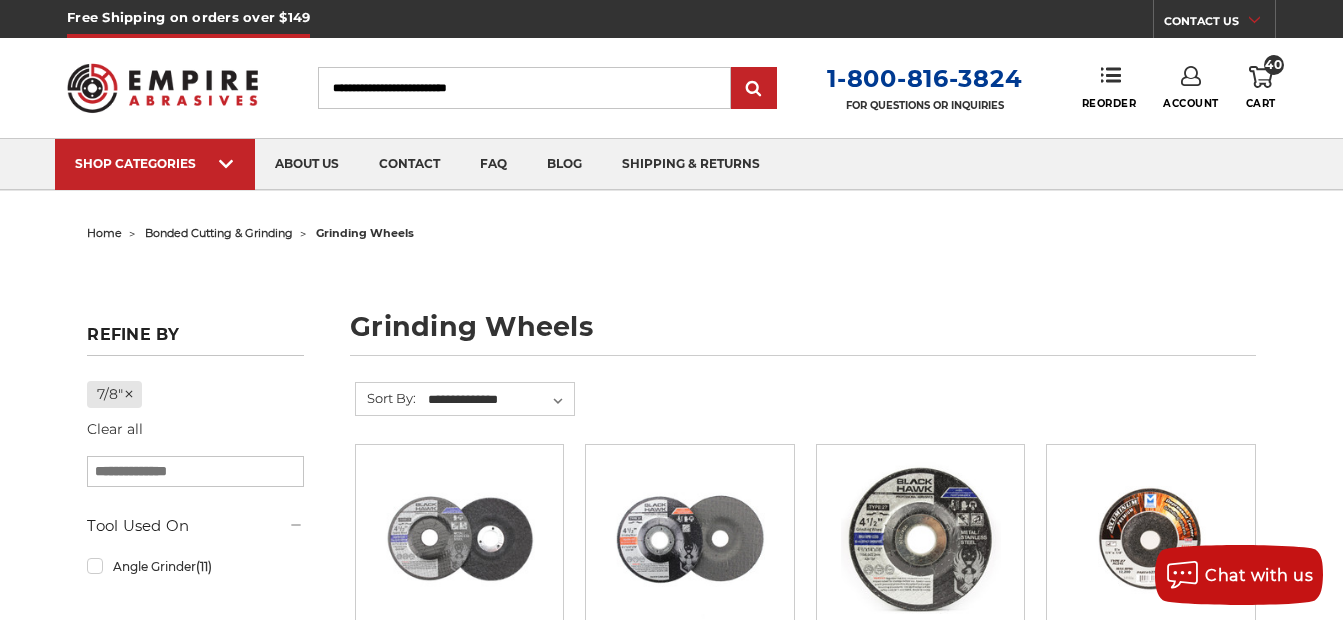 click on "40
Cart" at bounding box center [1261, 88] 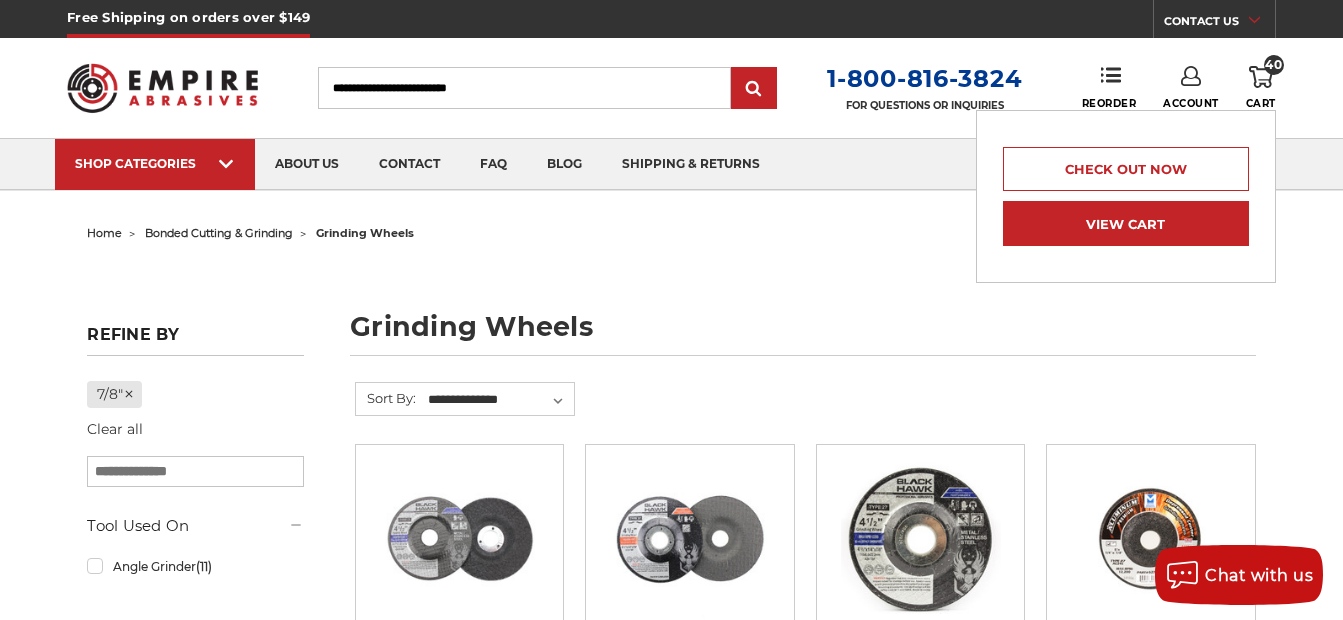 click on "View Cart" at bounding box center (1126, 223) 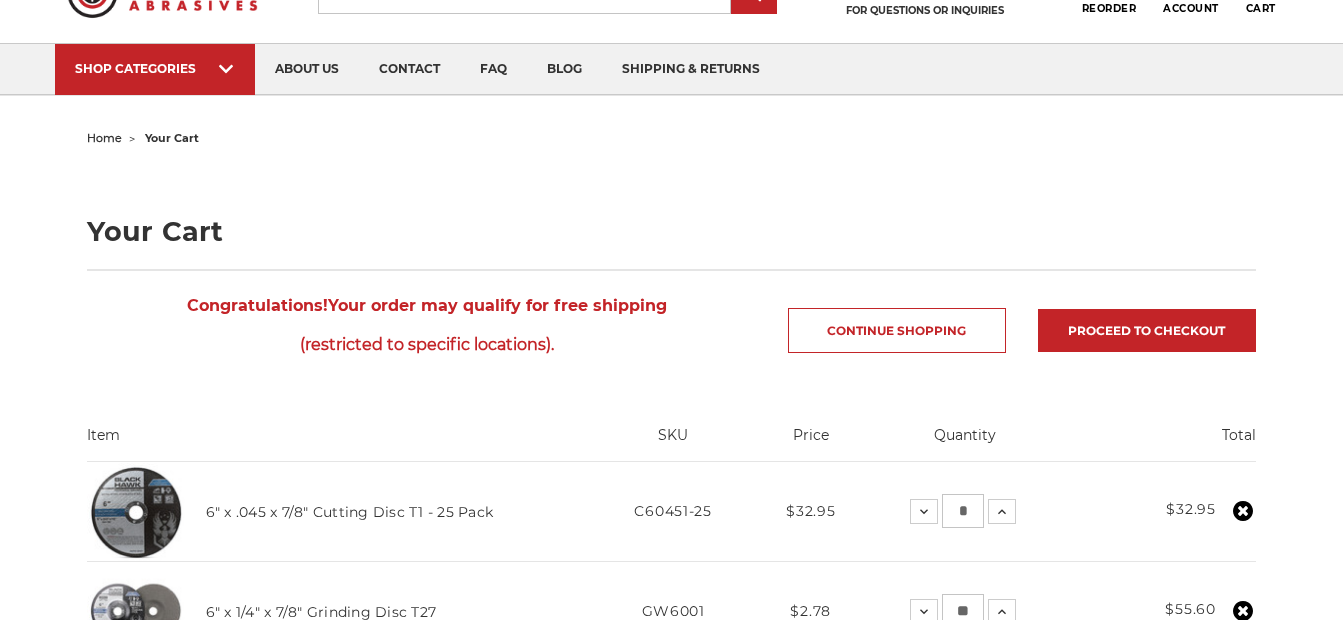scroll, scrollTop: 167, scrollLeft: 0, axis: vertical 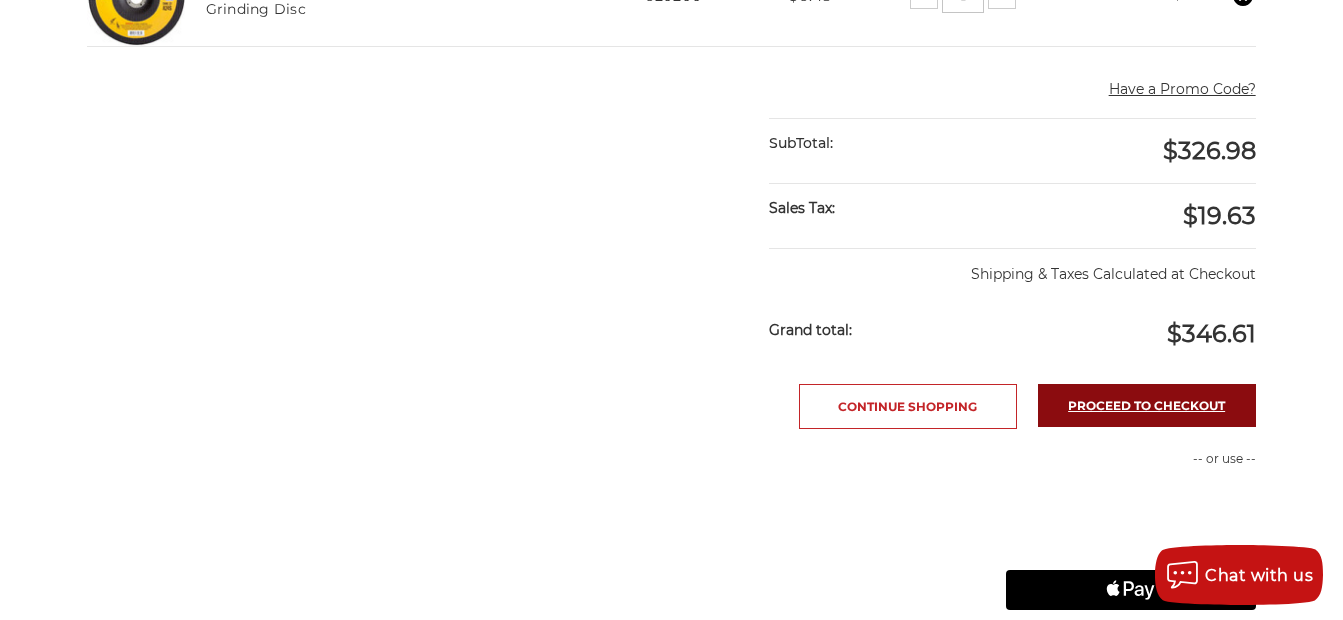 click on "Proceed to checkout" at bounding box center [1147, 405] 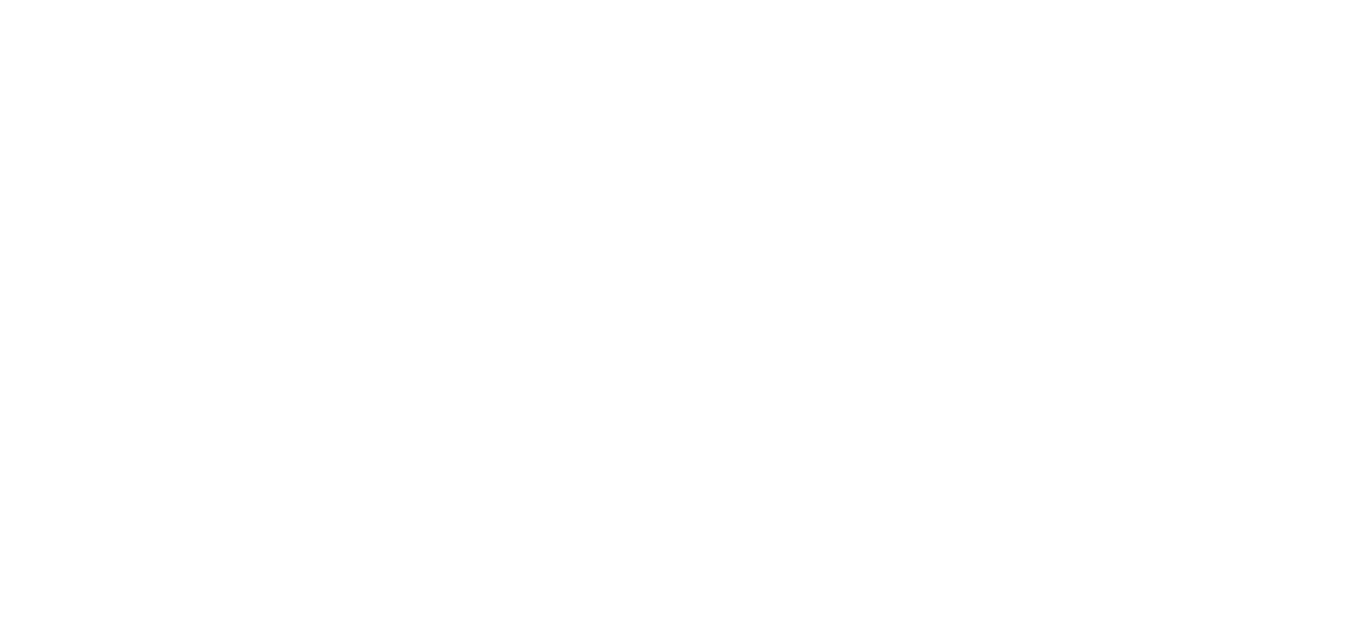 scroll, scrollTop: 0, scrollLeft: 0, axis: both 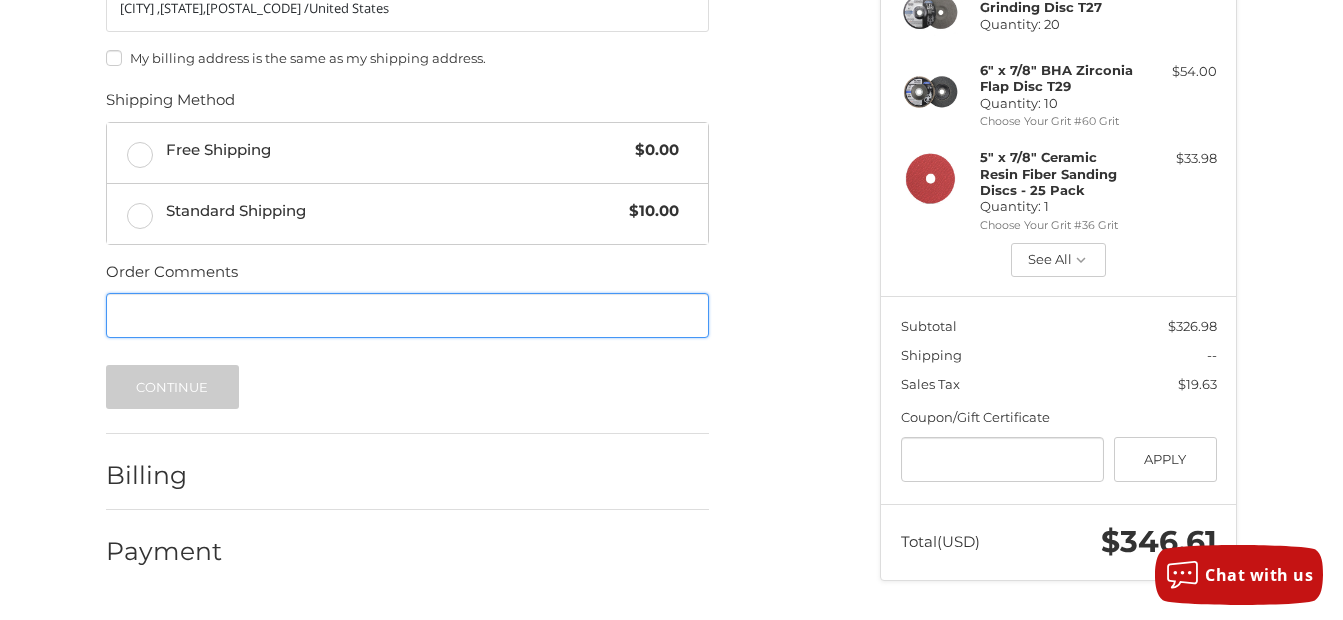 click on "Order Comments" at bounding box center (407, 315) 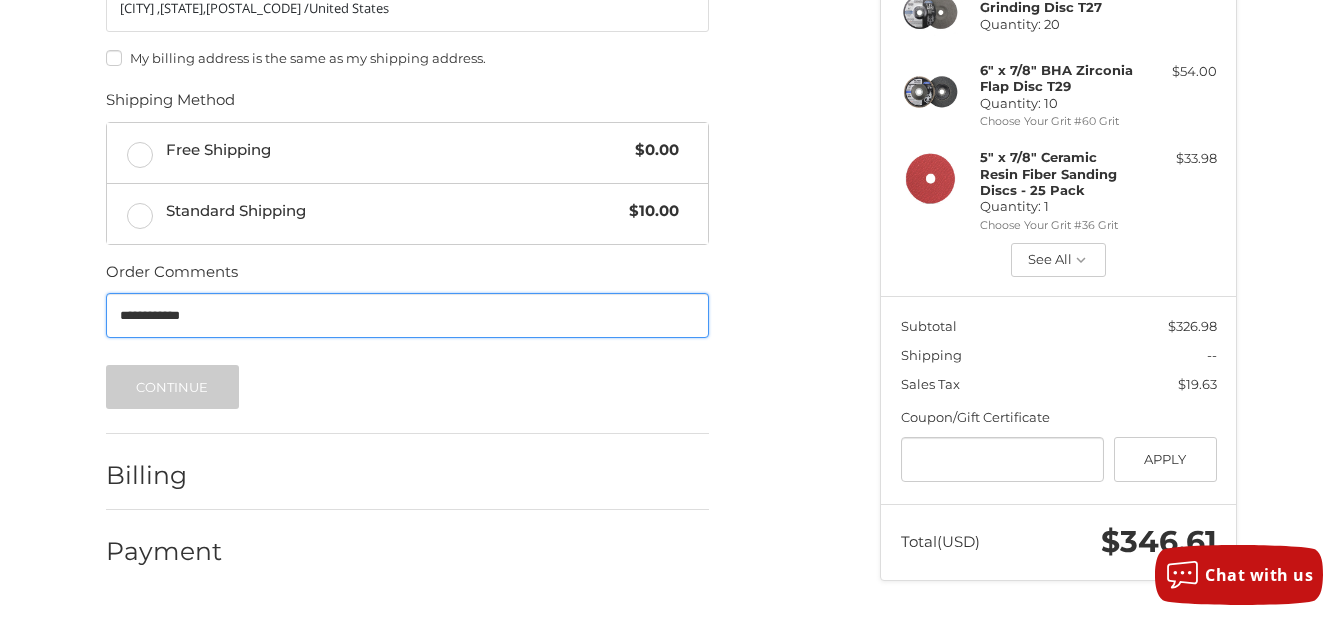 type on "**********" 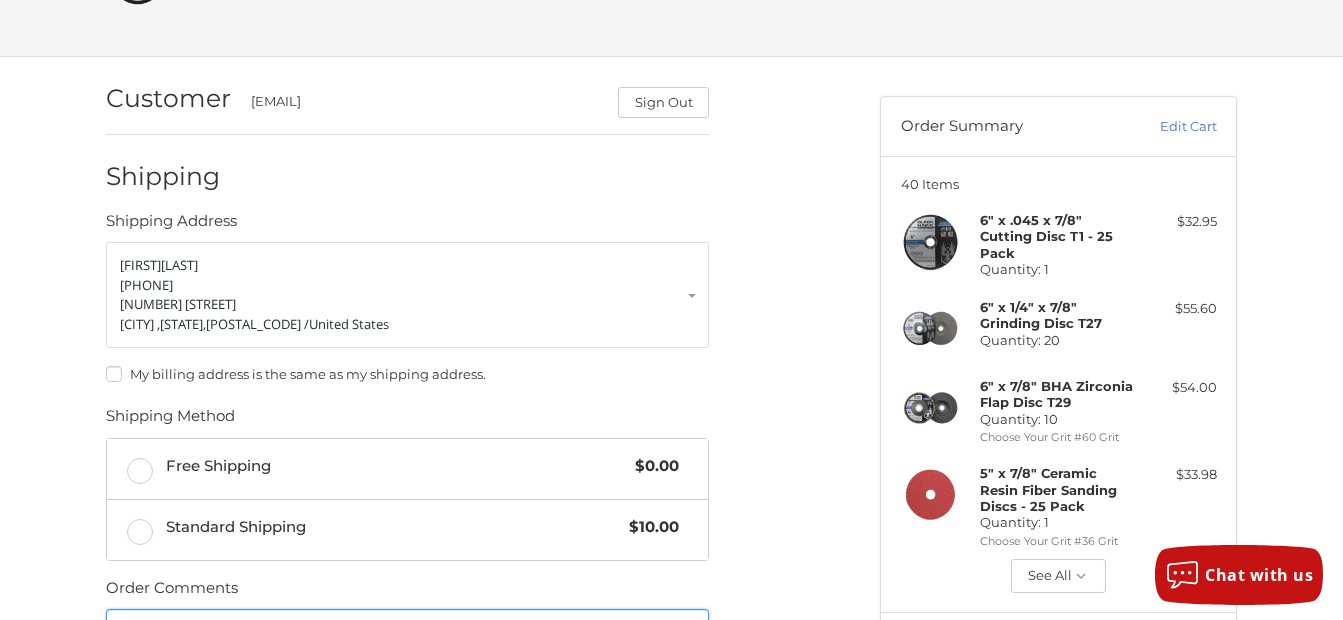 scroll, scrollTop: 0, scrollLeft: 0, axis: both 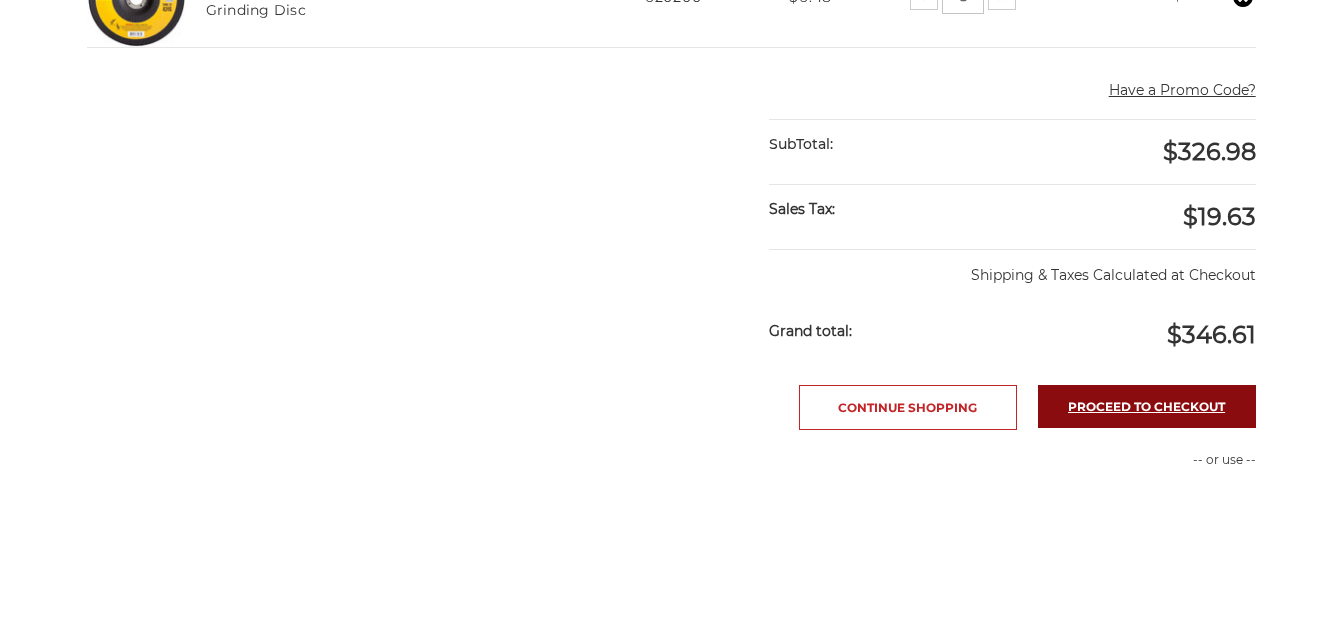click on "Proceed to checkout" at bounding box center (1147, 406) 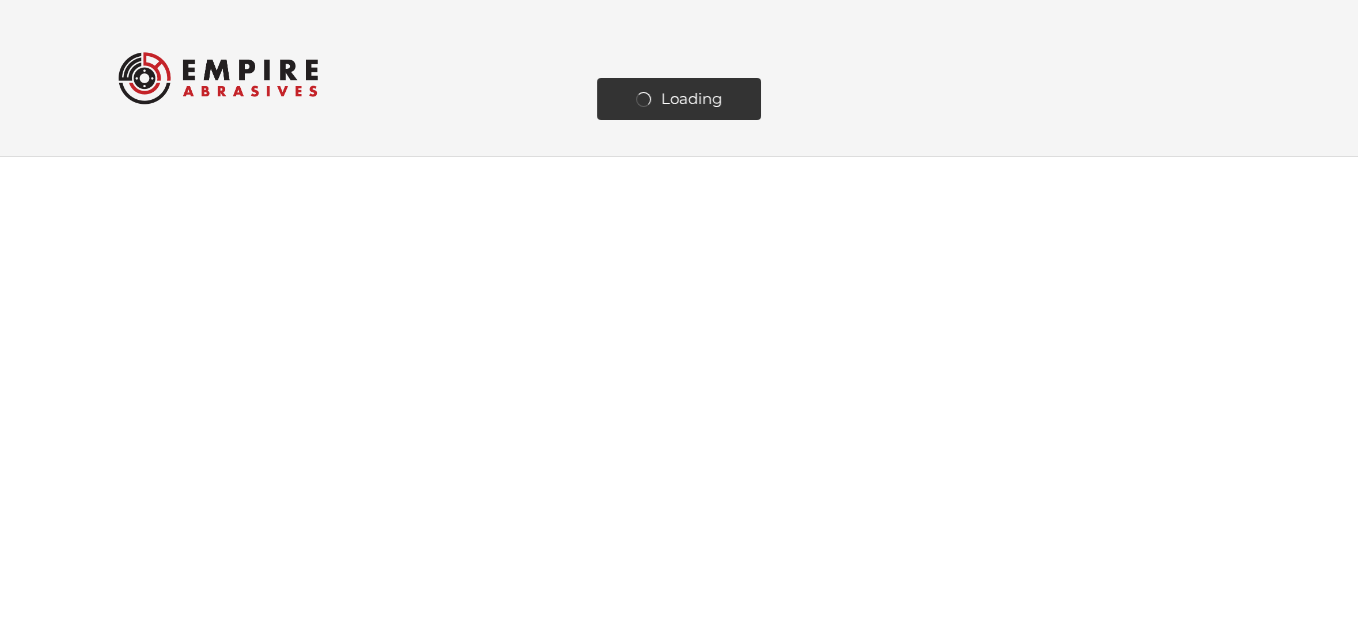 scroll, scrollTop: 0, scrollLeft: 0, axis: both 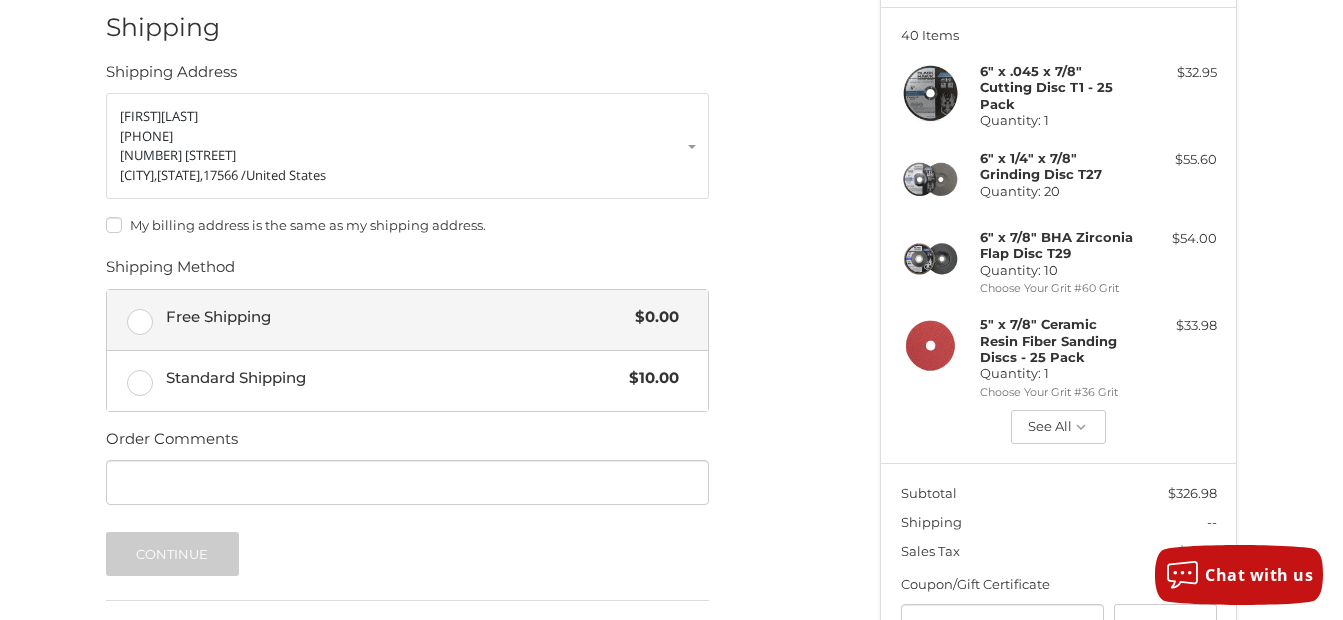 click on "Free Shipping $0.00" at bounding box center [407, 320] 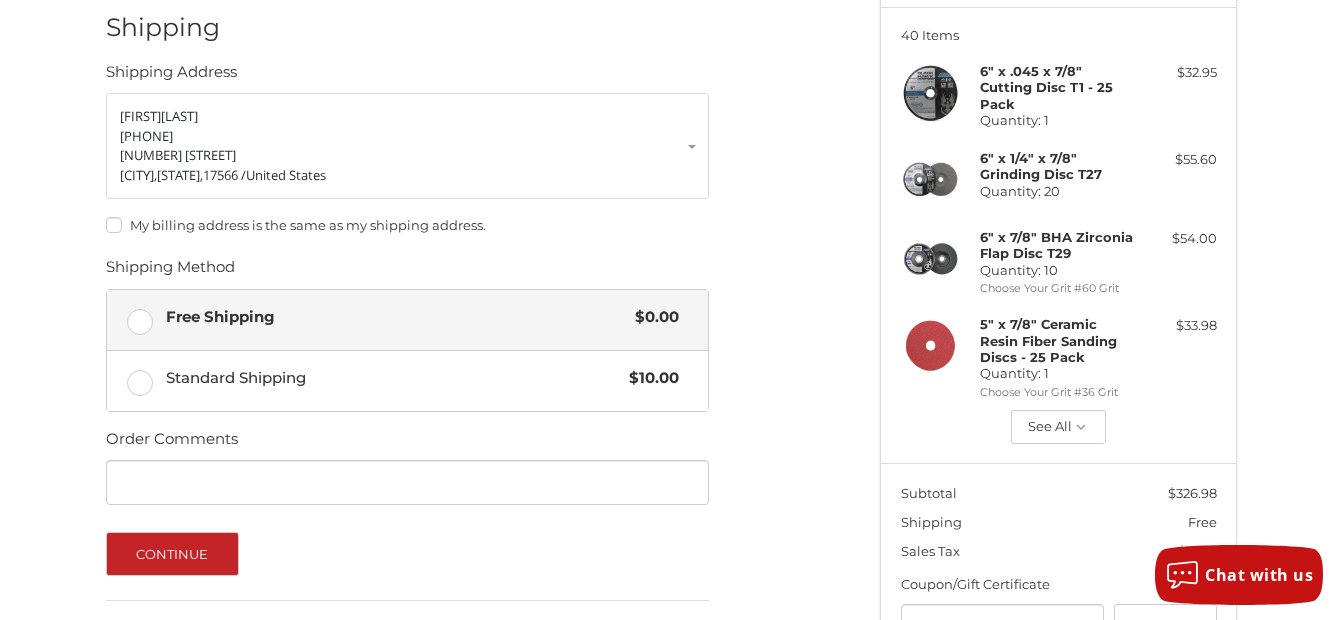 click on "My billing address is the same as my shipping address." at bounding box center (407, 228) 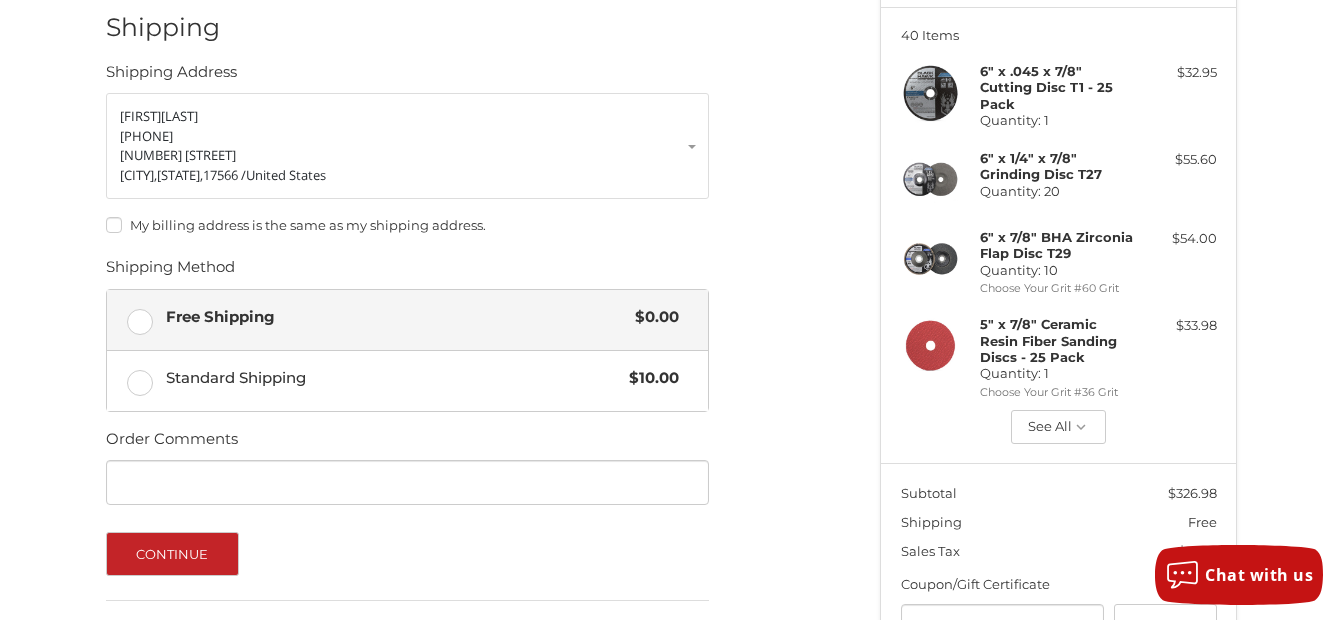 click on "My billing address is the same as my shipping address." at bounding box center (407, 225) 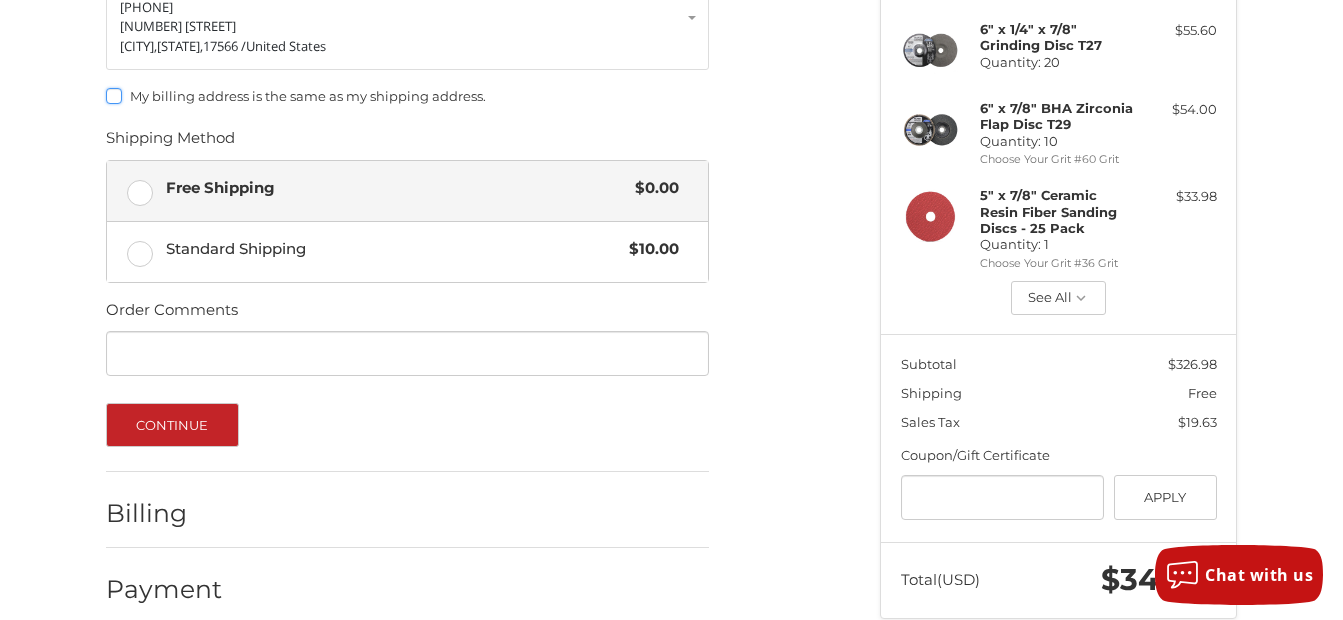 scroll, scrollTop: 416, scrollLeft: 0, axis: vertical 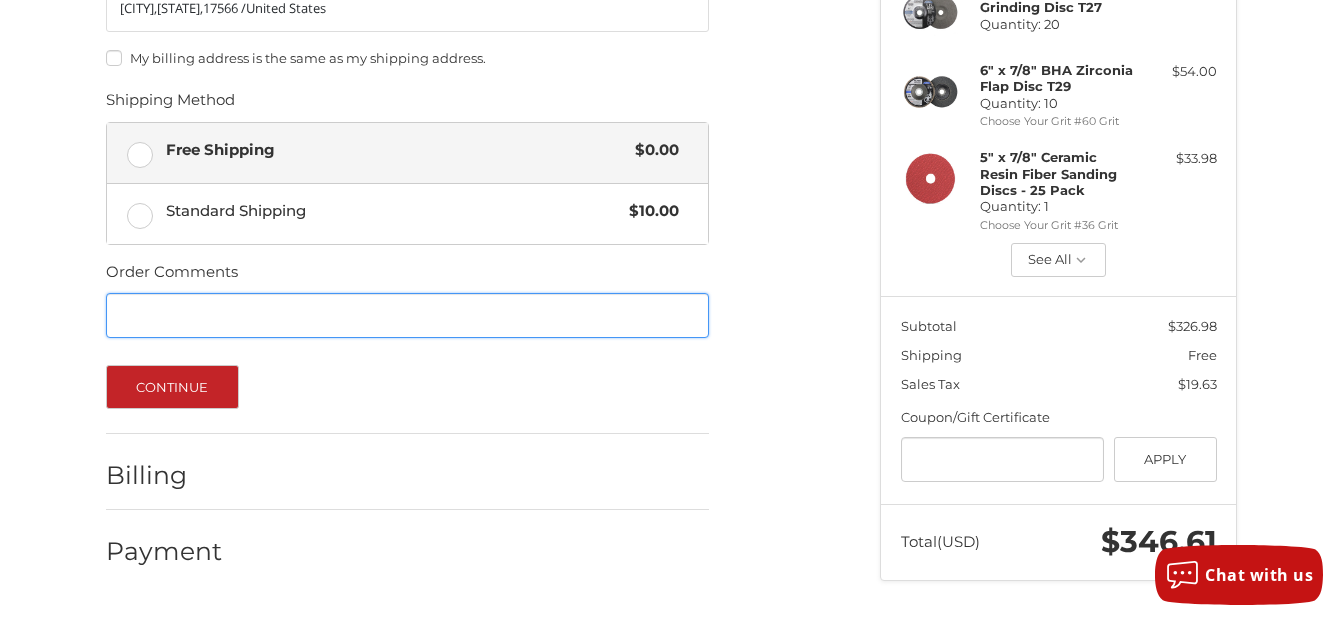 click on "Order Comments" at bounding box center [407, 315] 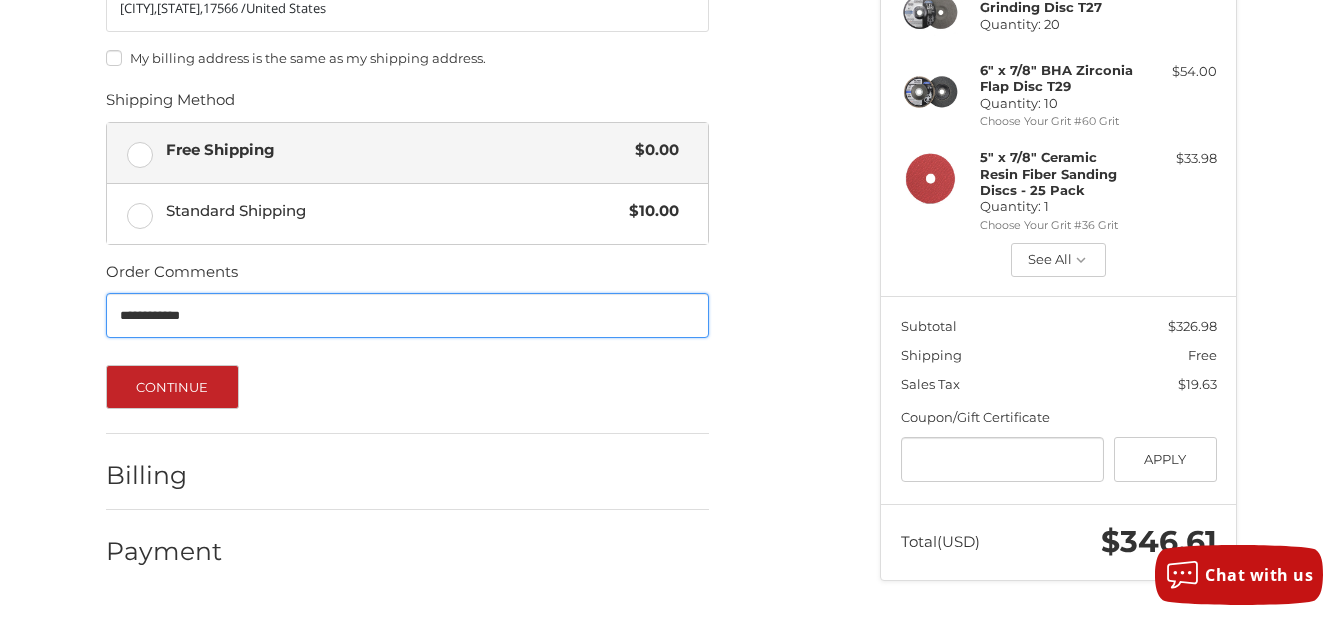 type on "**********" 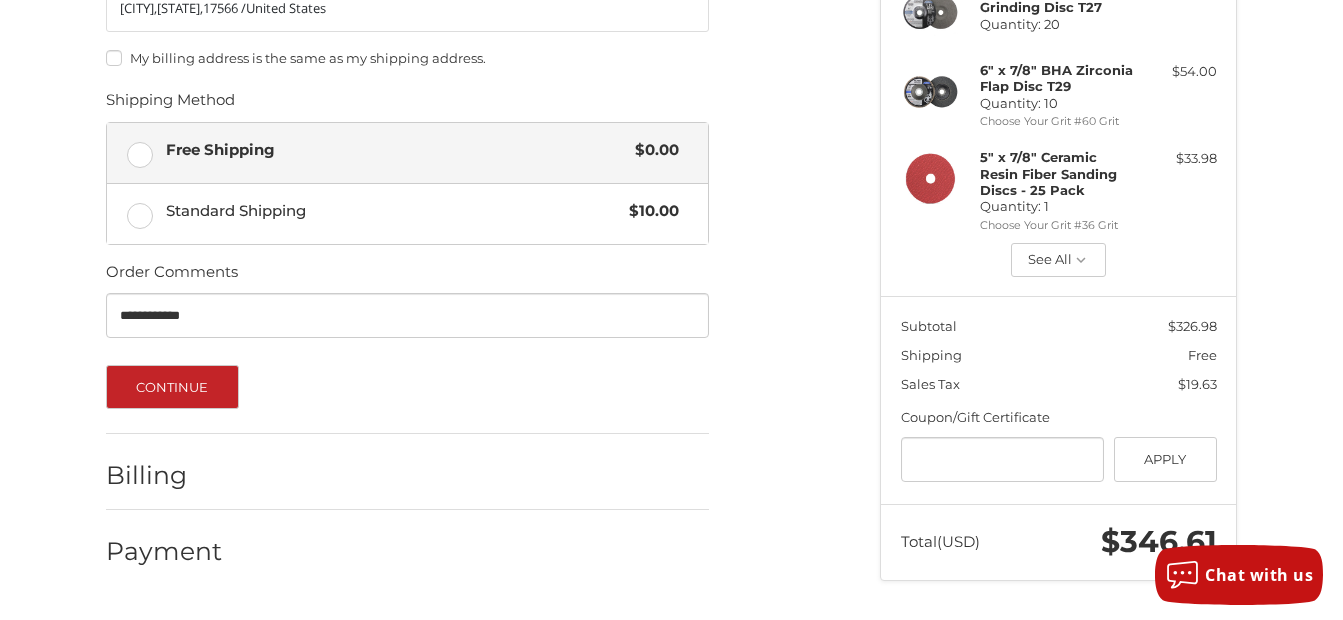 click on "Billing" at bounding box center [164, 475] 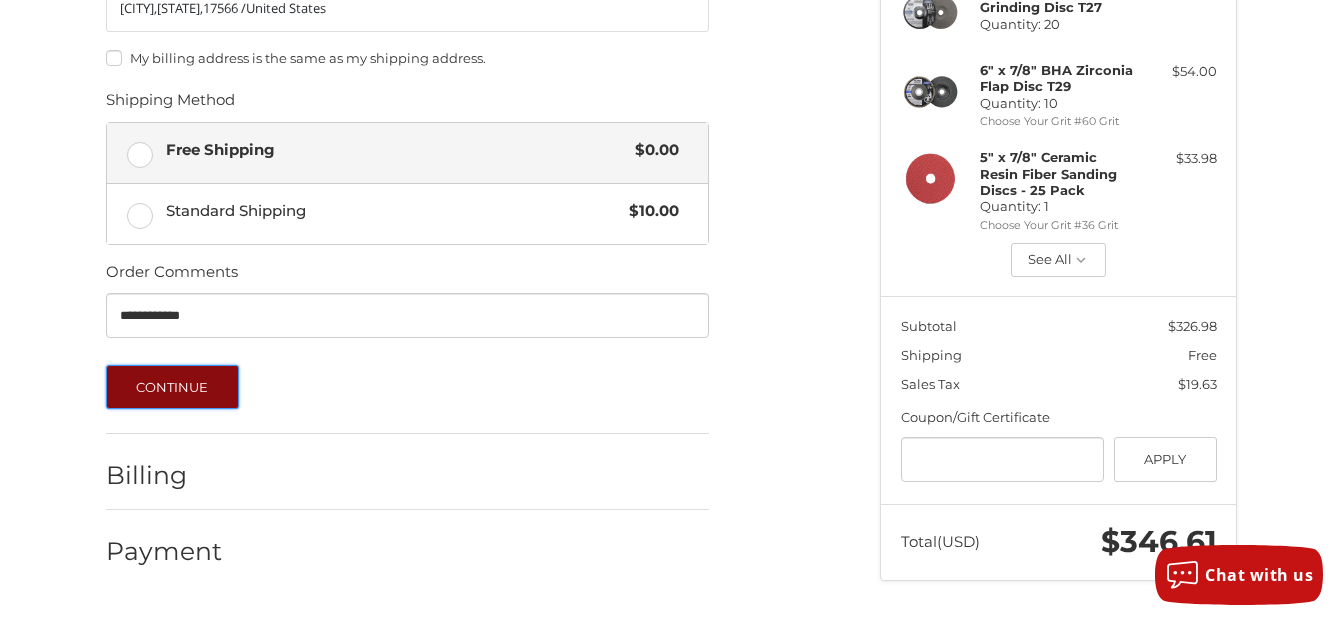 click on "Continue" at bounding box center (172, 387) 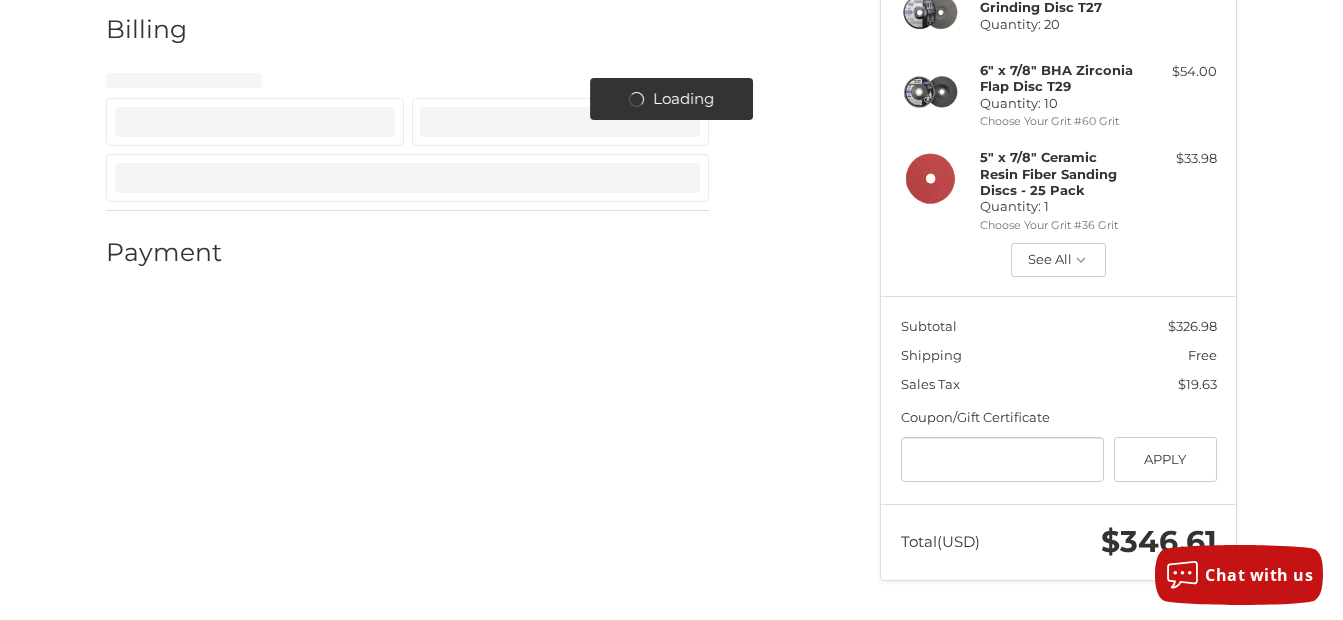 select on "**" 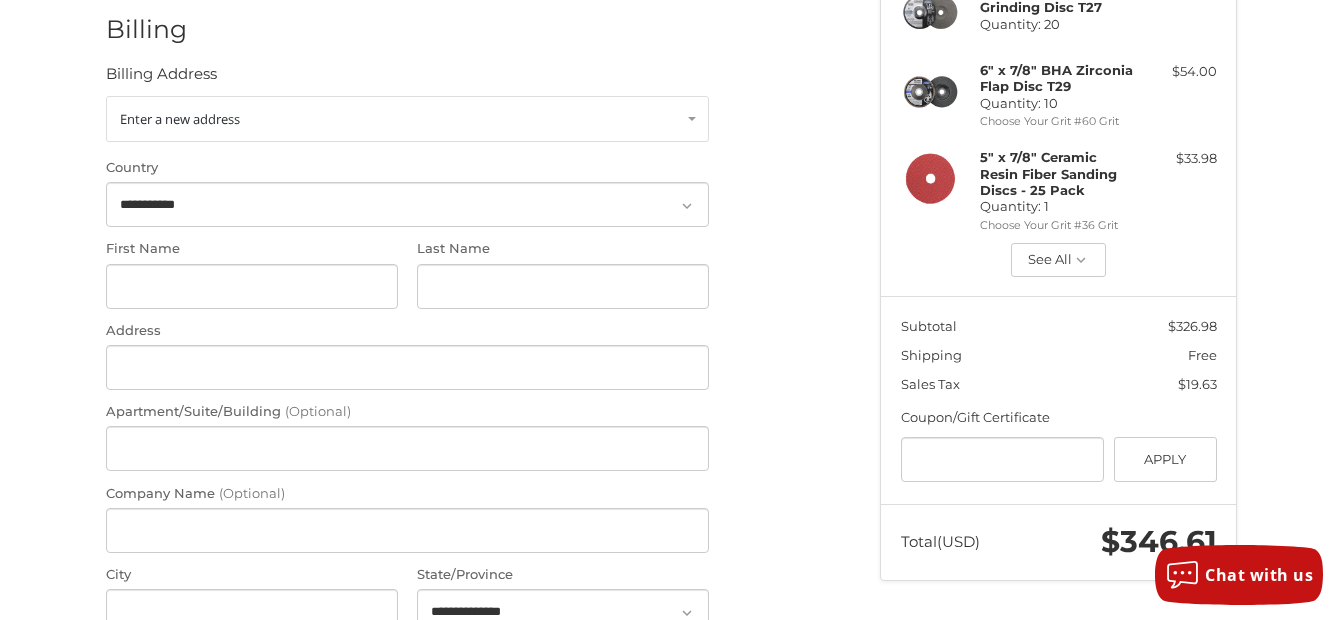 scroll, scrollTop: 280, scrollLeft: 0, axis: vertical 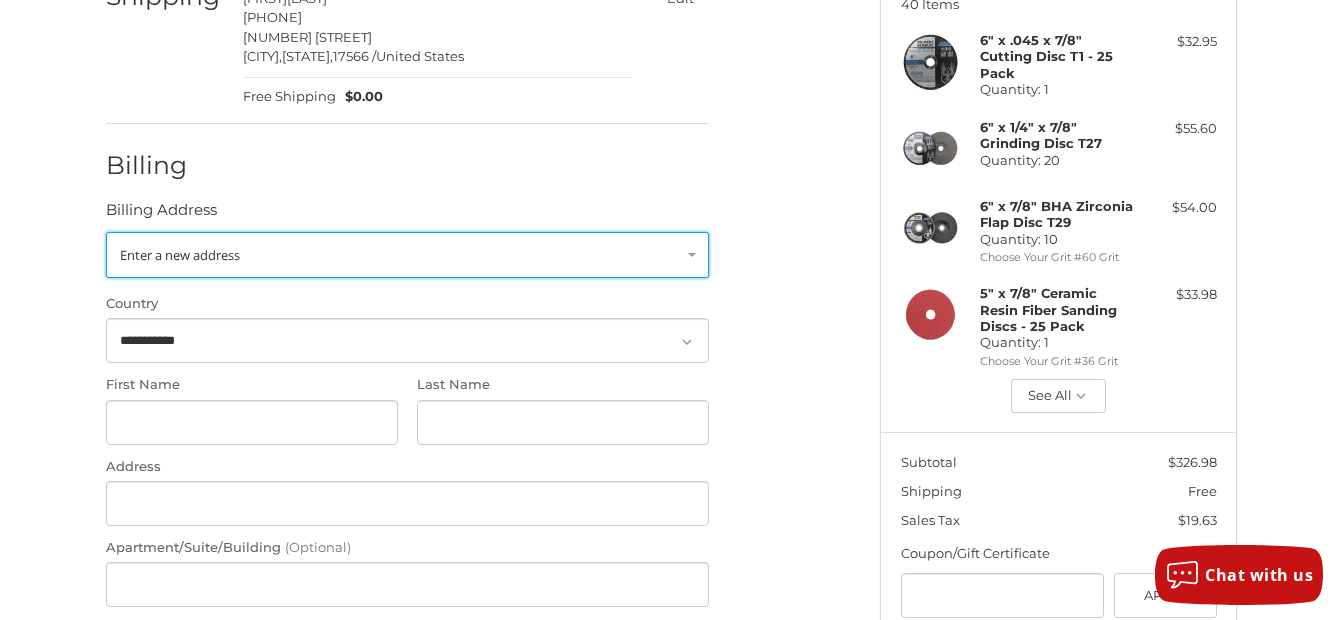 click on "Enter a new address" at bounding box center (180, 255) 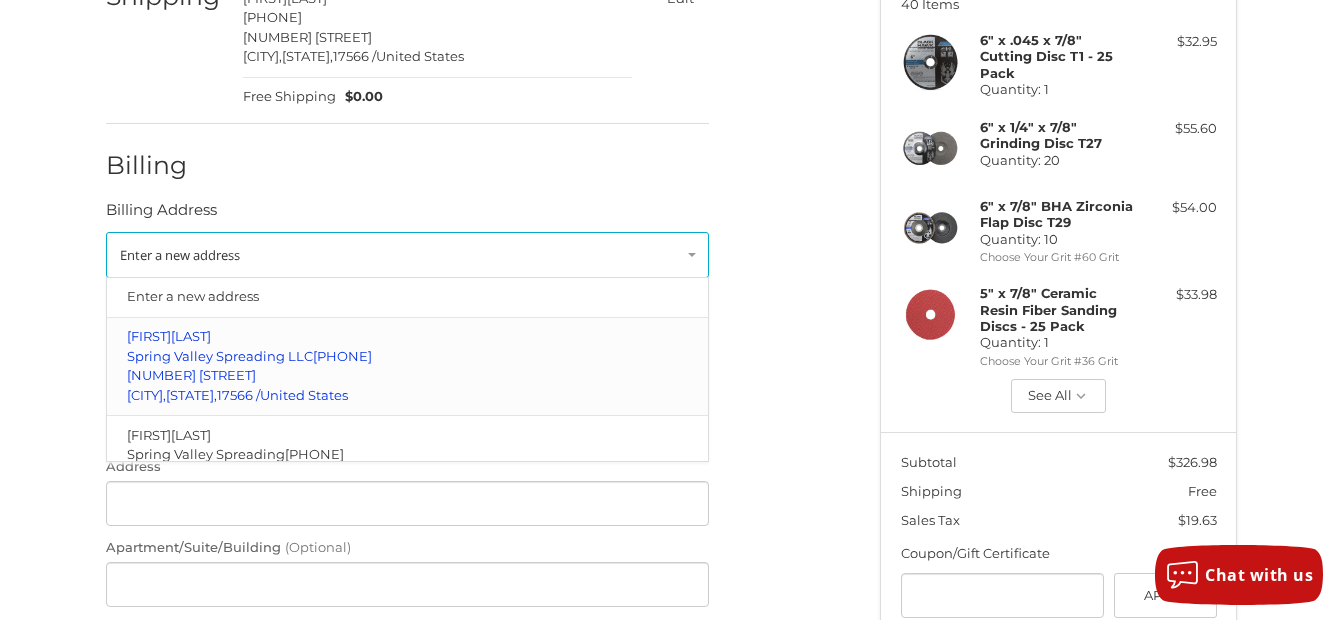 click on "Spring Valley Spreading LLC" at bounding box center [220, 356] 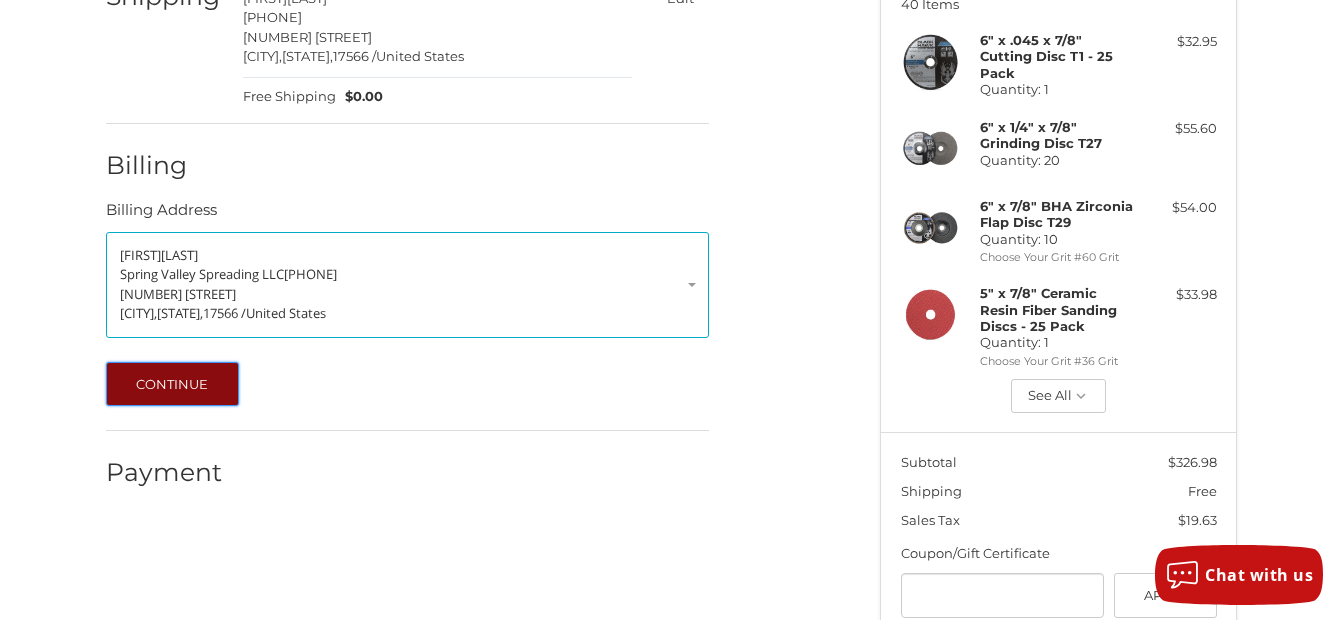 click on "Continue" at bounding box center [172, 384] 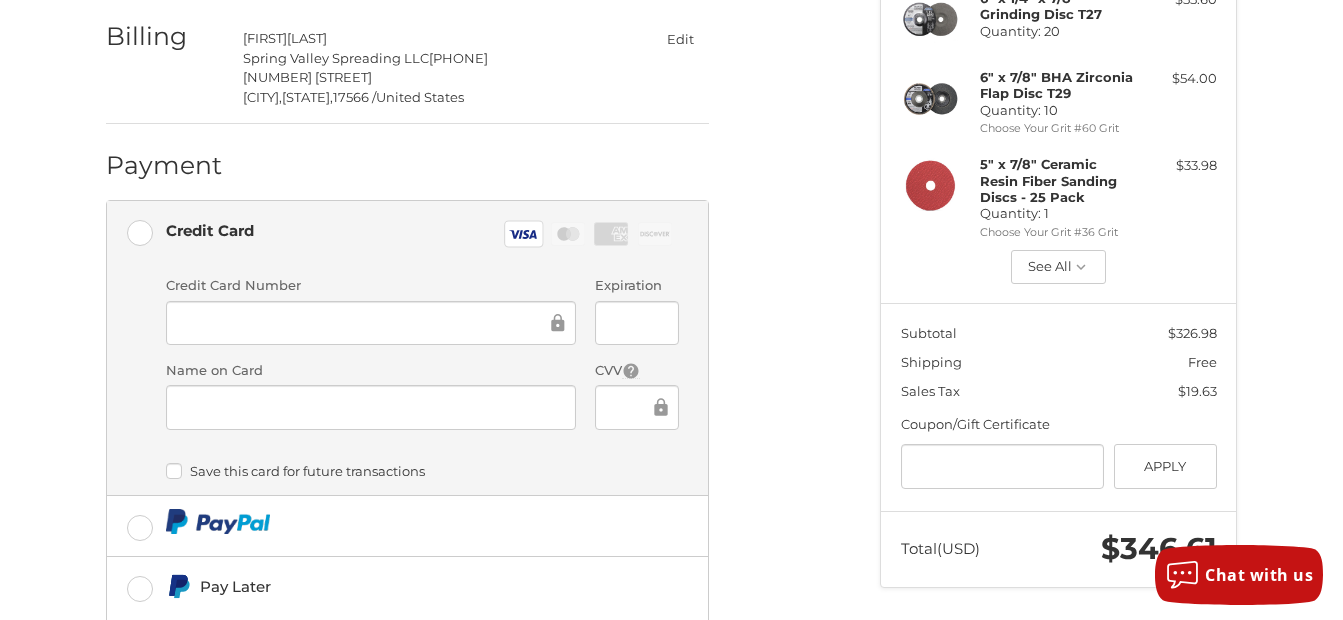 scroll, scrollTop: 562, scrollLeft: 0, axis: vertical 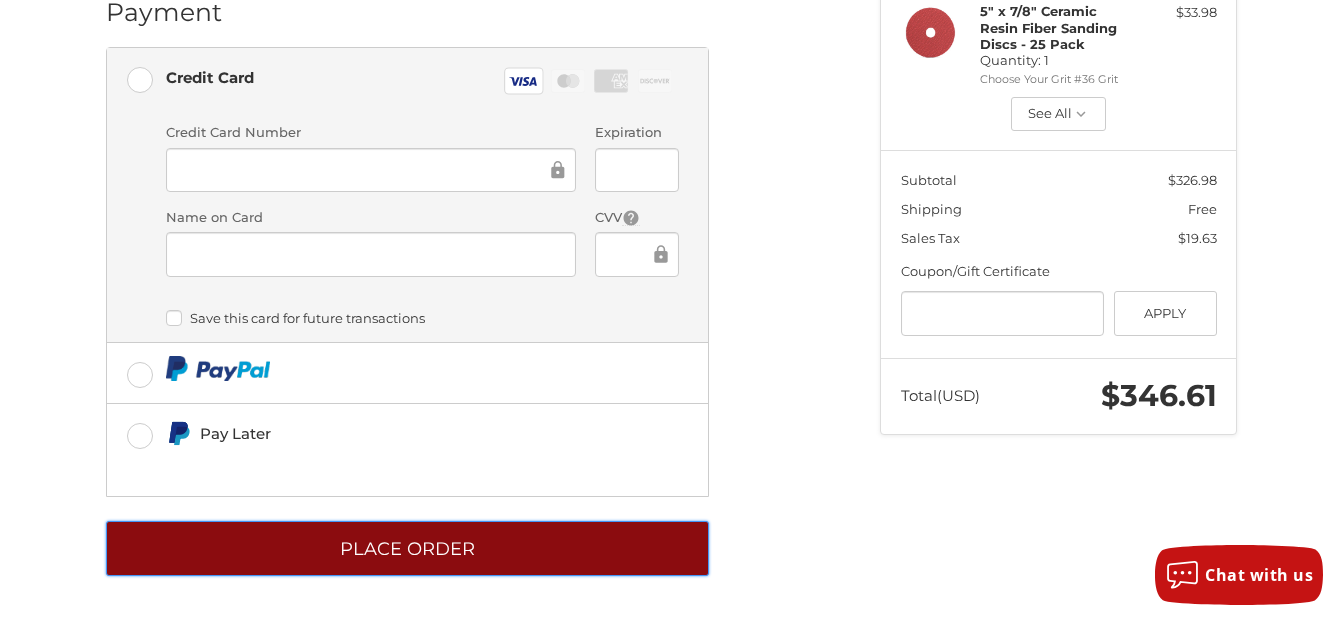 click on "Place Order" at bounding box center (407, 548) 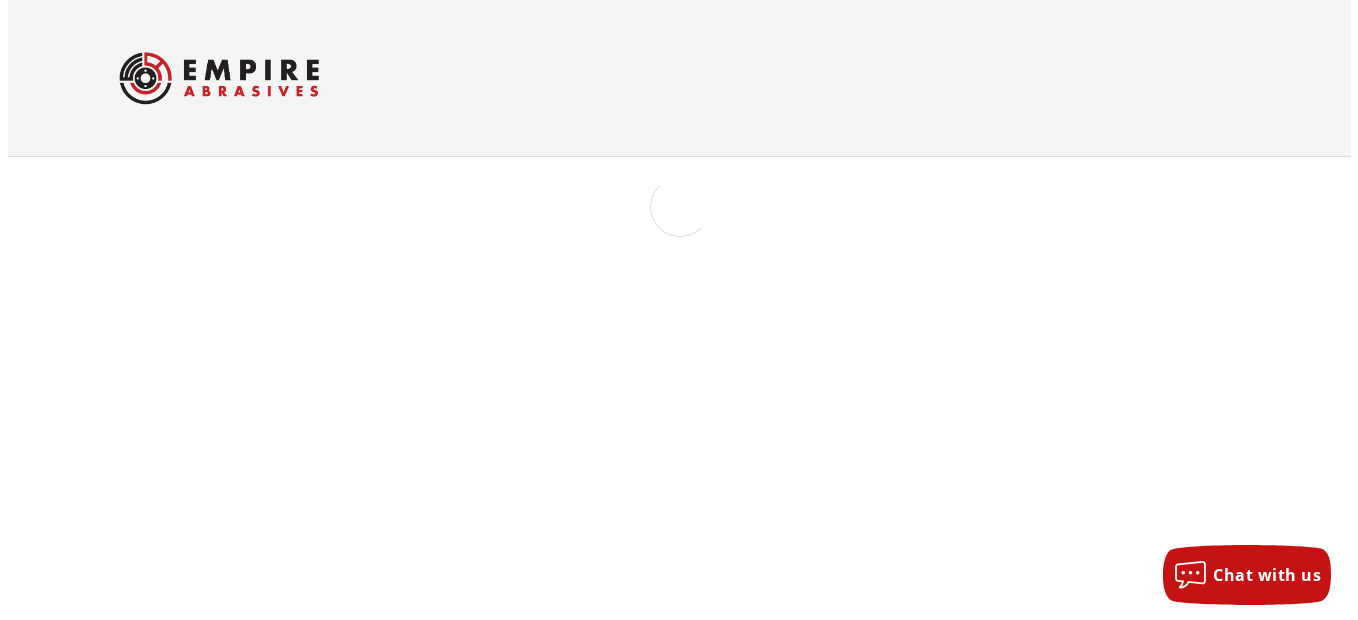 scroll, scrollTop: 0, scrollLeft: 0, axis: both 